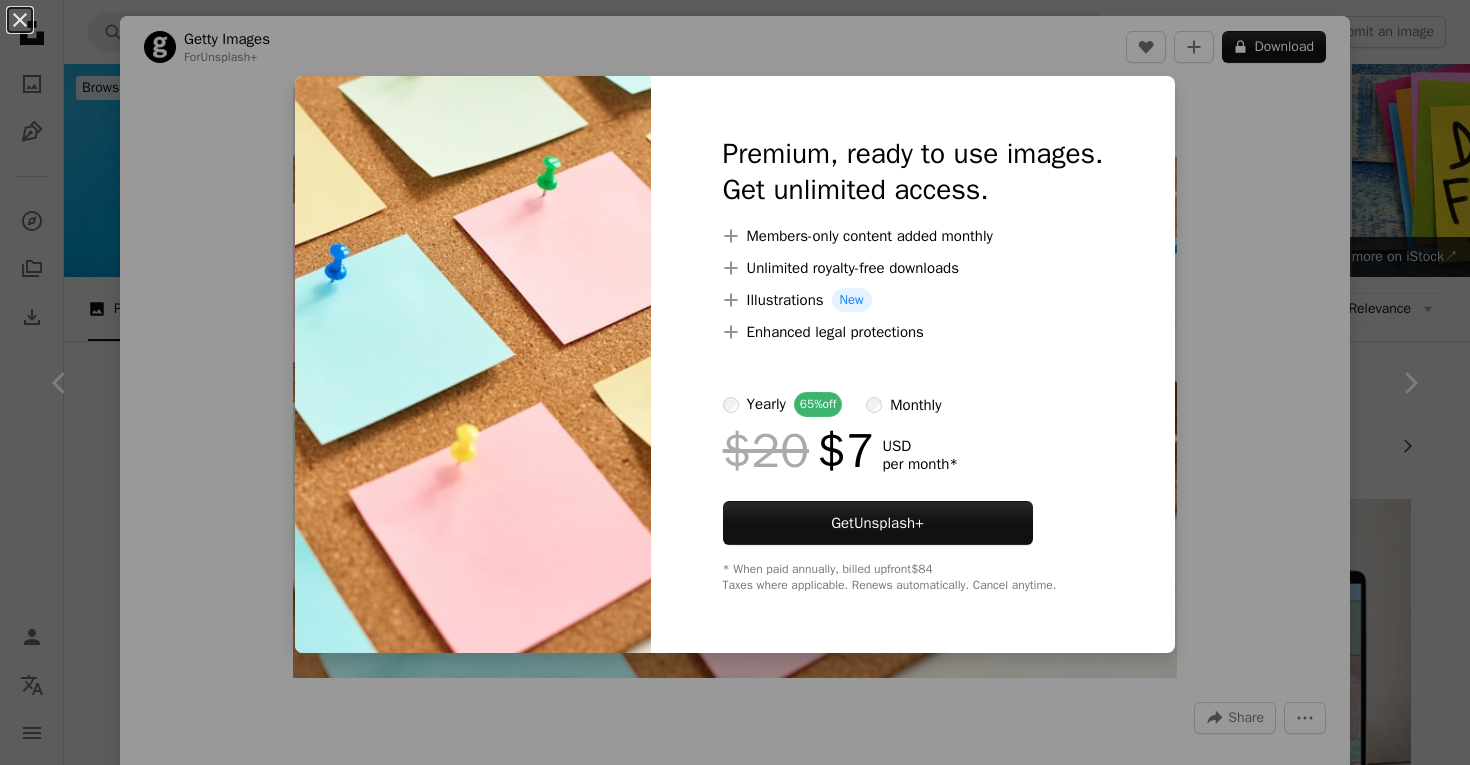 scroll, scrollTop: 662, scrollLeft: 0, axis: vertical 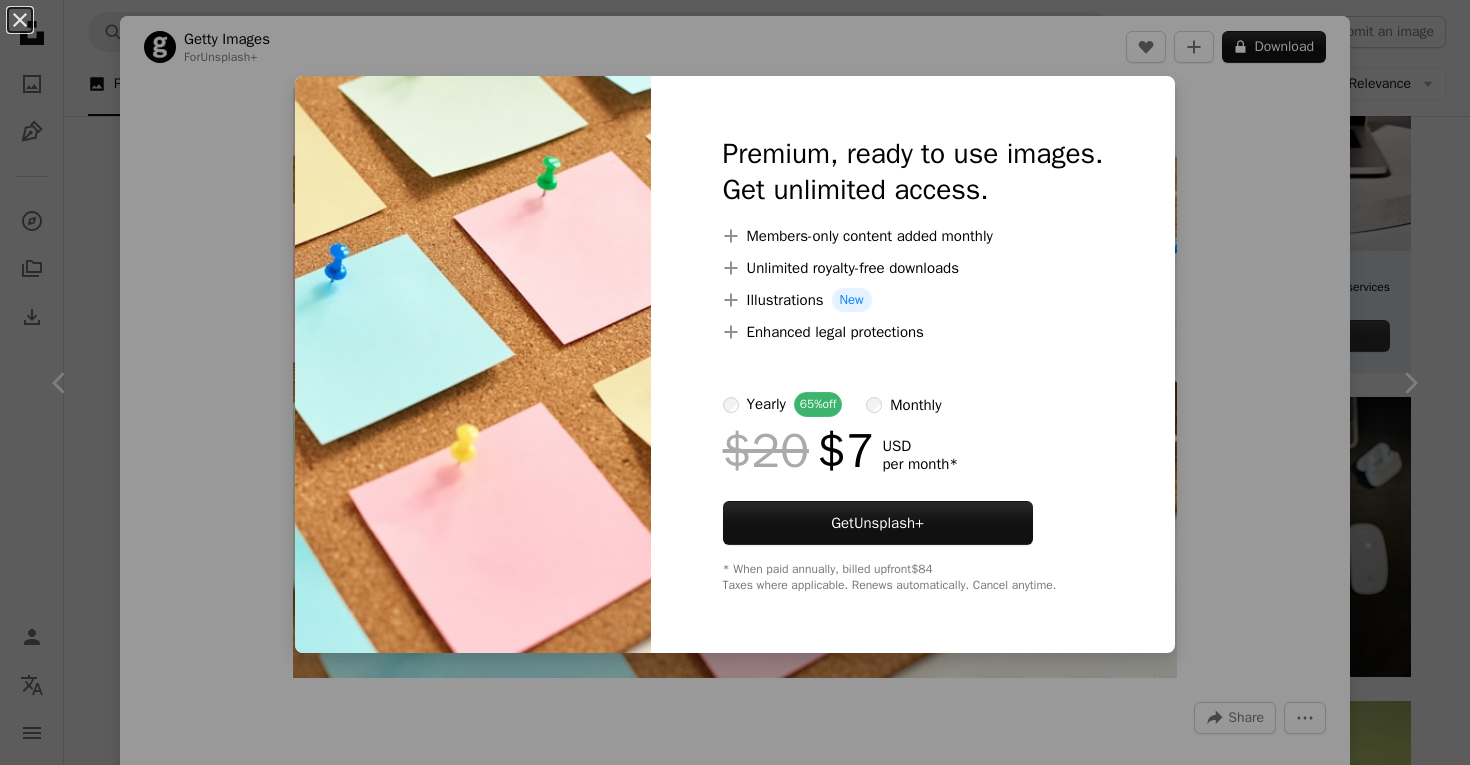 click on "Premium, ready to use images. Get unlimited access. A plus sign Members-only content added monthly A plus sign Unlimited royalty-free downloads A plus sign Illustrations  New A plus sign Enhanced legal protections yearly 65%  off monthly $20   $7 USD per month * Get  Unsplash+ * When paid annually, billed upfront  $84 Taxes where applicable. Renews automatically. Cancel anytime." at bounding box center (913, 364) 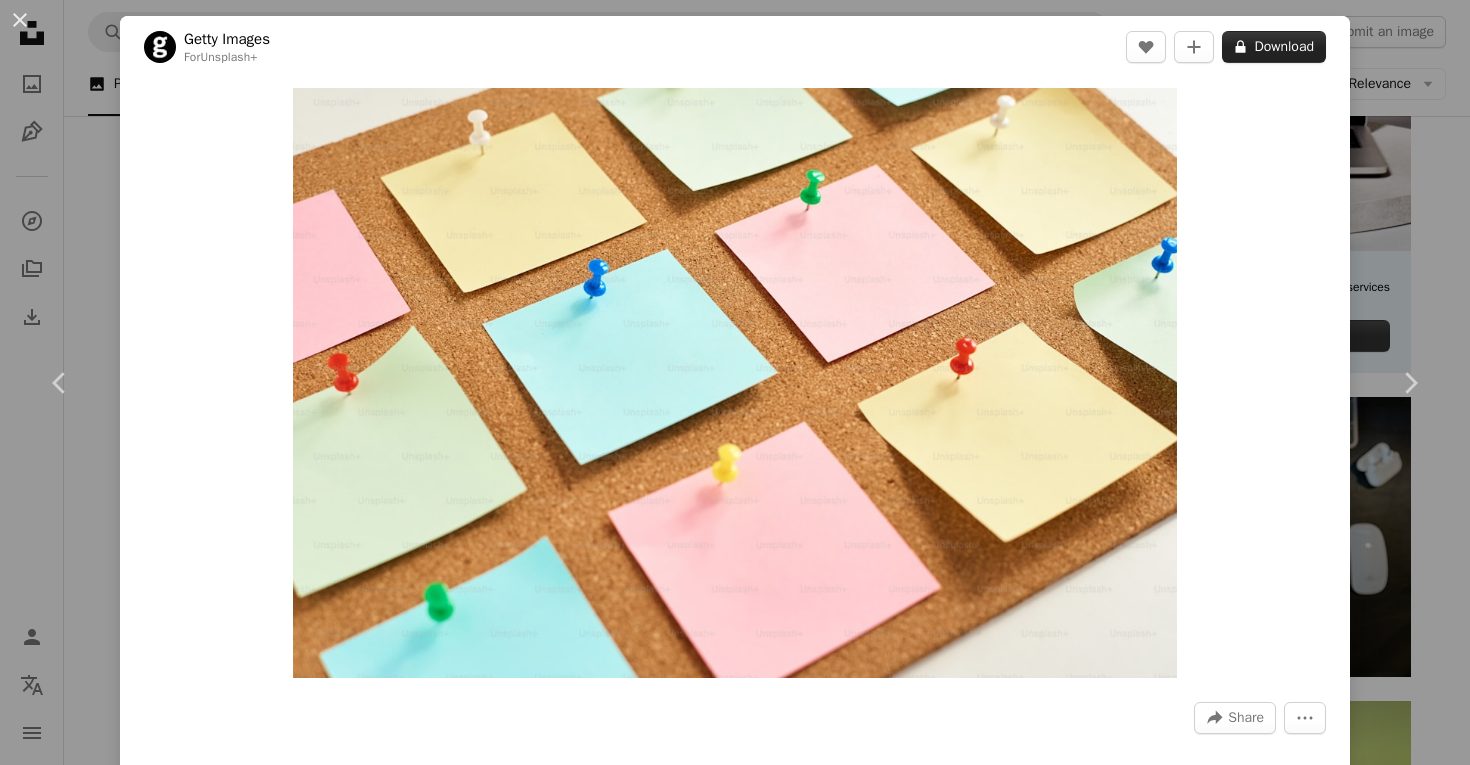 click on "A lock Download" at bounding box center (1274, 47) 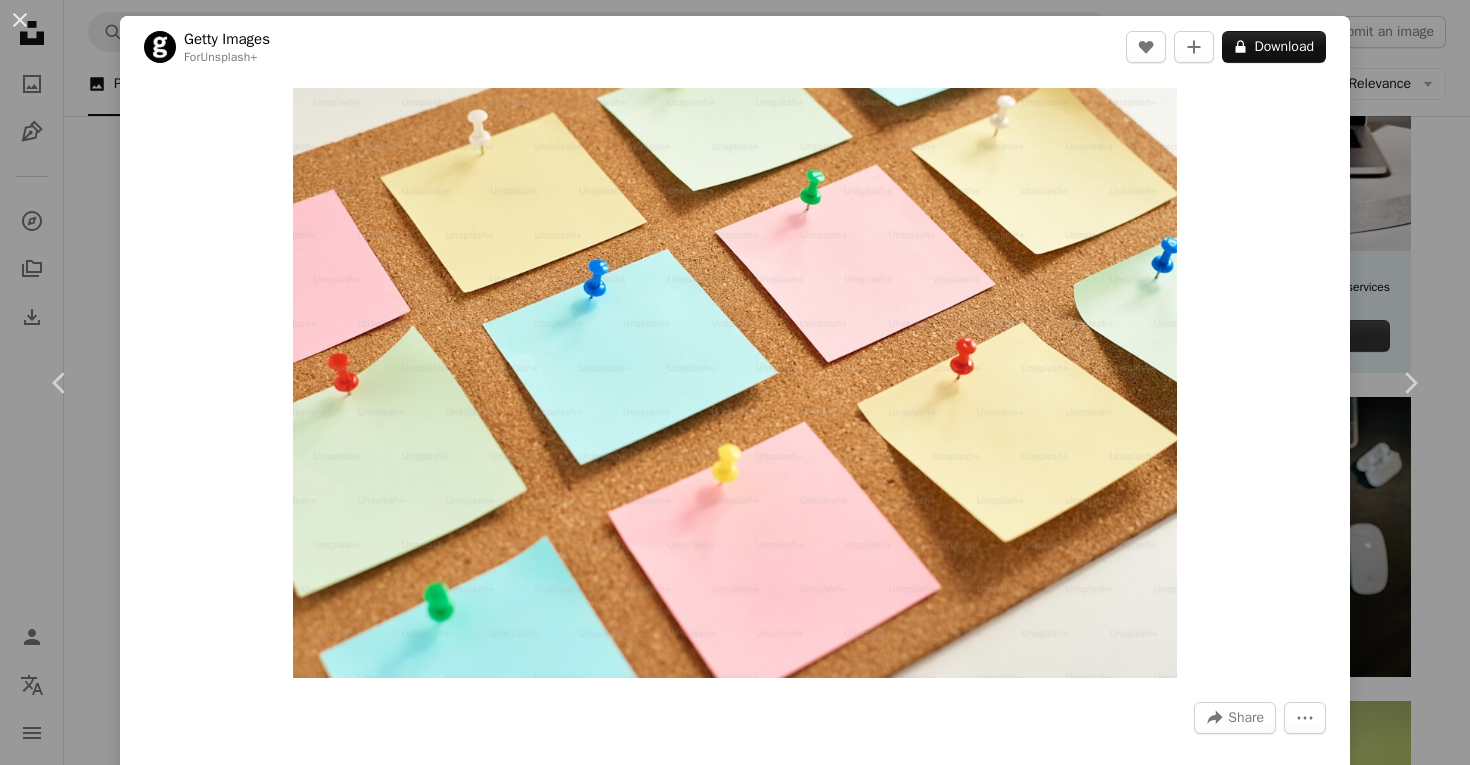 click on "yearly 65%  off" at bounding box center [783, 4632] 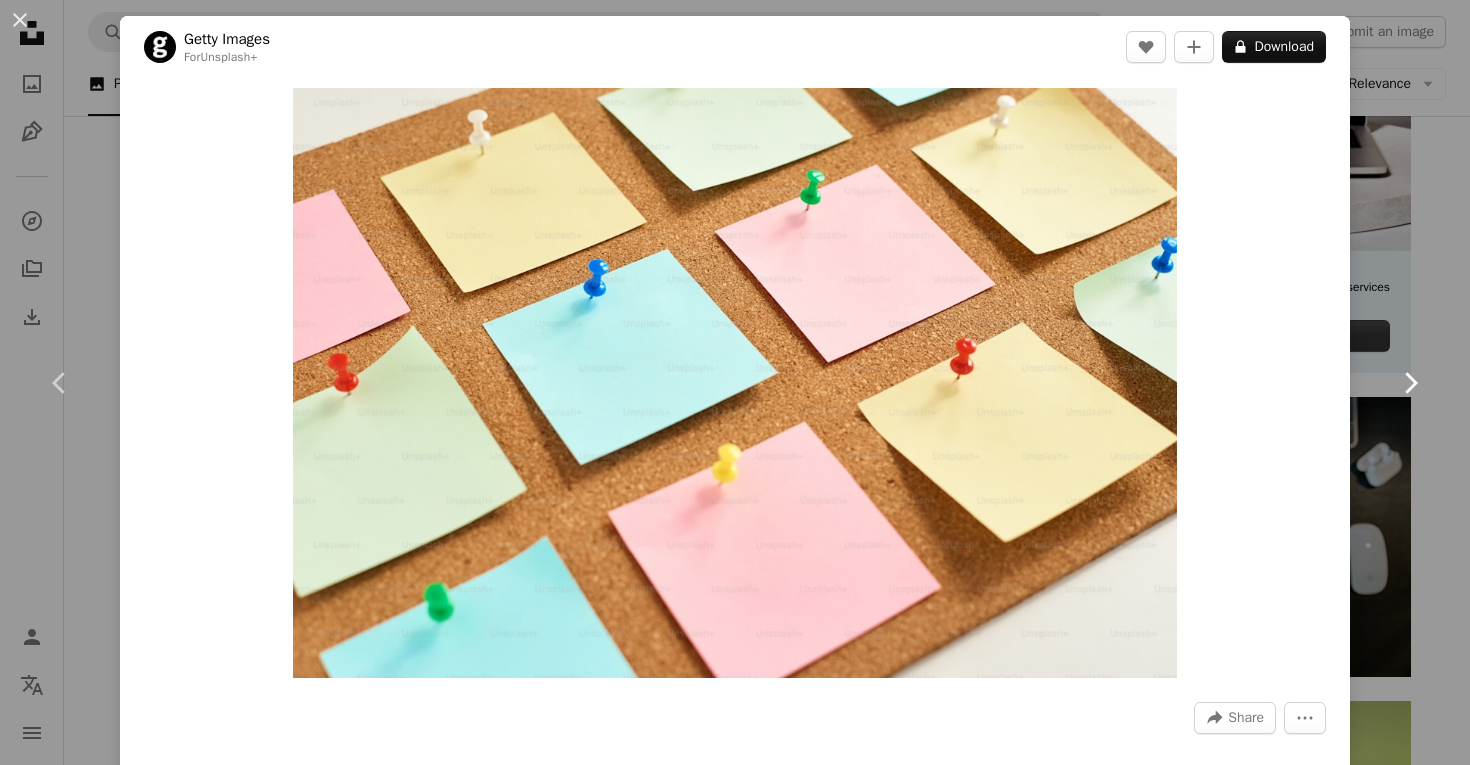 click on "Chevron right" at bounding box center (1410, 383) 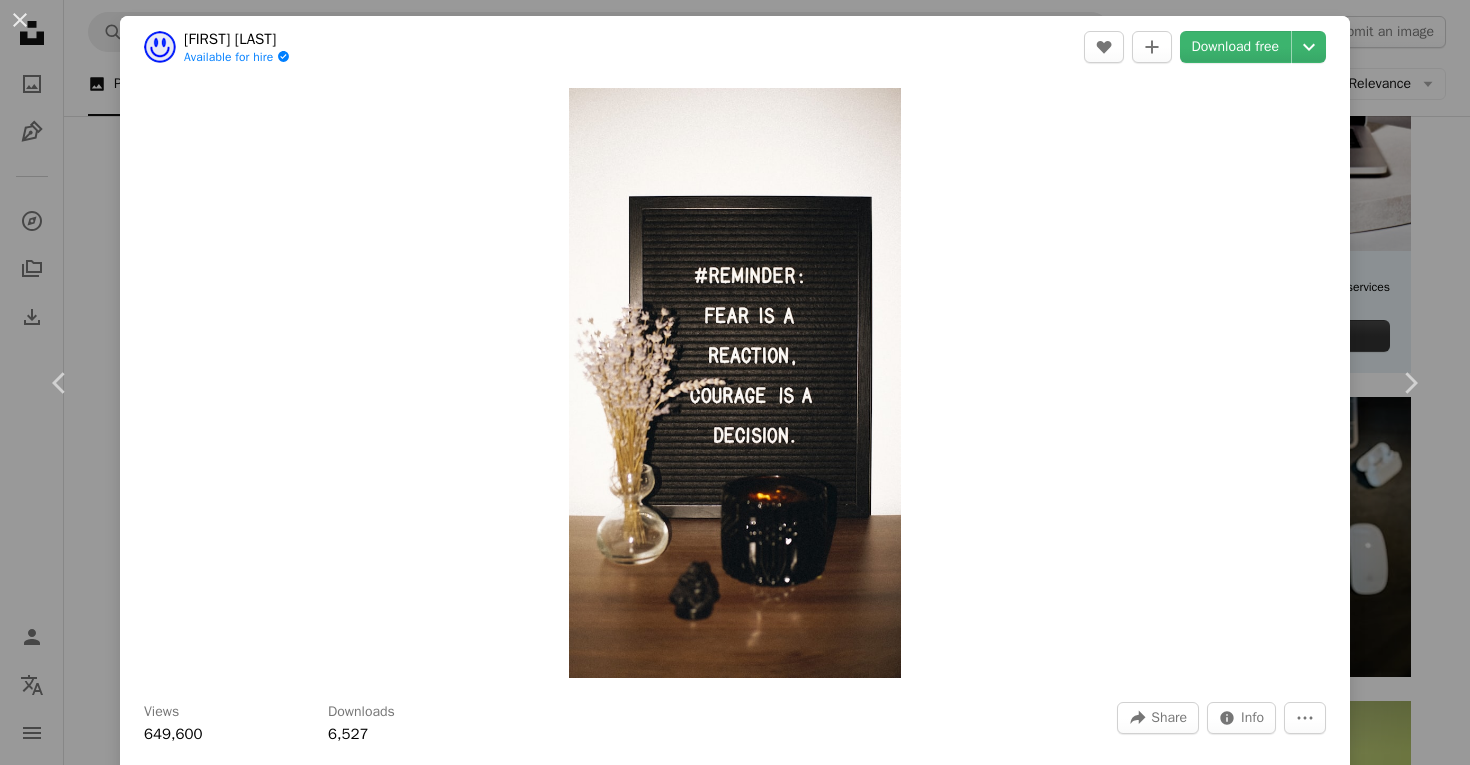 click on "An X shape Chevron left Chevron right [NAME] Available for hire A checkmark inside of a circle A heart A plus sign Download free Chevron down Zoom in Views 649,600 Downloads 6,527 A forward-right arrow Share Info icon Info More Actions Calendar outlined Published on  [MONTH] 30, [YEAR] Camera SONY, ILCE-5100 Safety Free to use under the  Unsplash License fear decision courage reminder static flower plant grey furniture wood candle text glass blossom tabletop Free images Browse premium related images on iStock  |  Save 20% with code UNSPLASH20 View more on iStock  ↗ Related images A heart A plus sign [NAME] Available for hire A checkmark inside of a circle Arrow pointing down Plus sign for Unsplash+ A heart A plus sign [NAME] For  Unsplash+ A lock Download Plus sign for Unsplash+ A heart A plus sign [NAME] For  Unsplash+ A lock Download Plus sign for Unsplash+ A heart A plus sign Curated Lifestyle For  Unsplash+ A lock Download A heart A plus sign [NAME] Available for hire A heart" at bounding box center (735, 382) 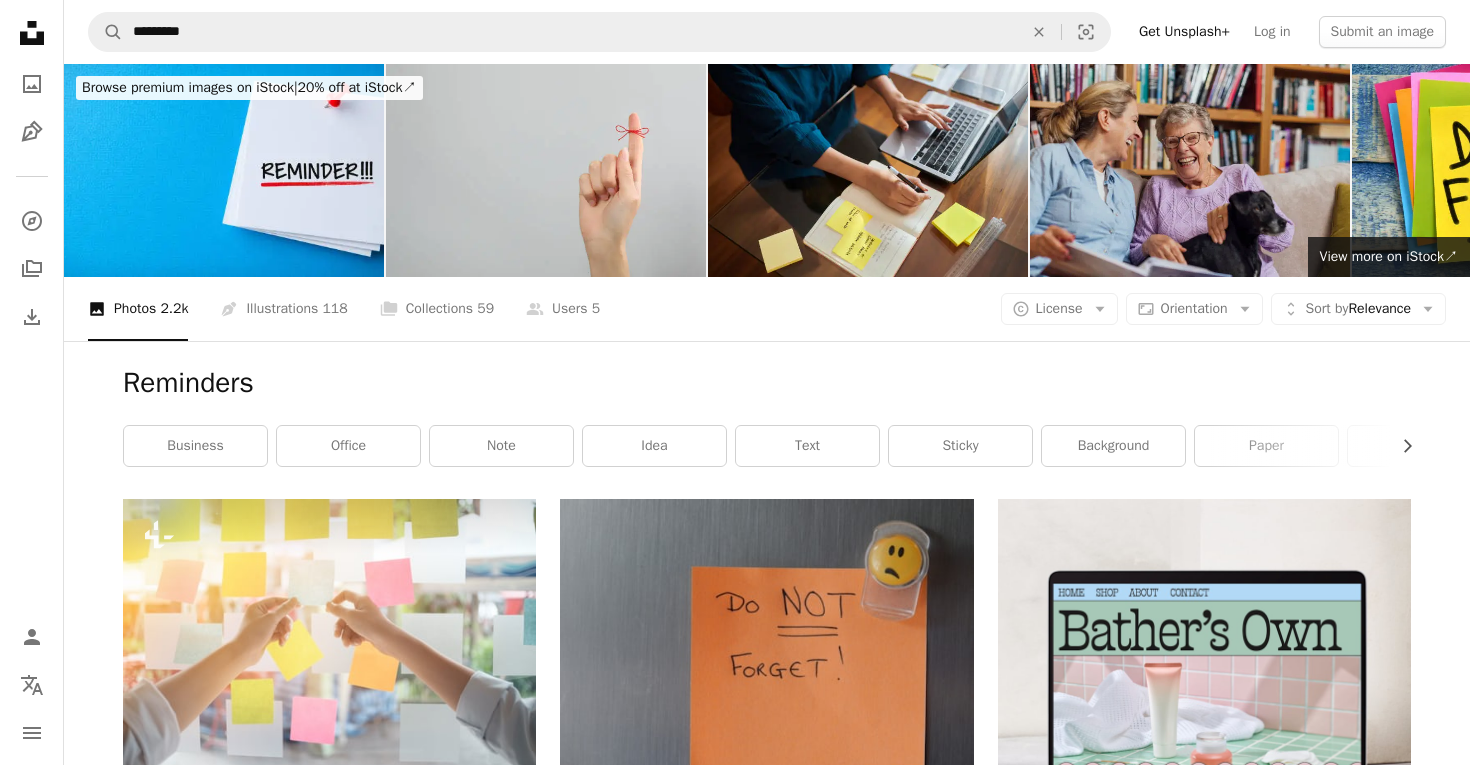 scroll, scrollTop: 0, scrollLeft: 0, axis: both 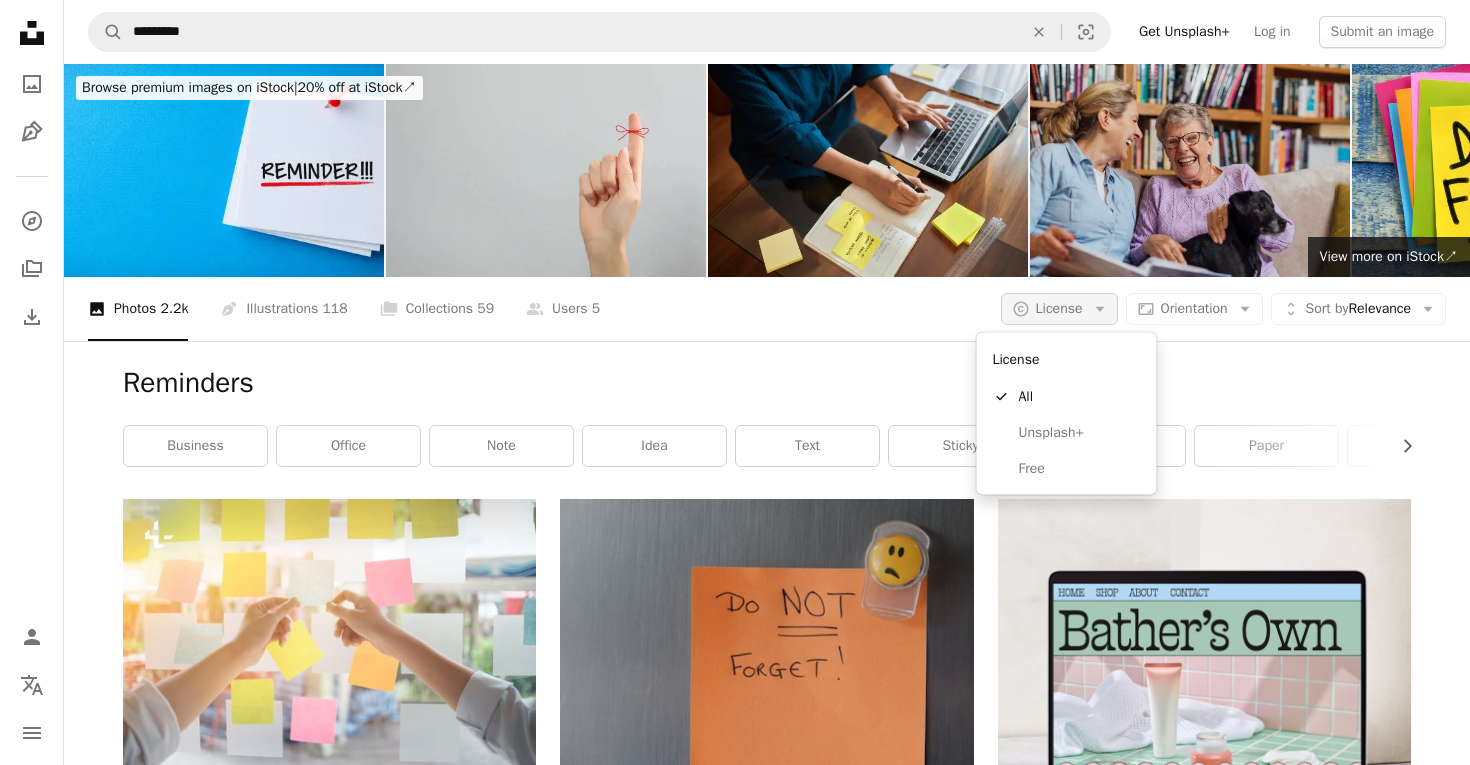 click on "A copyright icon © License Arrow down" at bounding box center [1059, 309] 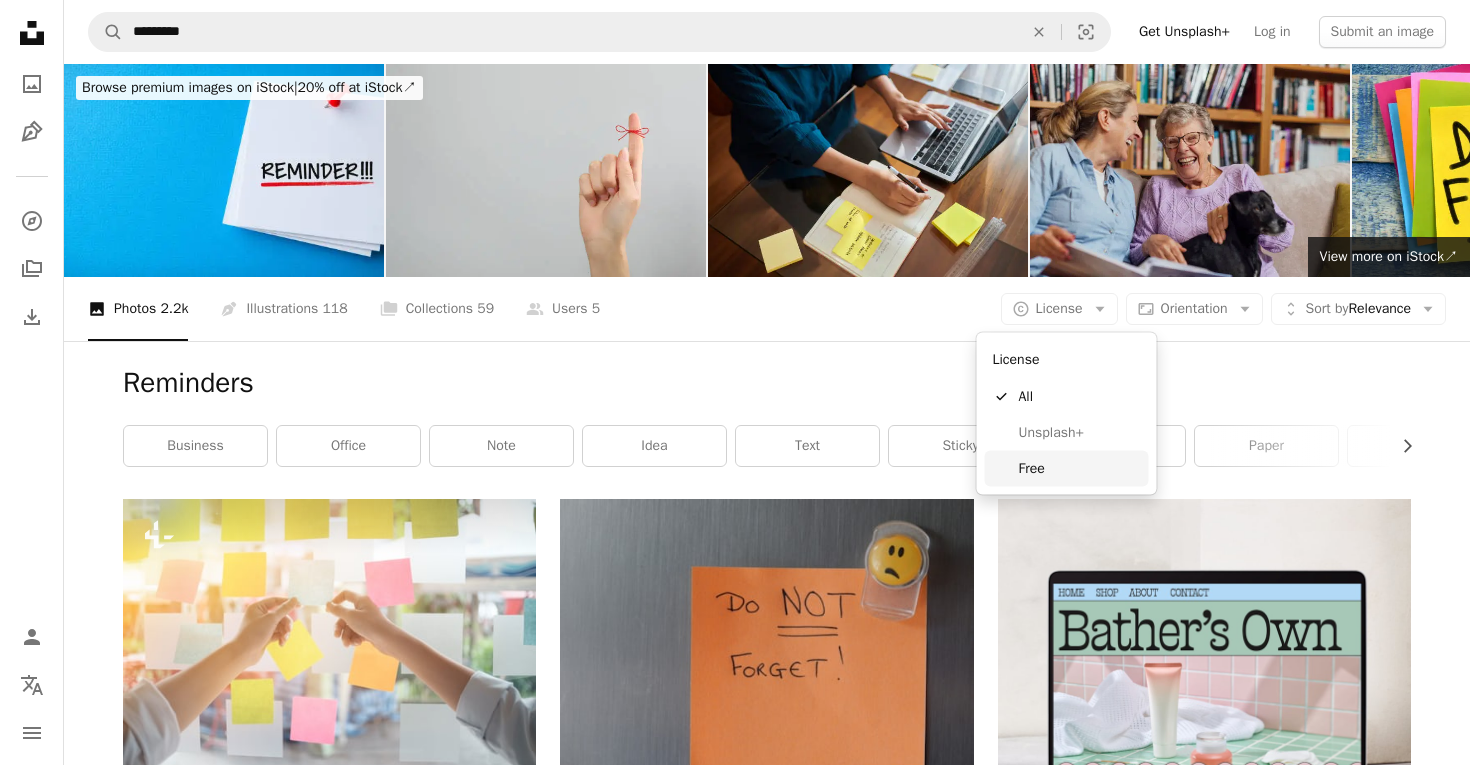 click on "Free" at bounding box center (1080, 468) 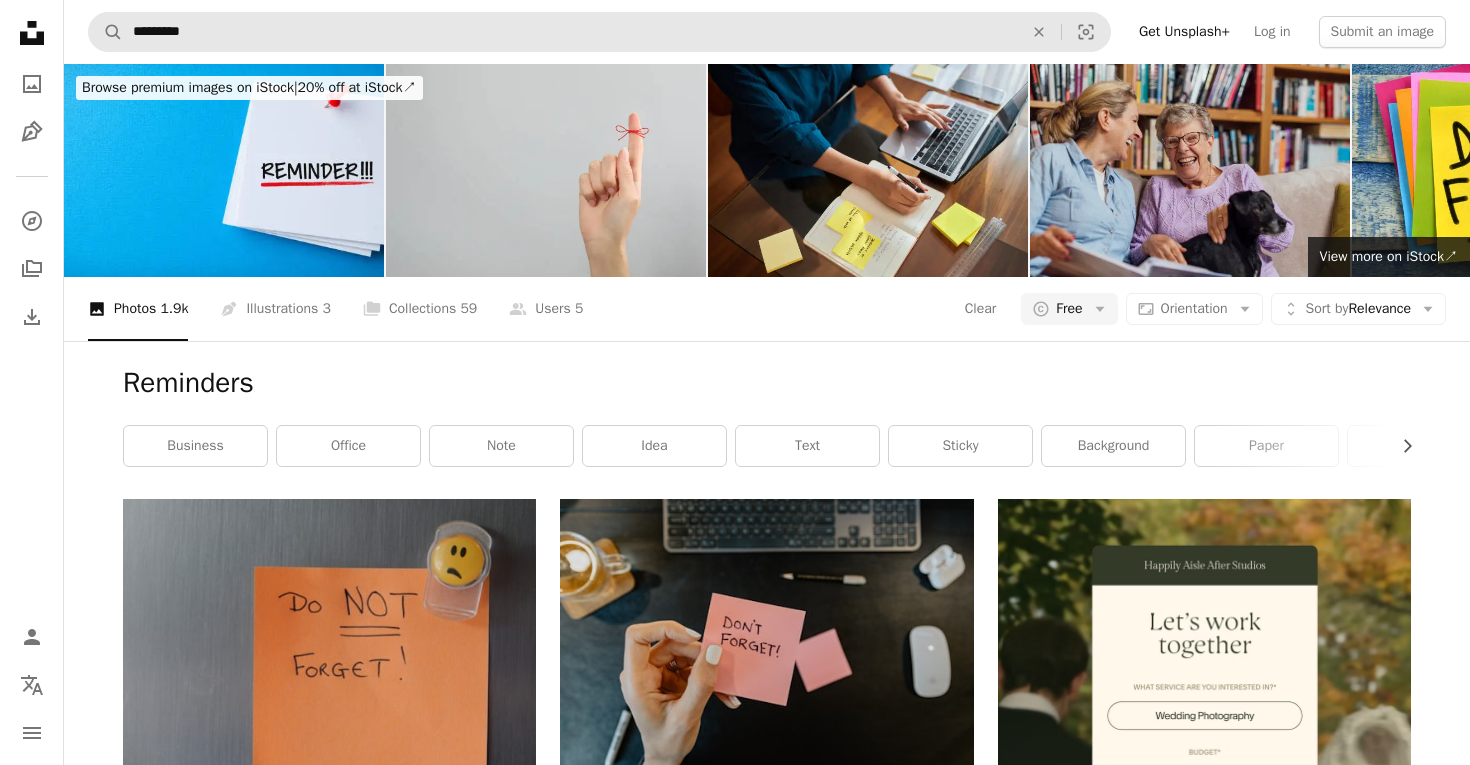 scroll, scrollTop: 0, scrollLeft: 0, axis: both 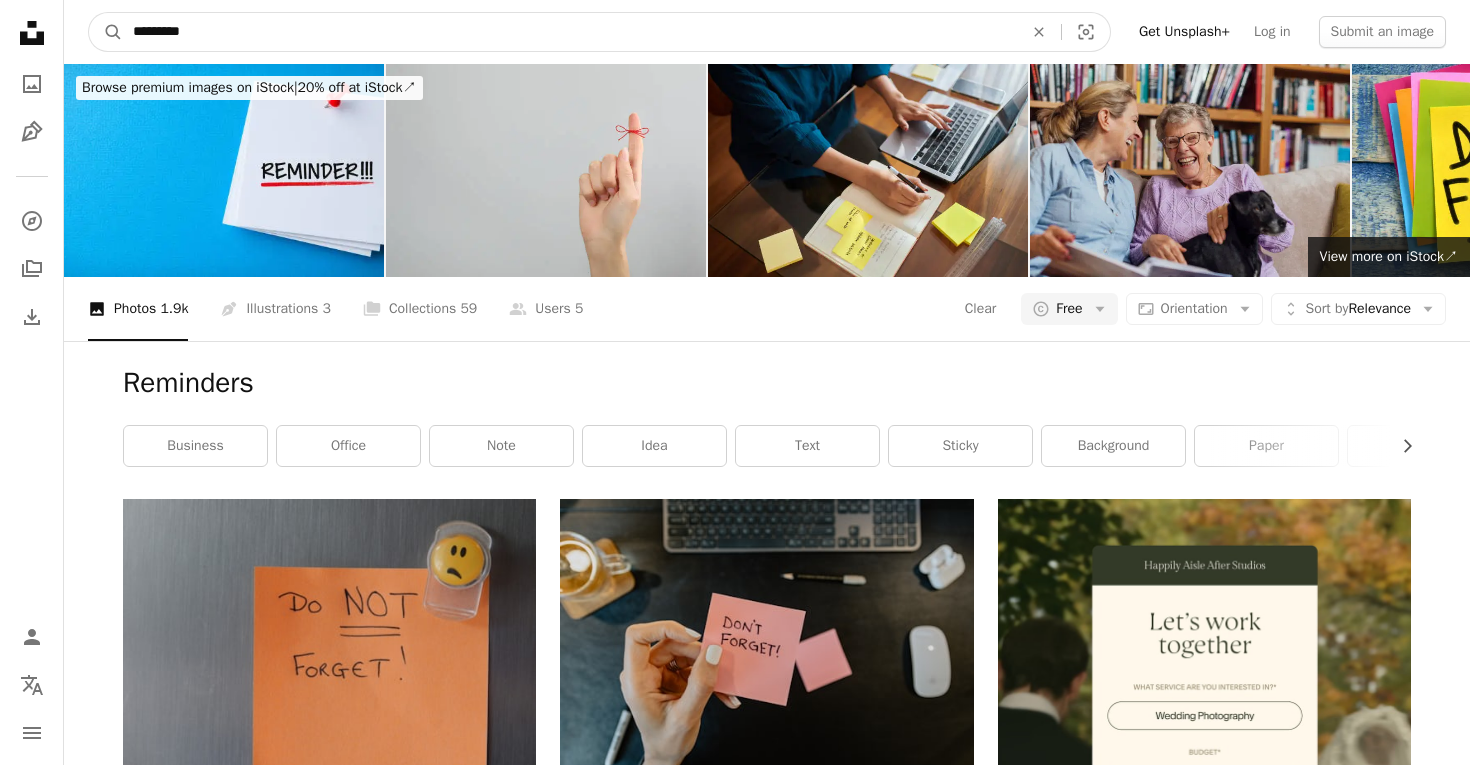 drag, startPoint x: 284, startPoint y: 29, endPoint x: 73, endPoint y: -13, distance: 215.1395 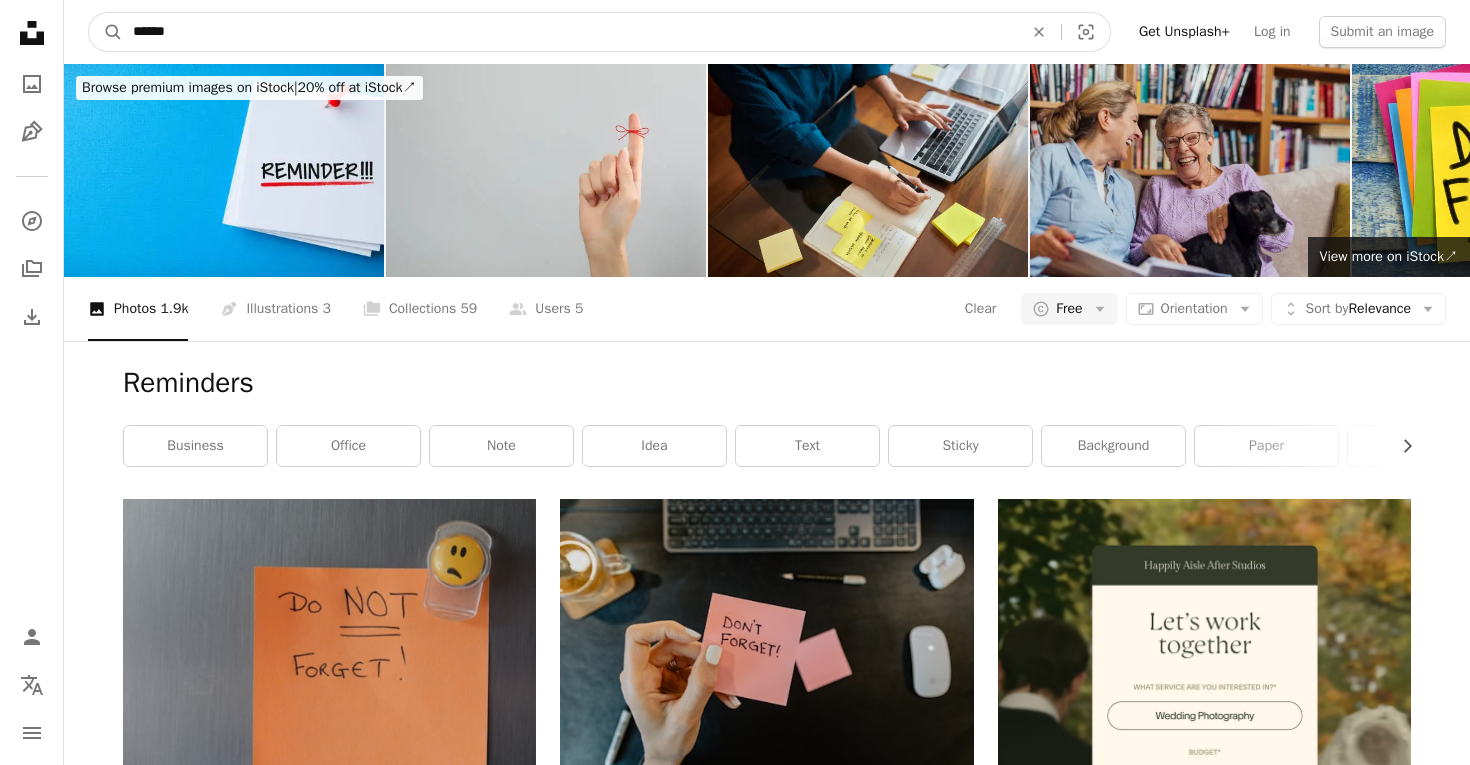 type on "*******" 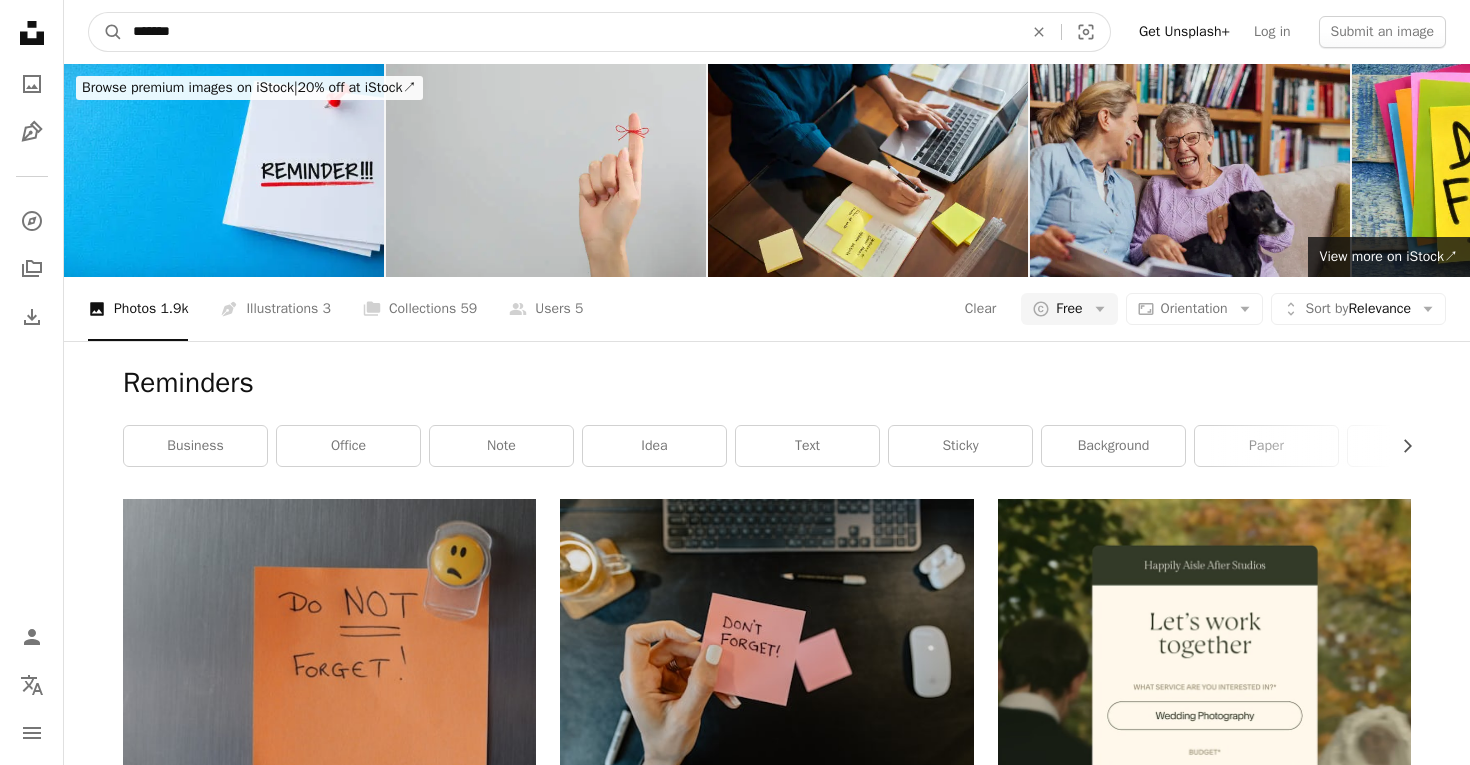 click on "A magnifying glass" at bounding box center [106, 32] 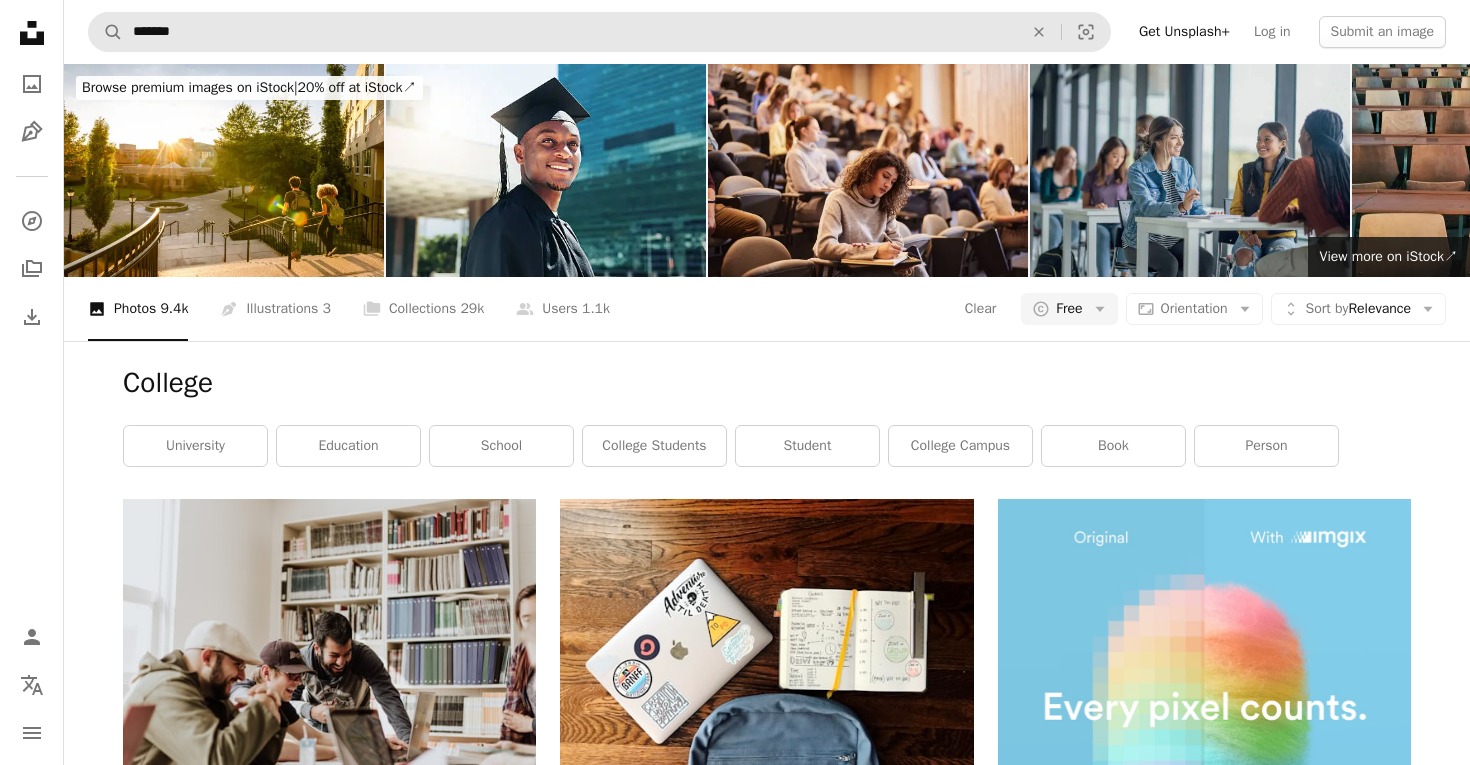 scroll, scrollTop: 0, scrollLeft: 0, axis: both 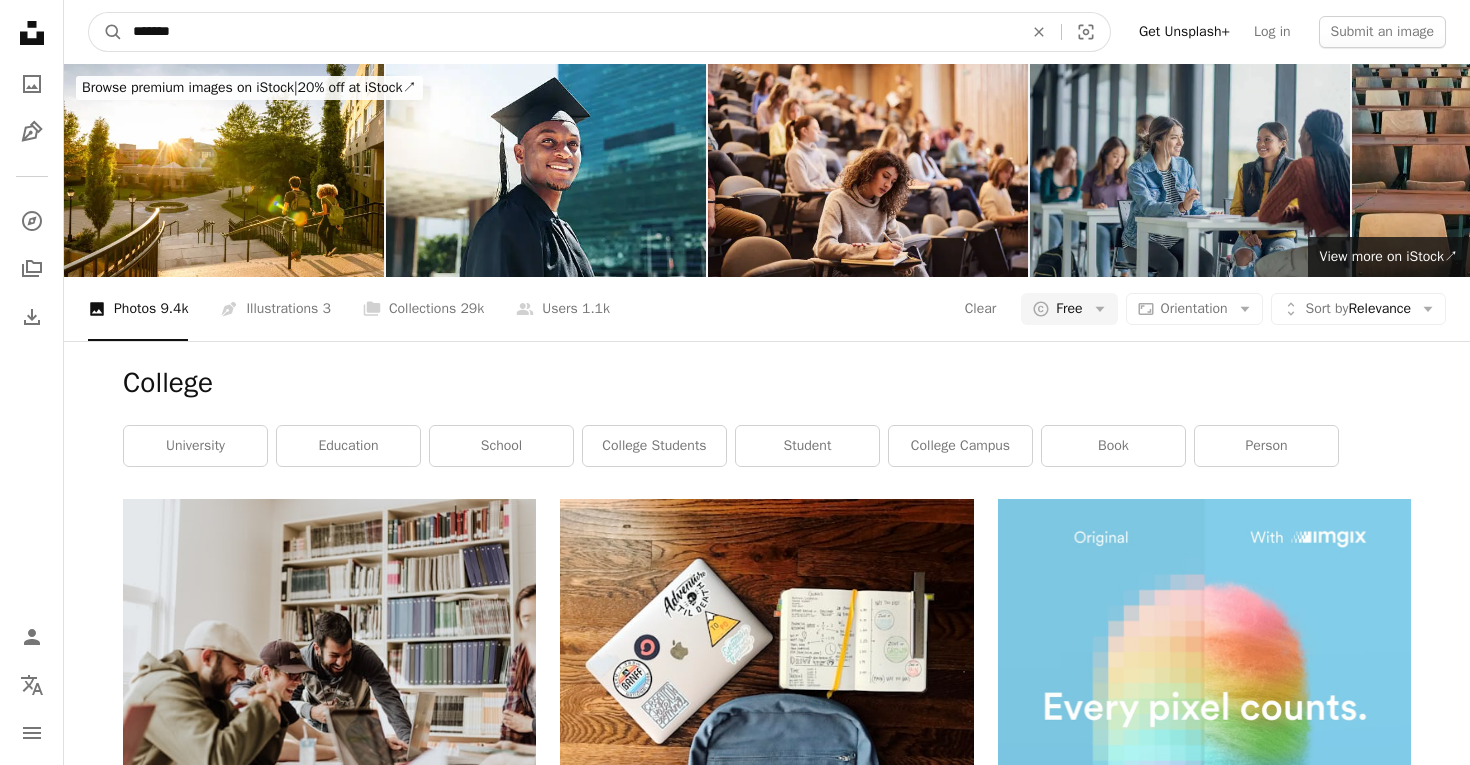 drag, startPoint x: 236, startPoint y: 32, endPoint x: -1, endPoint y: -37, distance: 246.84003 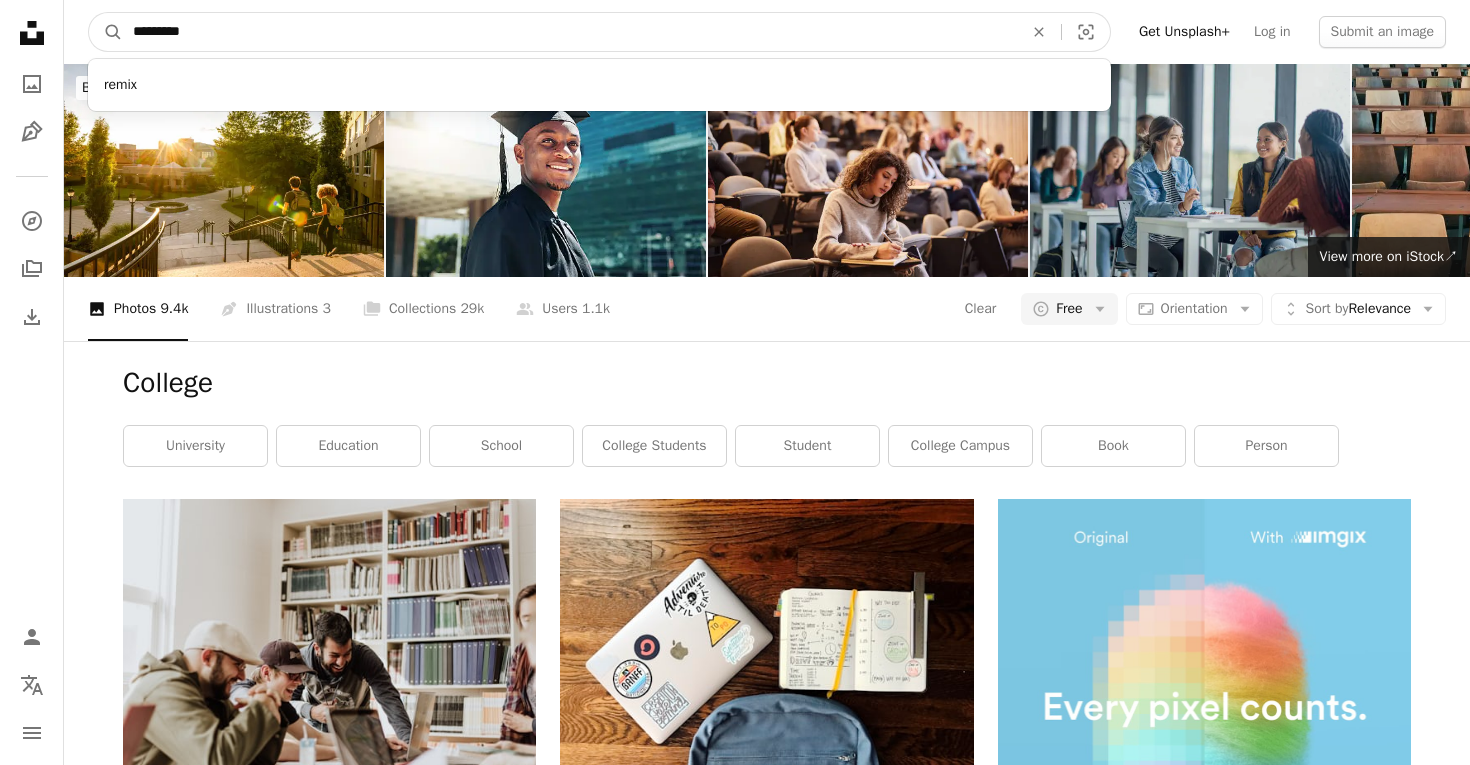 type on "*********" 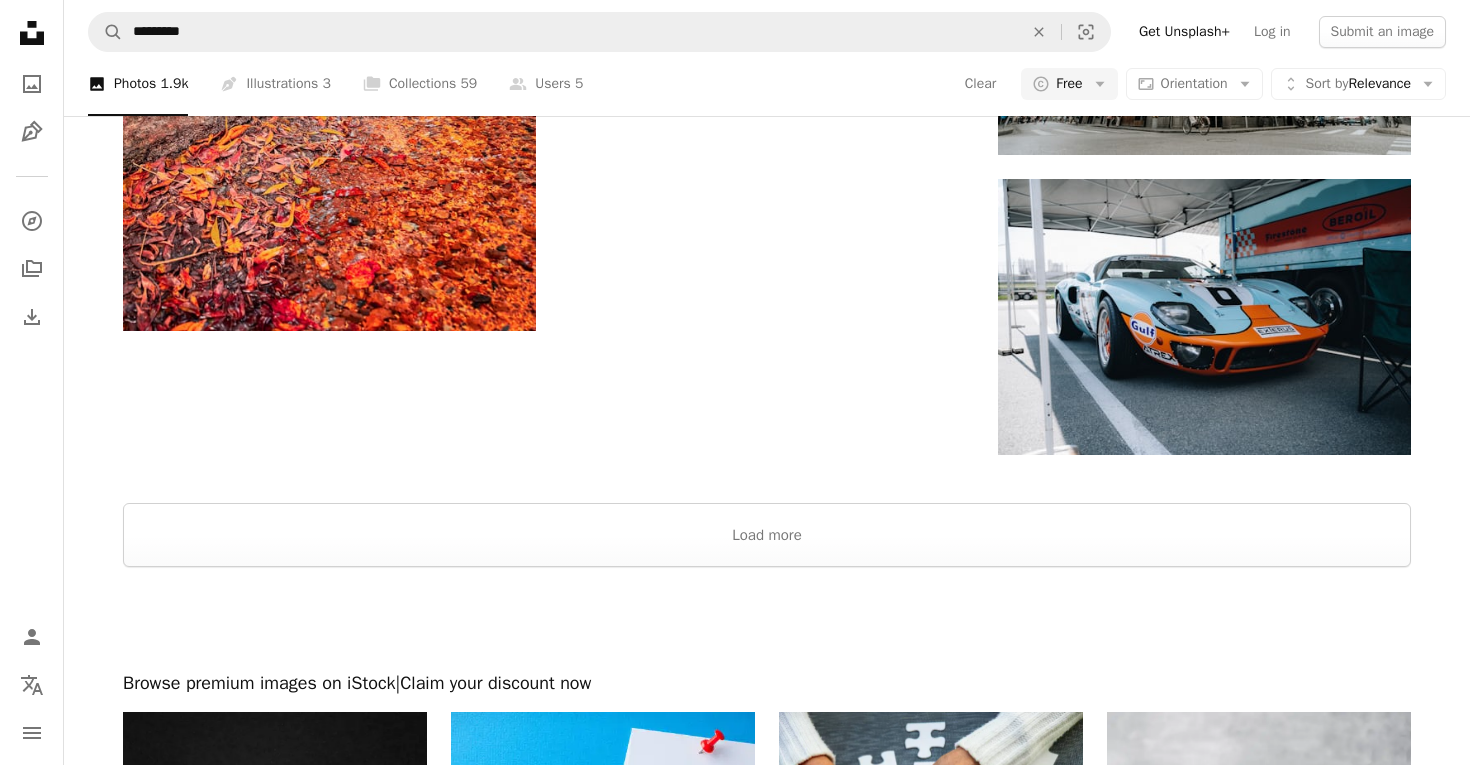 scroll, scrollTop: 3115, scrollLeft: 0, axis: vertical 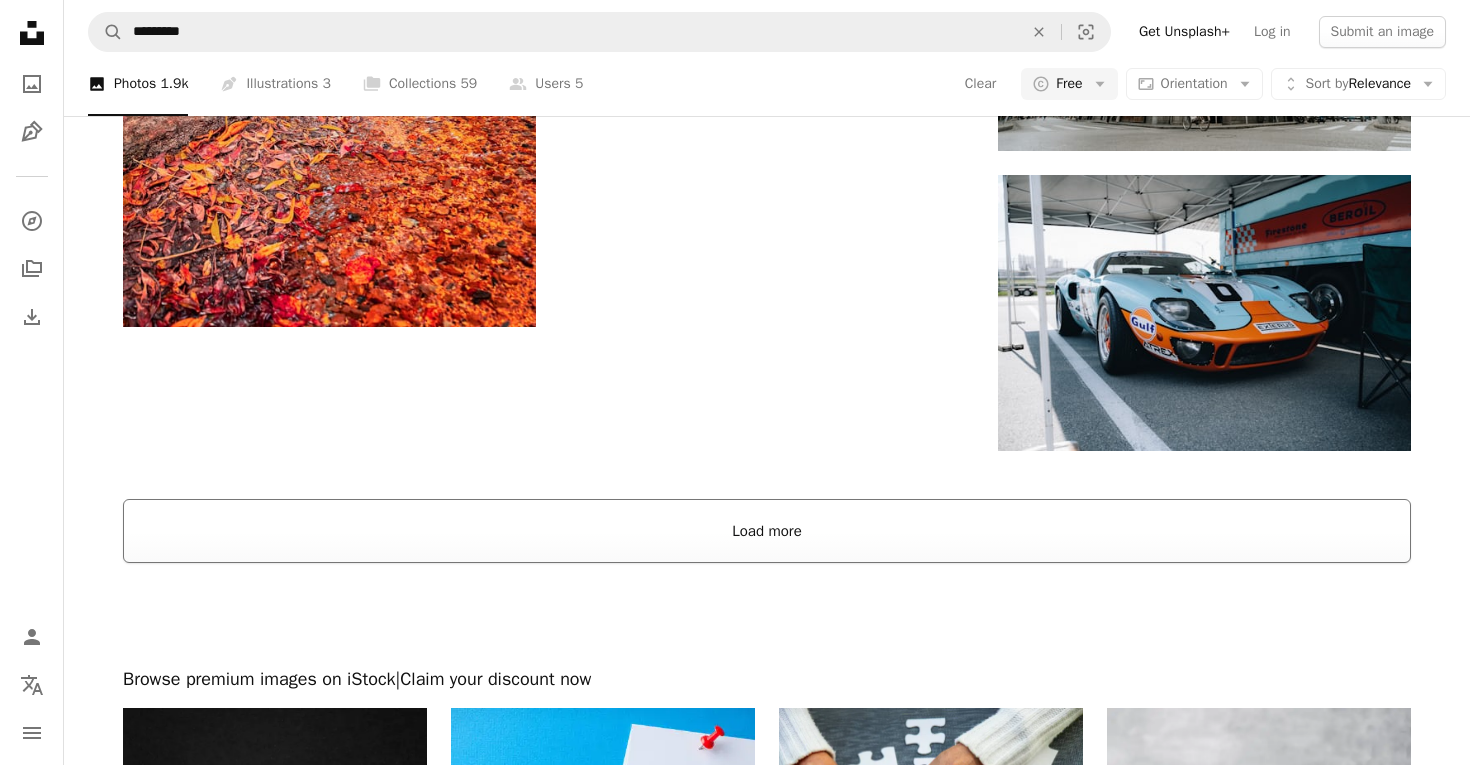 click on "Load more" at bounding box center (767, 531) 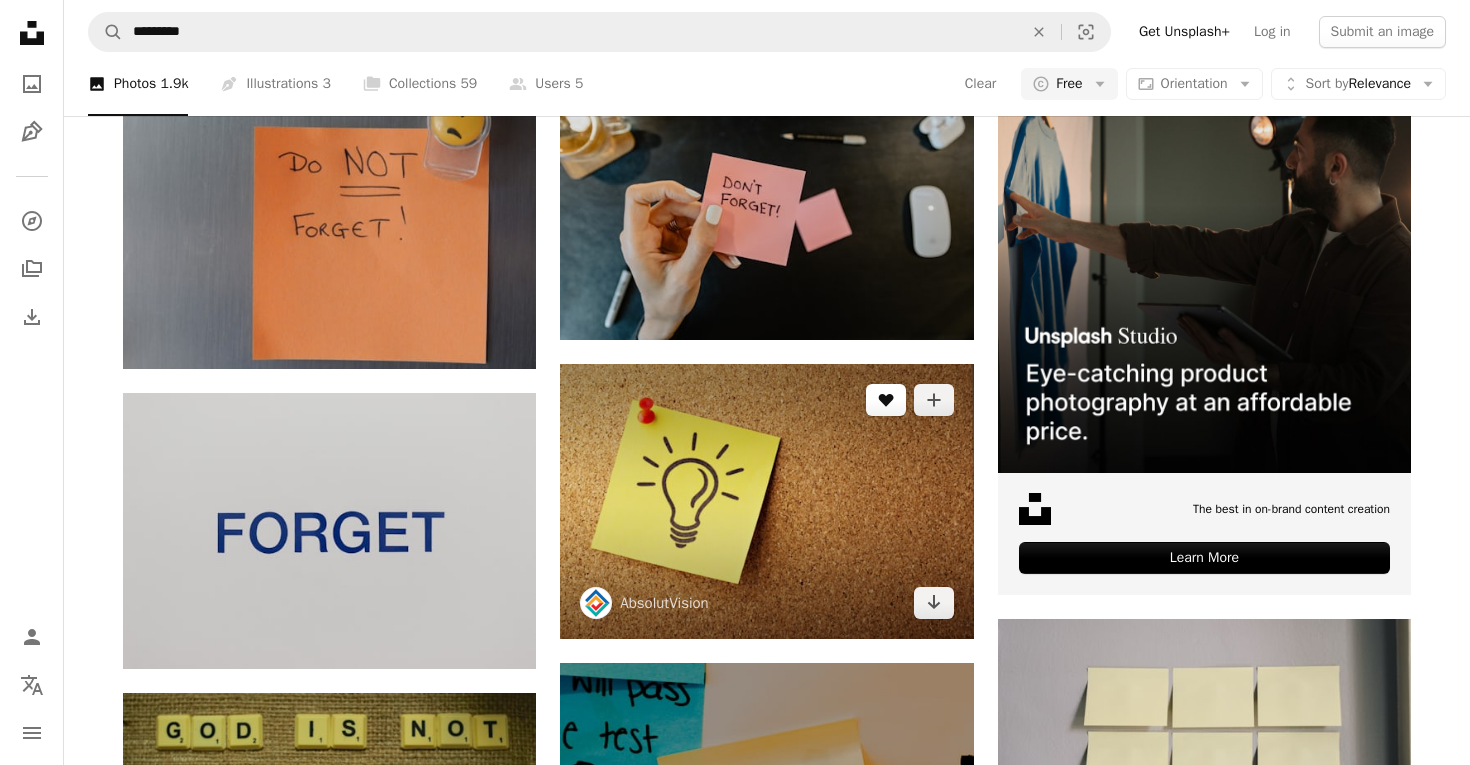 scroll, scrollTop: 438, scrollLeft: 0, axis: vertical 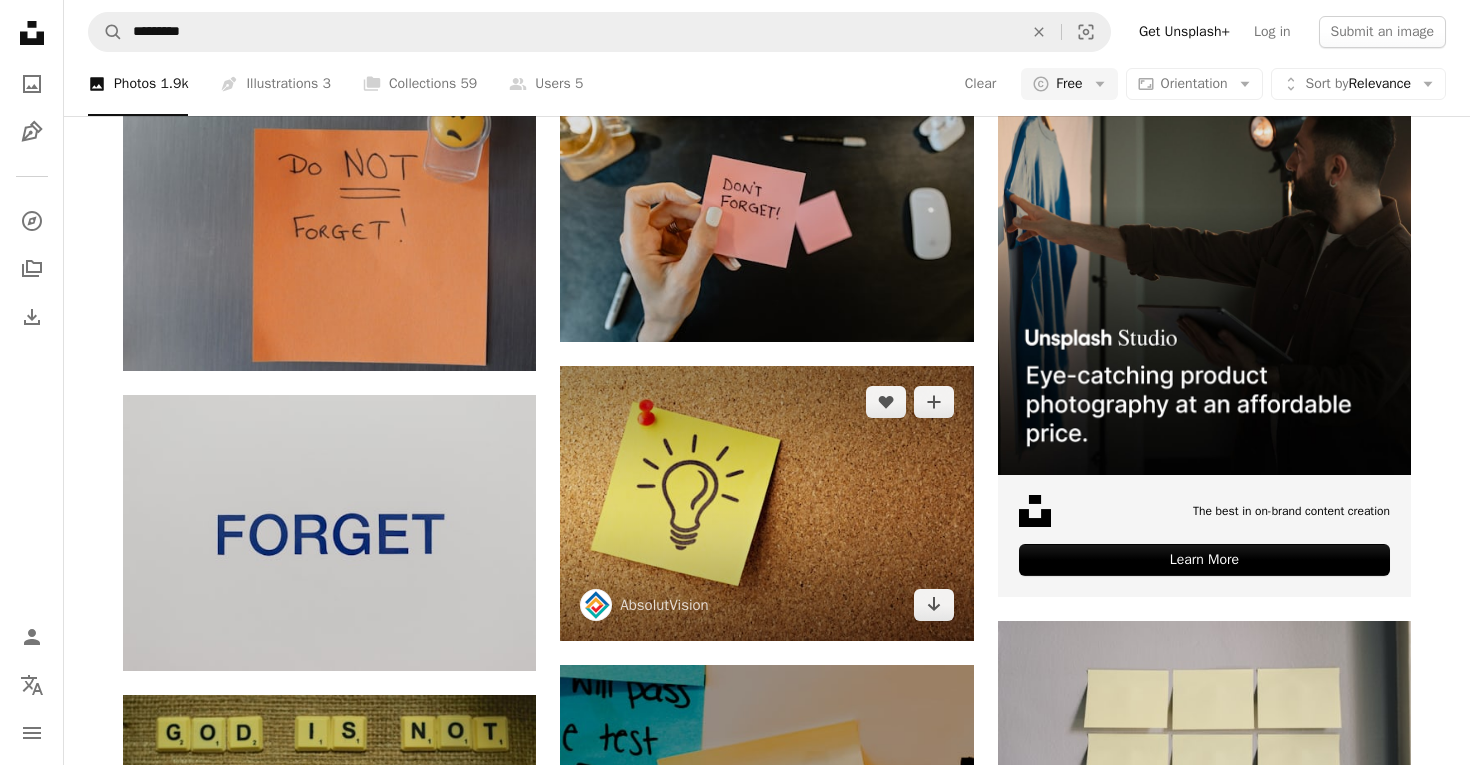click at bounding box center [766, 503] 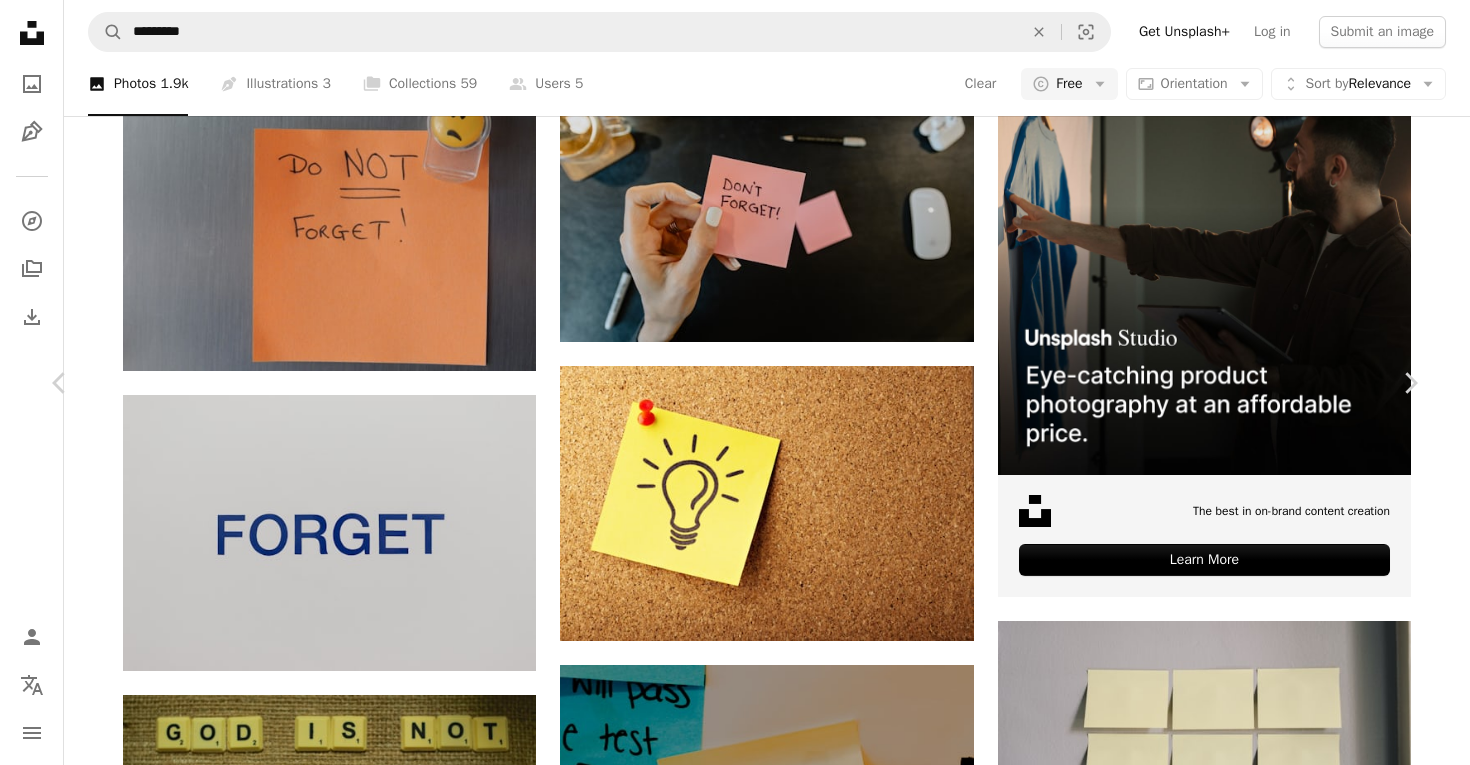 click on "Download free" at bounding box center (1236, 8966) 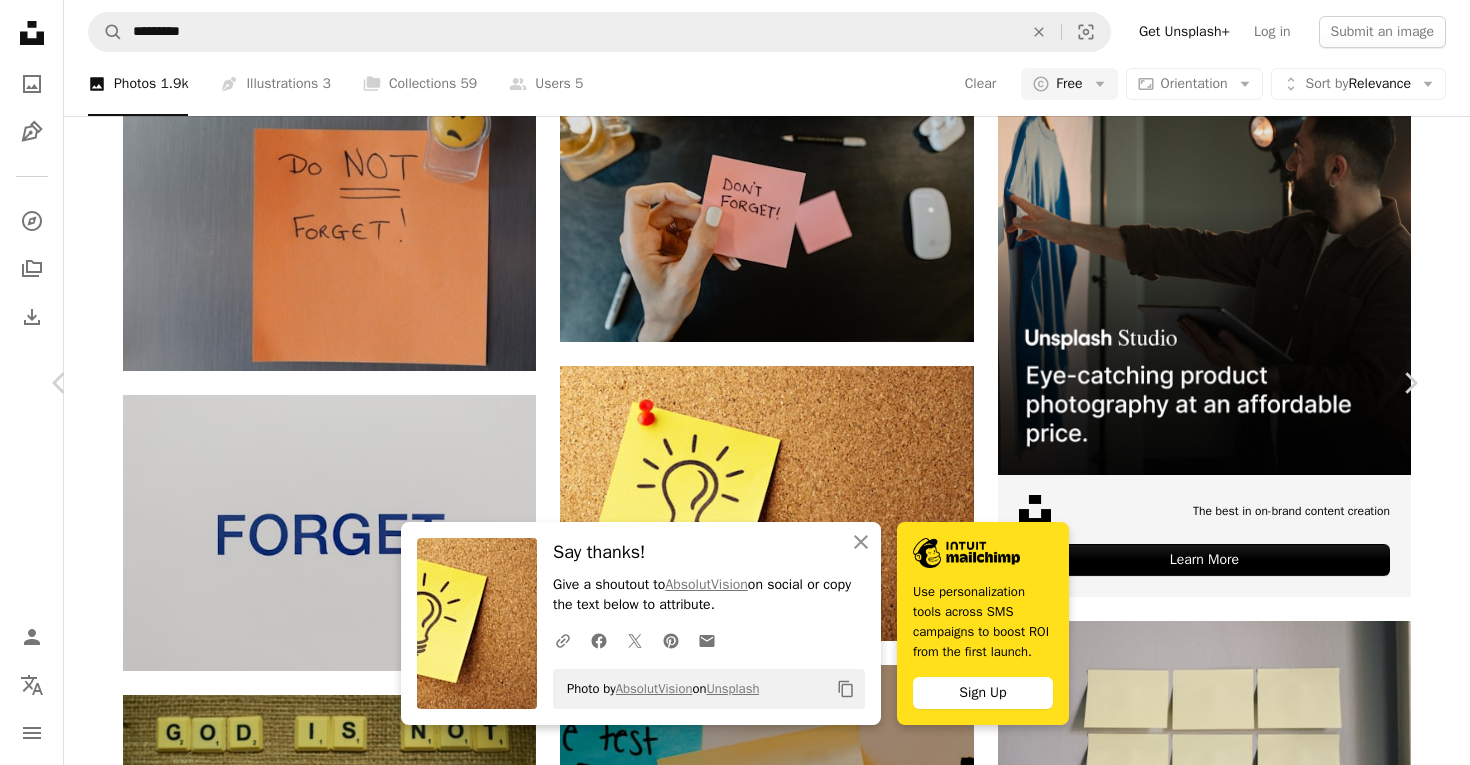 click on "An X shape Chevron left Chevron right An X shape Close Say thanks! Give a shoutout to  AbsolutVision  on social or copy the text below to attribute. A URL sharing icon (chains) Facebook icon X (formerly Twitter) icon Pinterest icon An envelope Photo by  AbsolutVision  on  Unsplash
Copy content Use personalization tools across SMS campaigns to boost ROI from the first launch. Sign Up AbsolutVision alterego_swiss A heart A plus sign Download free Chevron down Zoom in Views 118,546,332 Downloads 1,233,864 Featured in Business & Work A forward-right arrow Share Info icon Info More Actions Things to do Calendar outlined Published on  [MONTH] 3, [YEAR] Safety Free to use under the  Unsplash License paper design idea lightbulb ideas schedule message note board announcement blank notepad pin sticky memo pinboard good idea noticeboard lighbulb background HD Wallpapers Browse premium related images on iStock  |  Save 20% with code UNSPLASH20 View more on iStock  ↗ Related images A heart A plus sign 金 运" at bounding box center [735, 9301] 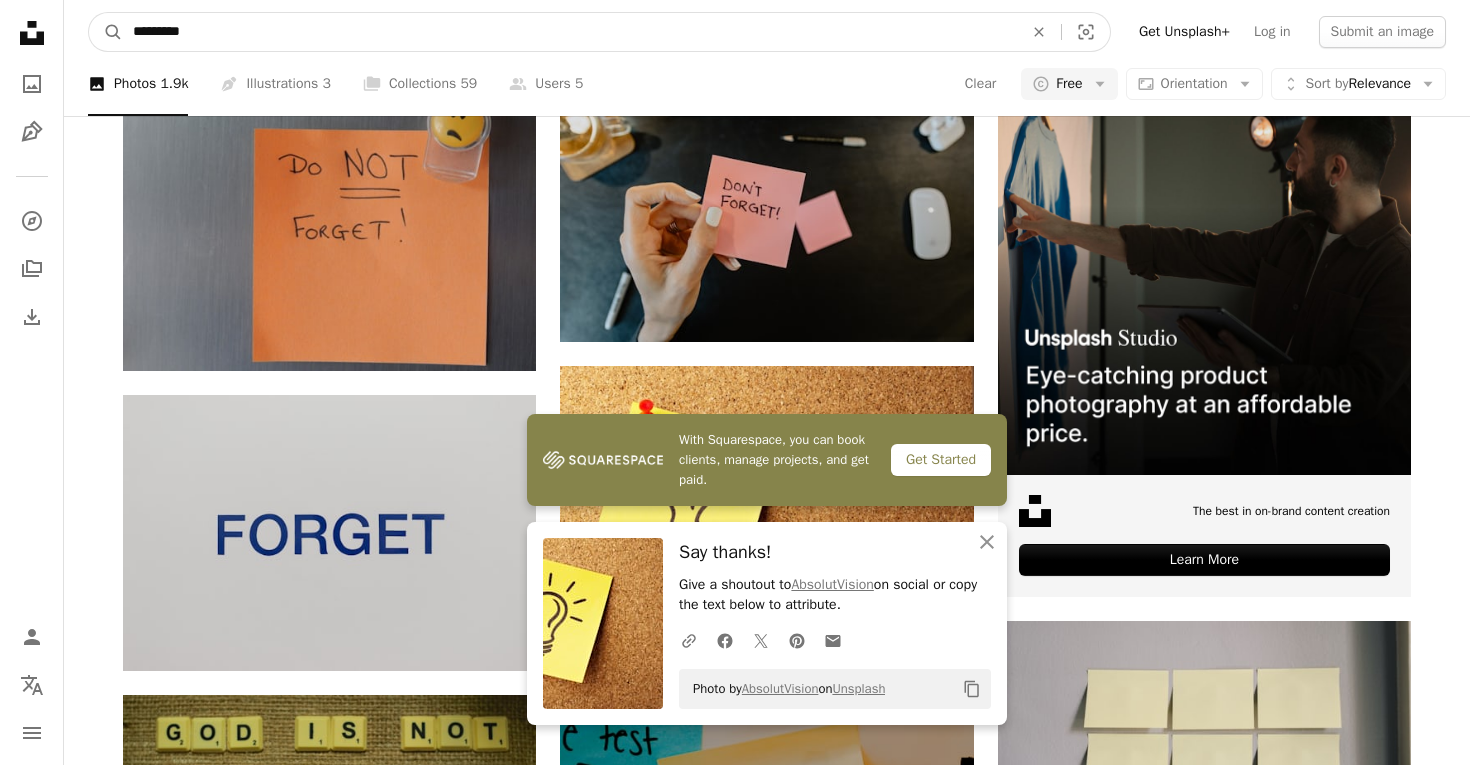 drag, startPoint x: 194, startPoint y: 34, endPoint x: 22, endPoint y: -4, distance: 176.14766 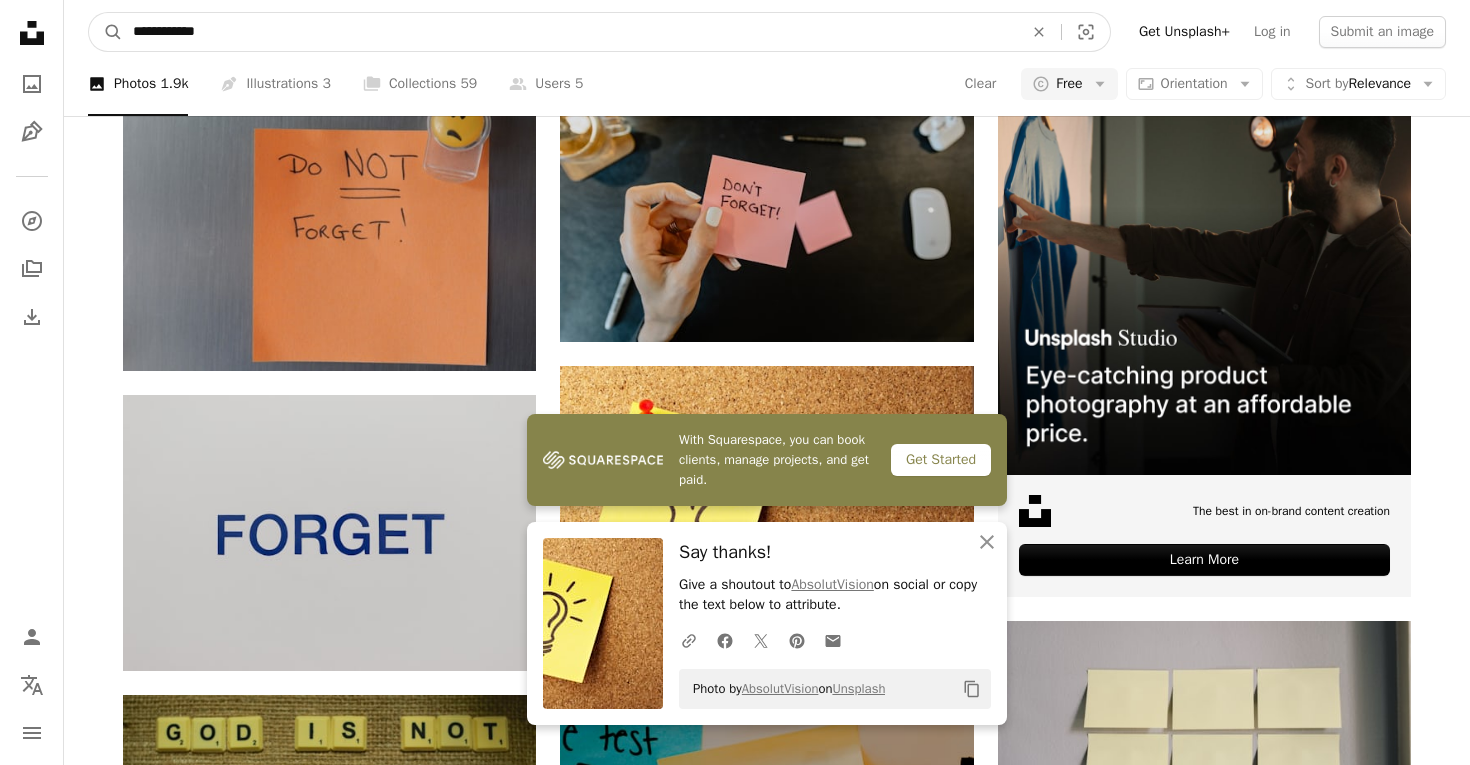 type on "**********" 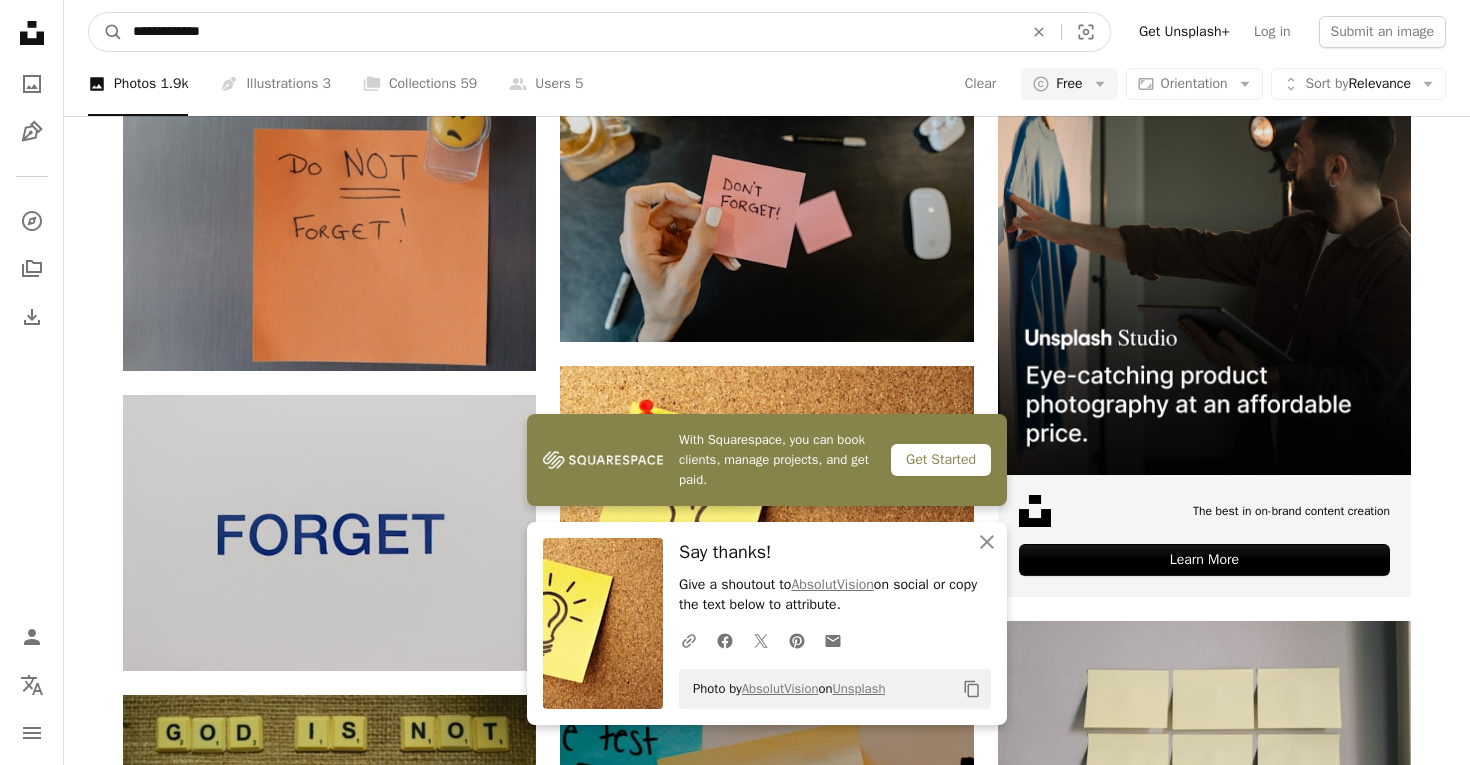 click on "A magnifying glass" at bounding box center [106, 32] 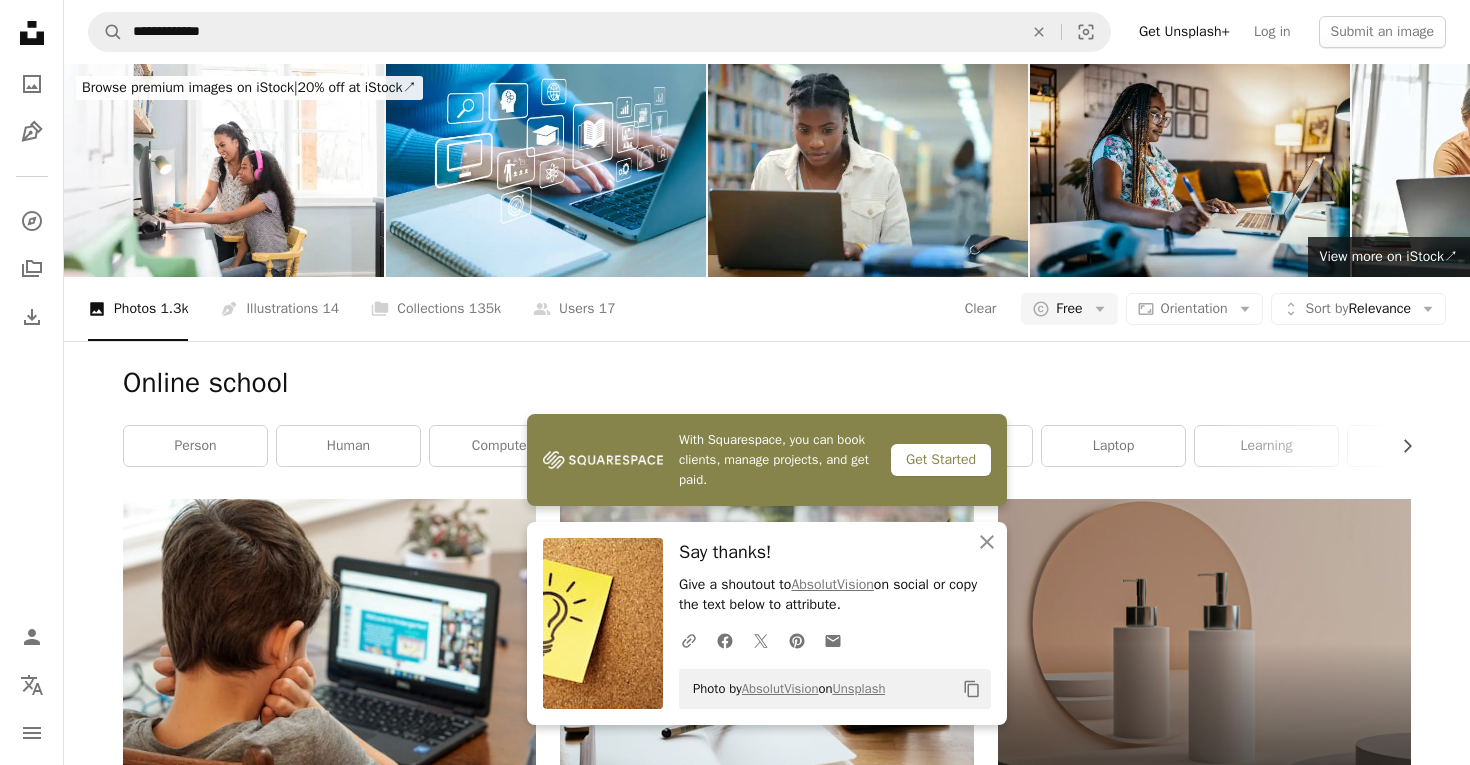 click on "Online school Chevron right person human computer electronic pc desk laptop learning table school online furniture" at bounding box center [767, 420] 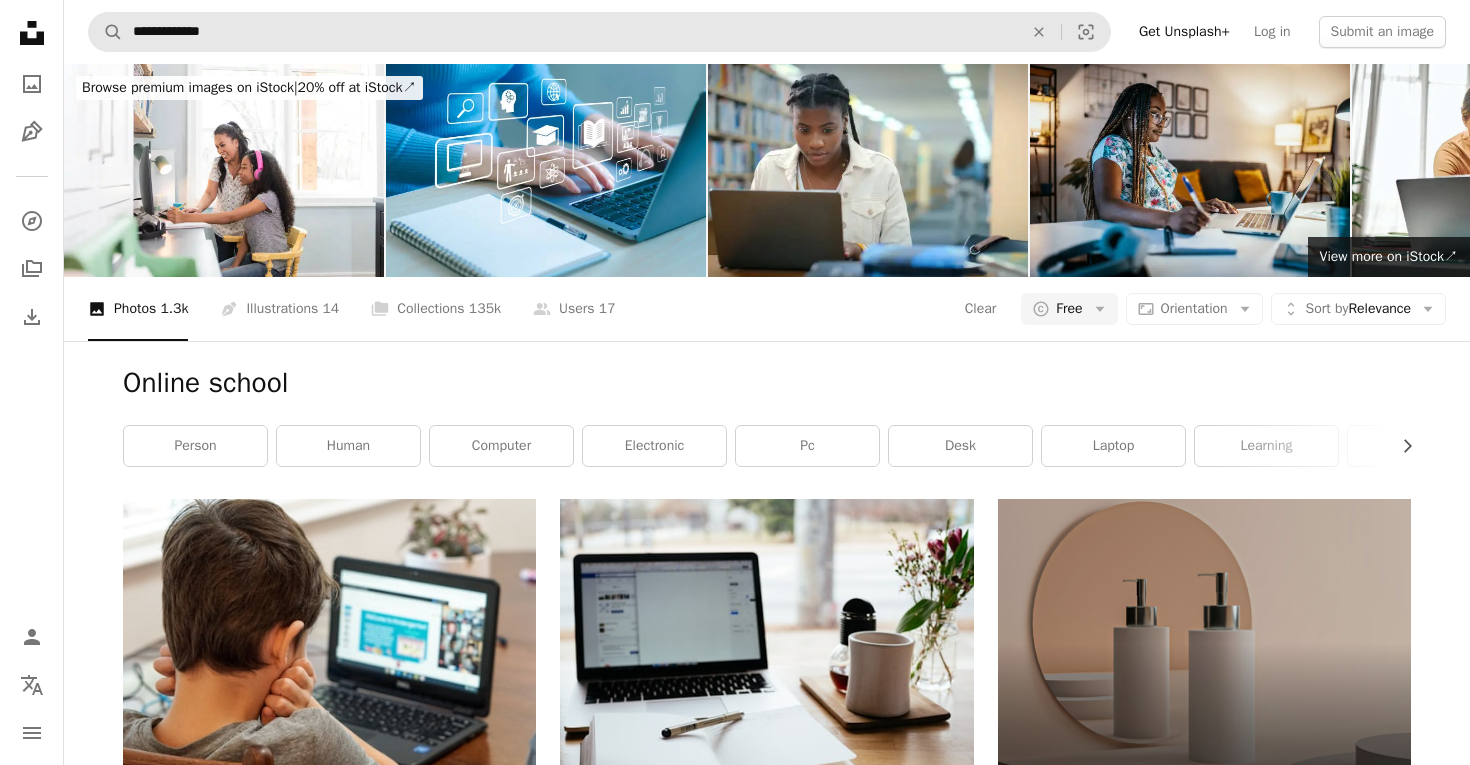 scroll, scrollTop: 0, scrollLeft: 0, axis: both 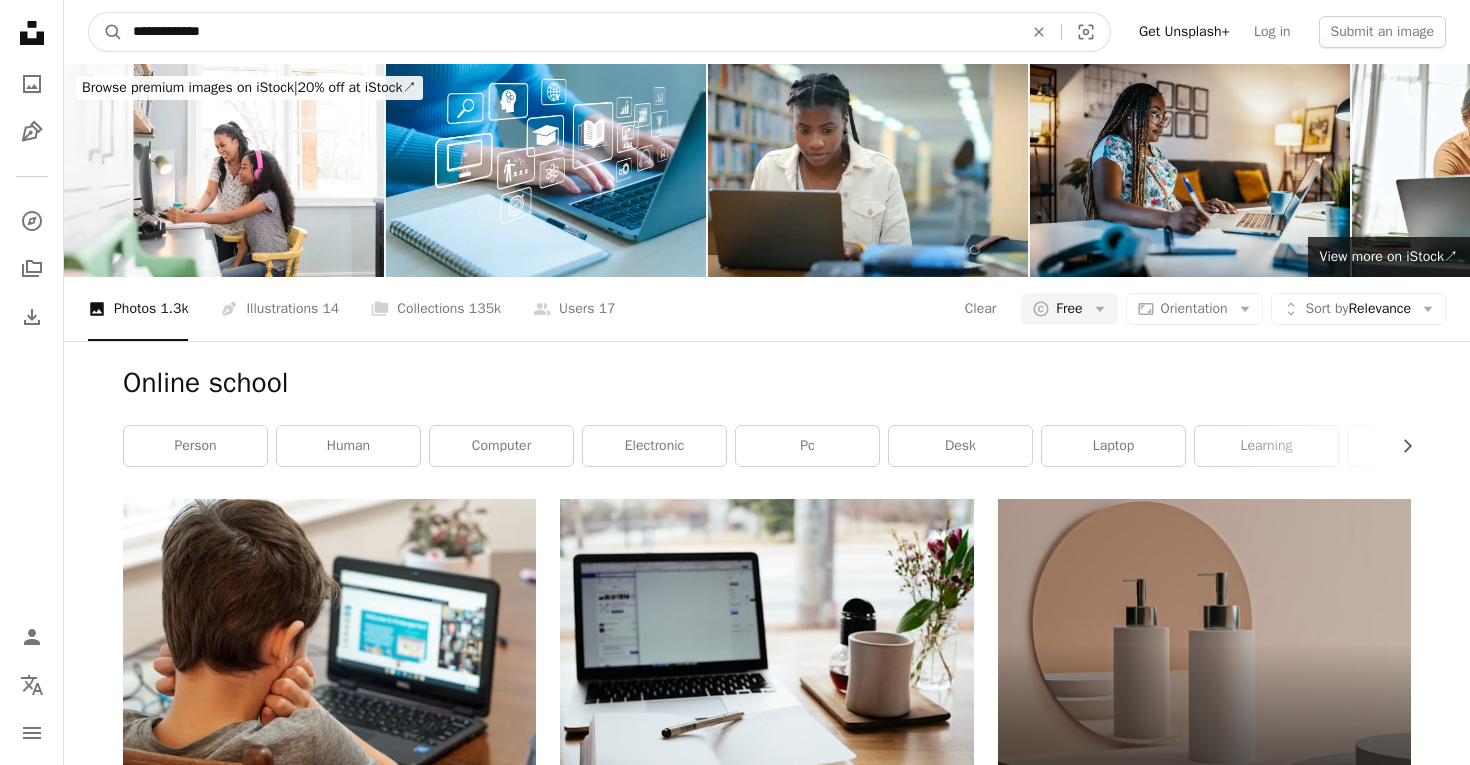 drag, startPoint x: 235, startPoint y: 29, endPoint x: 47, endPoint y: -18, distance: 193.78596 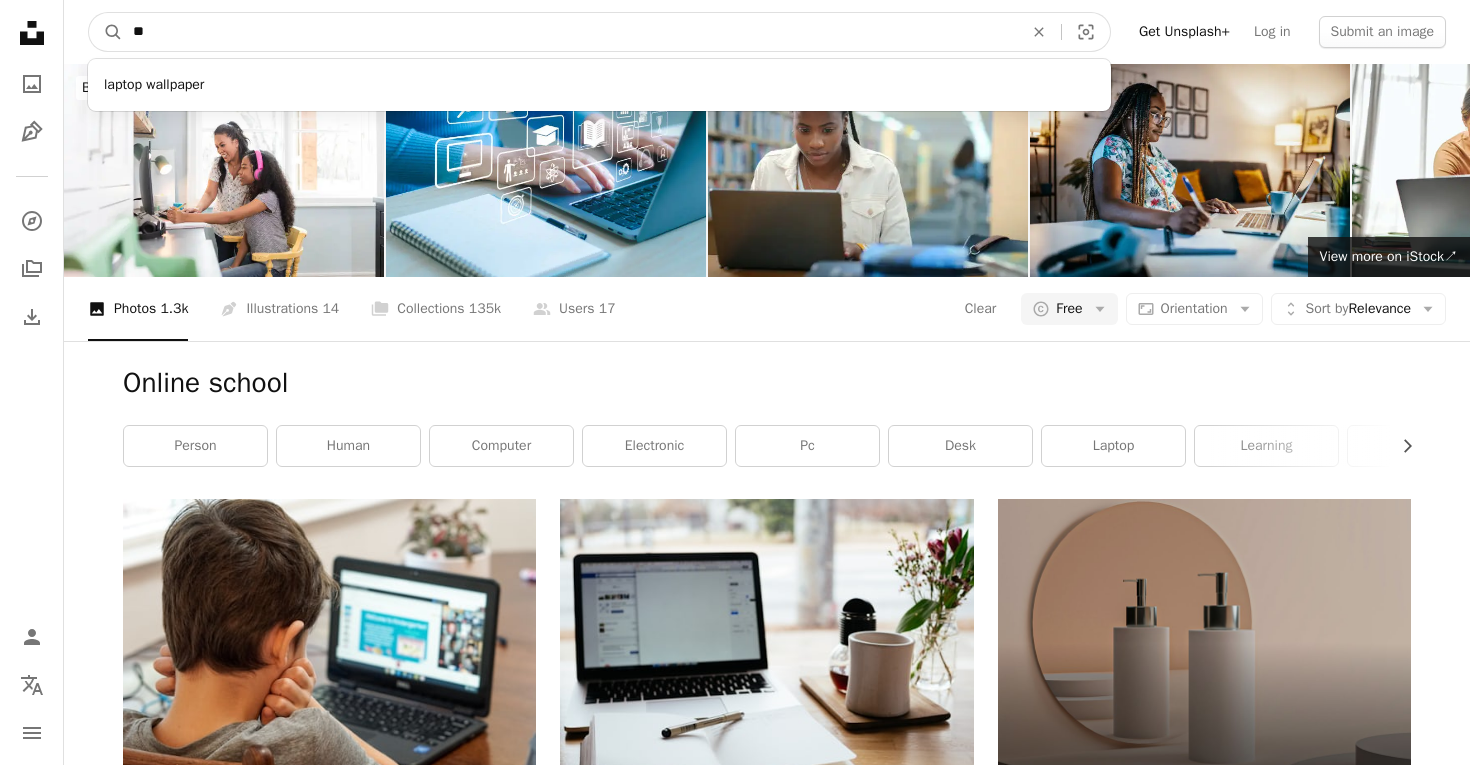 type on "*" 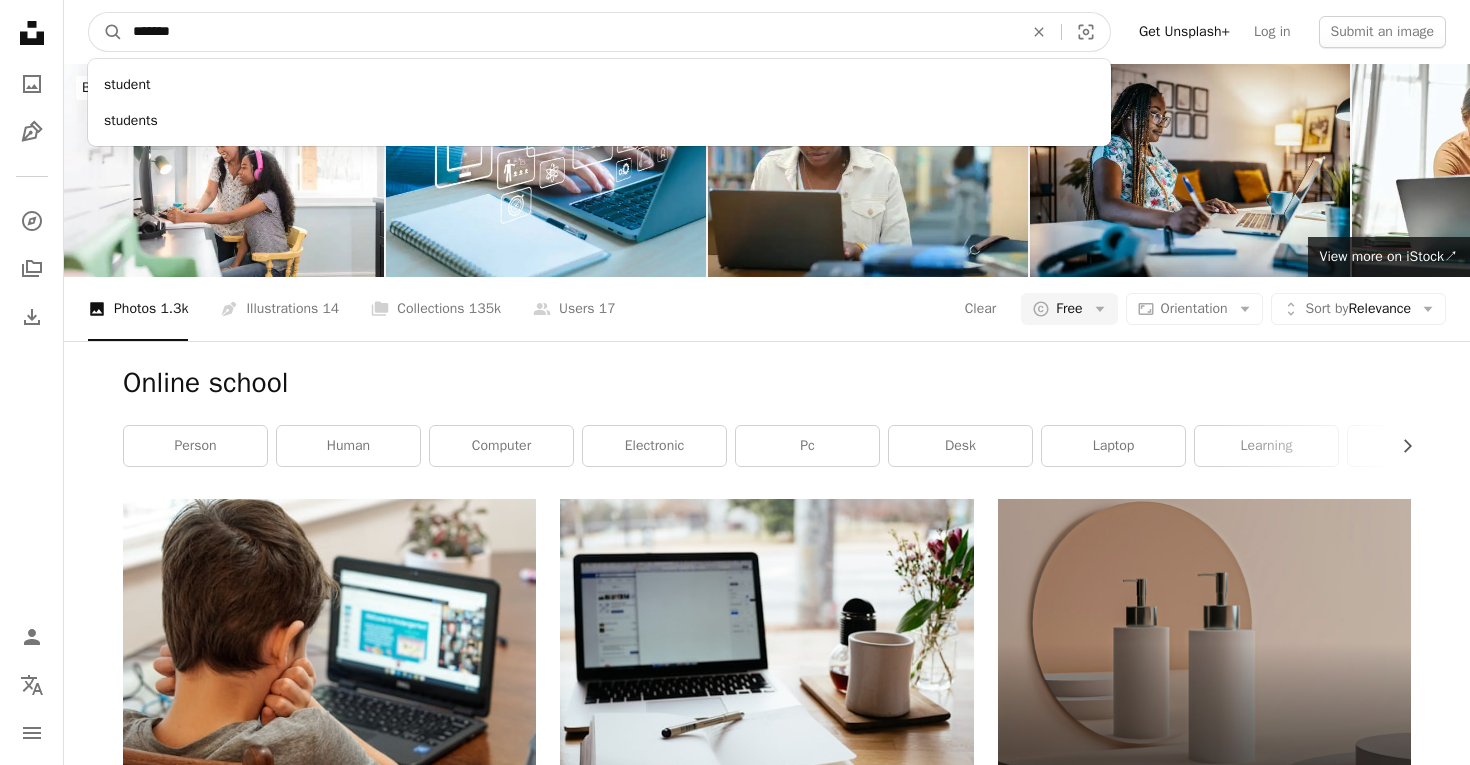 type on "********" 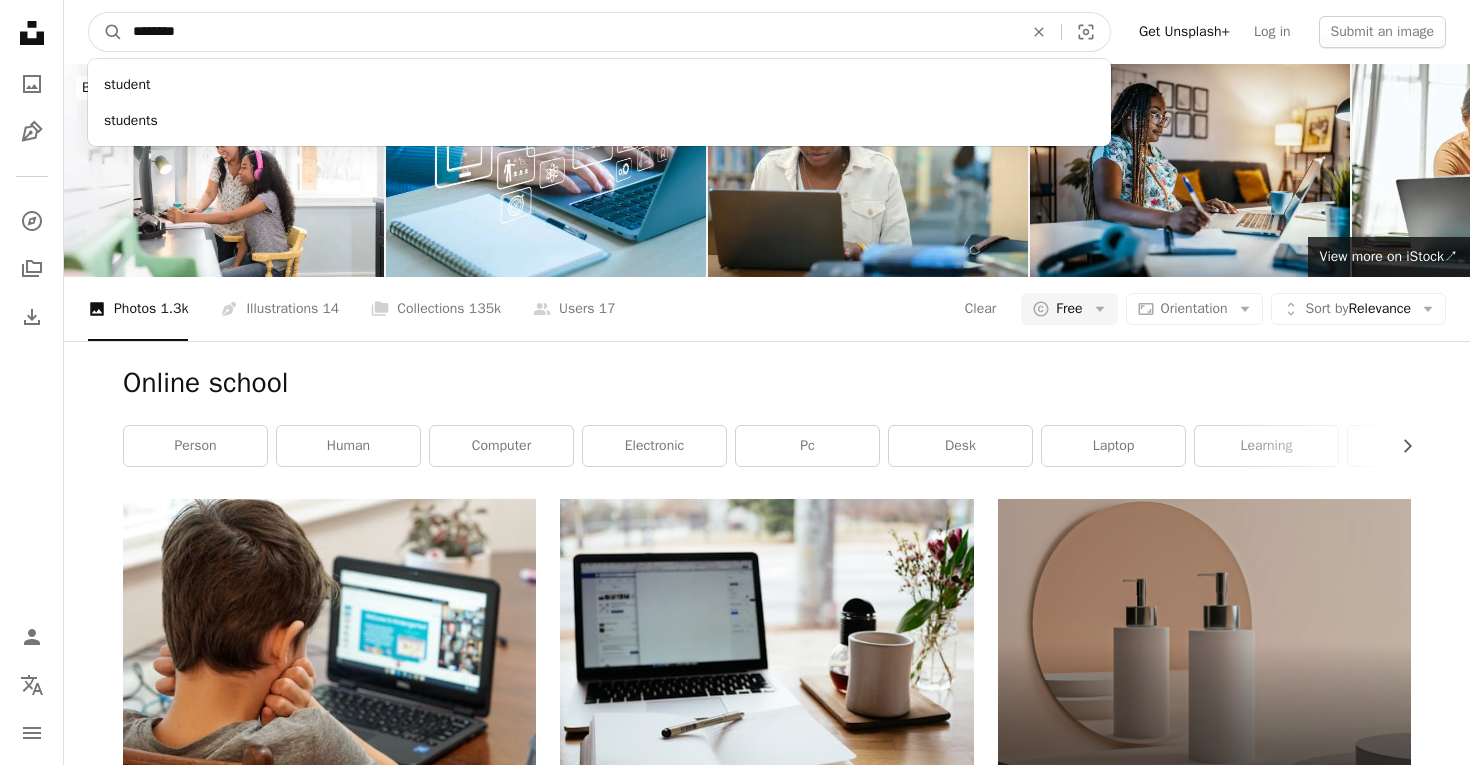 click on "A magnifying glass" at bounding box center (106, 32) 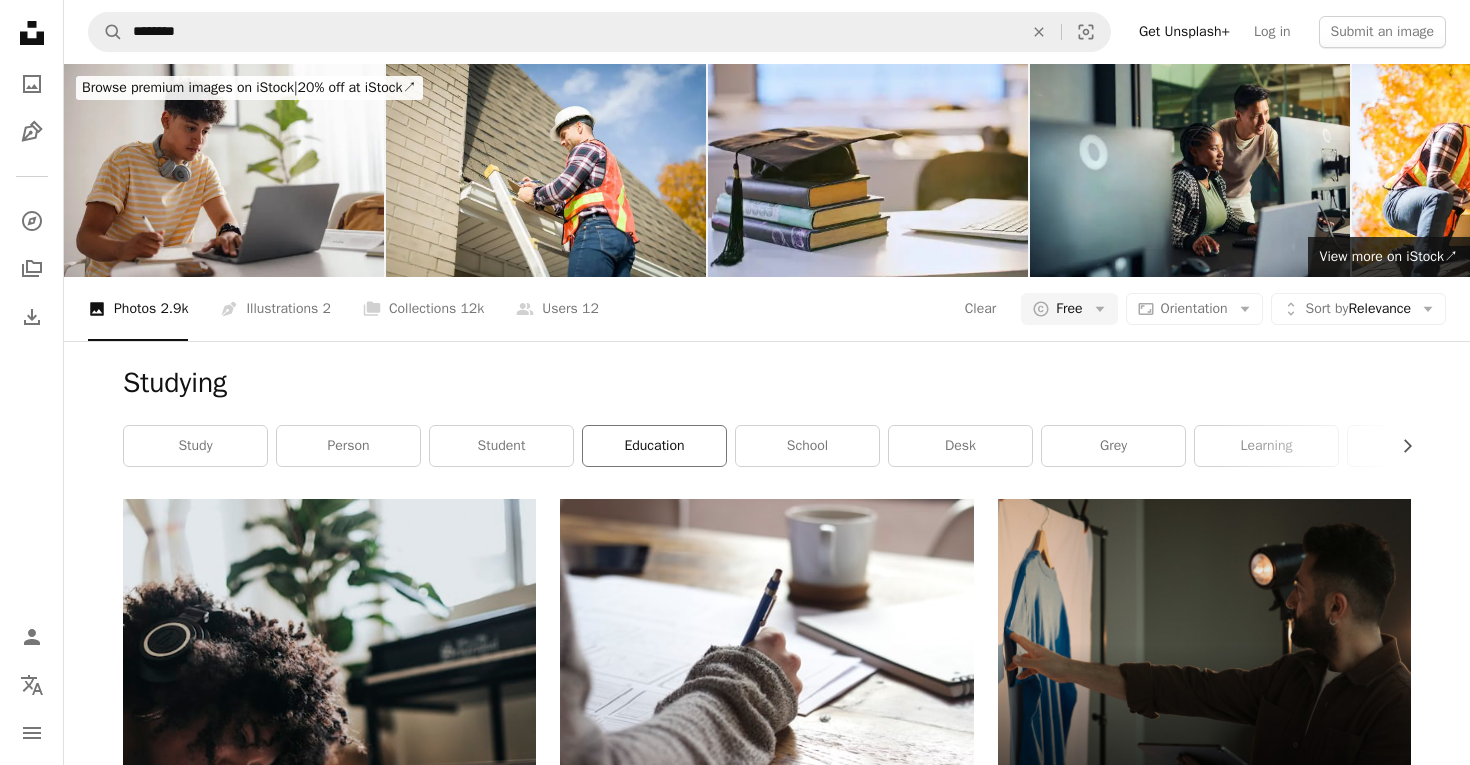 scroll, scrollTop: 0, scrollLeft: 0, axis: both 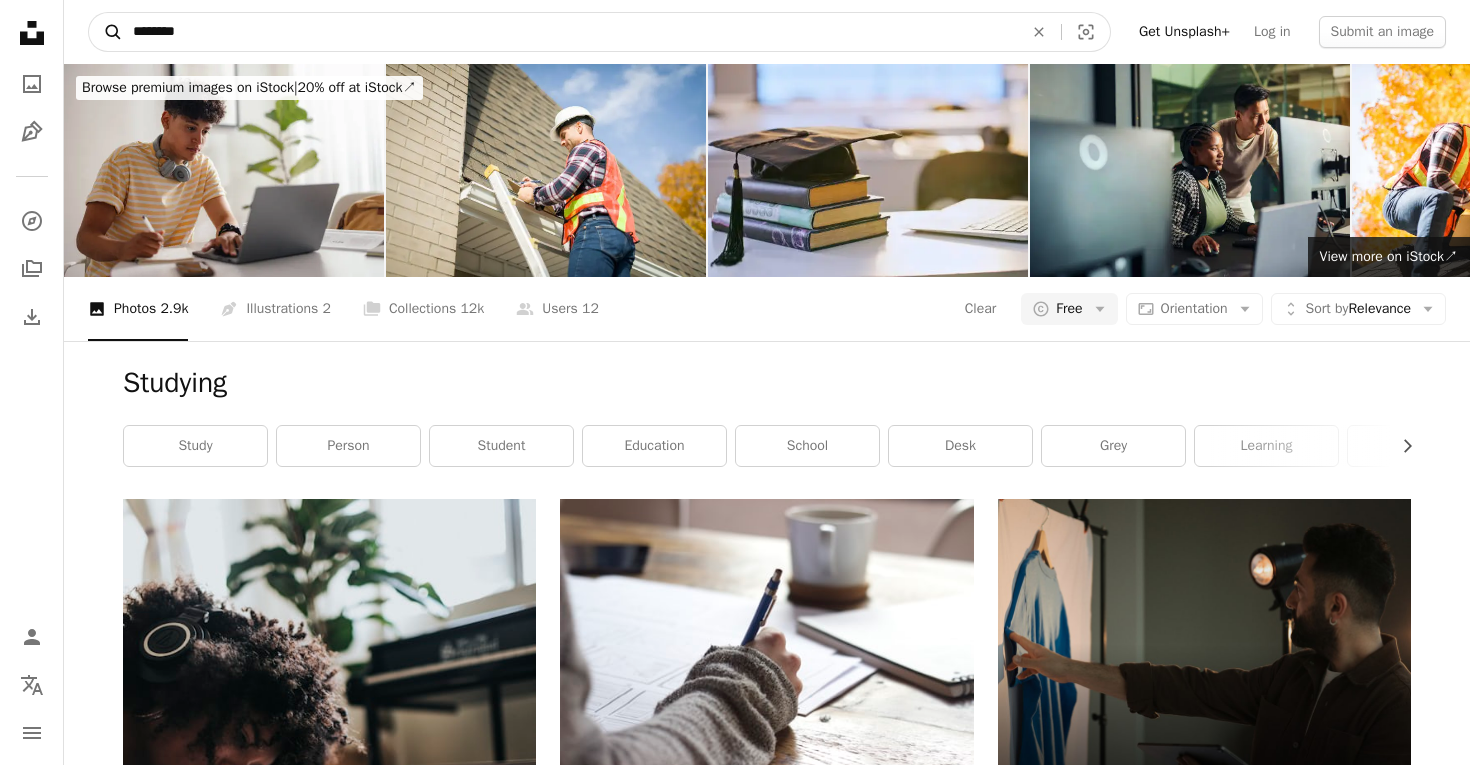 drag, startPoint x: 223, startPoint y: 29, endPoint x: 103, endPoint y: 25, distance: 120.06665 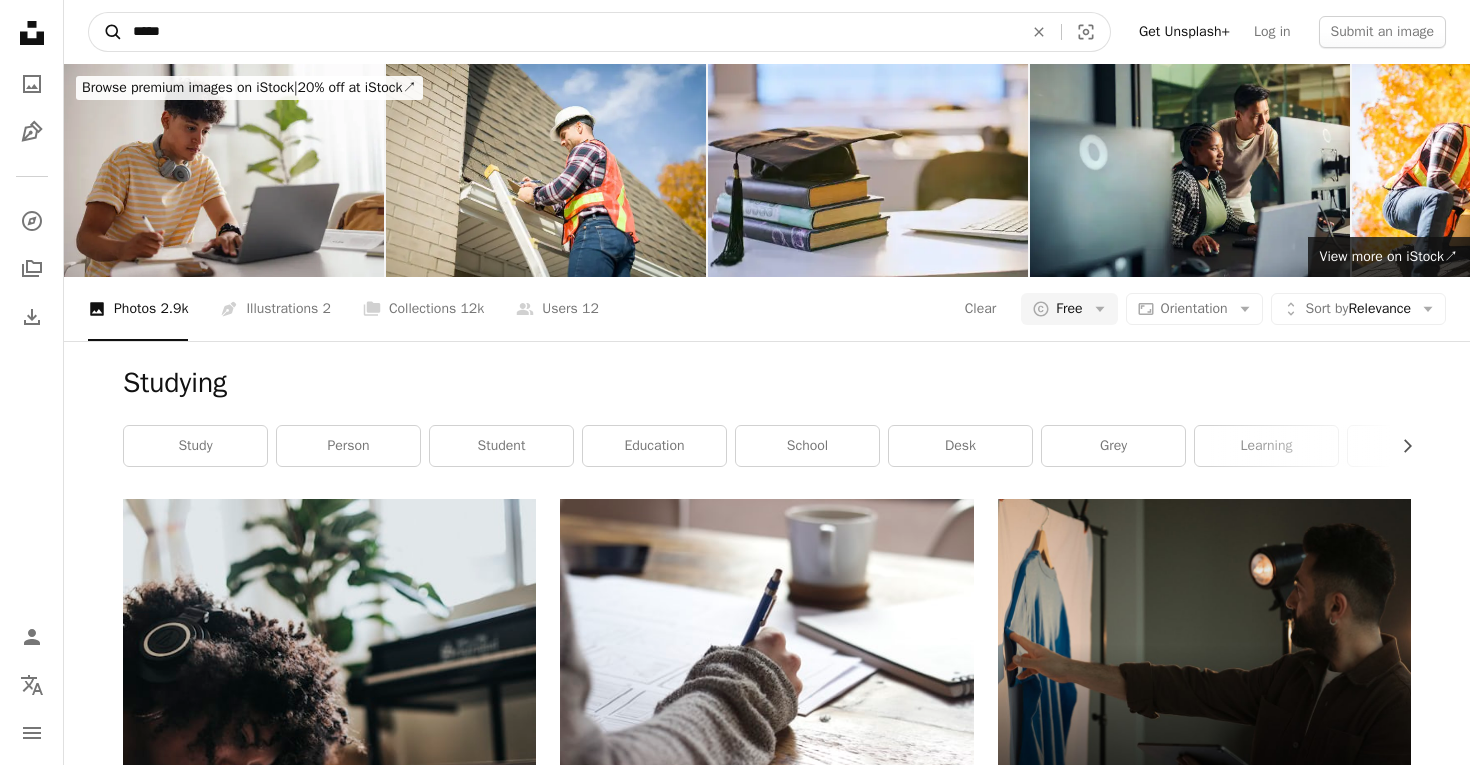 type on "******" 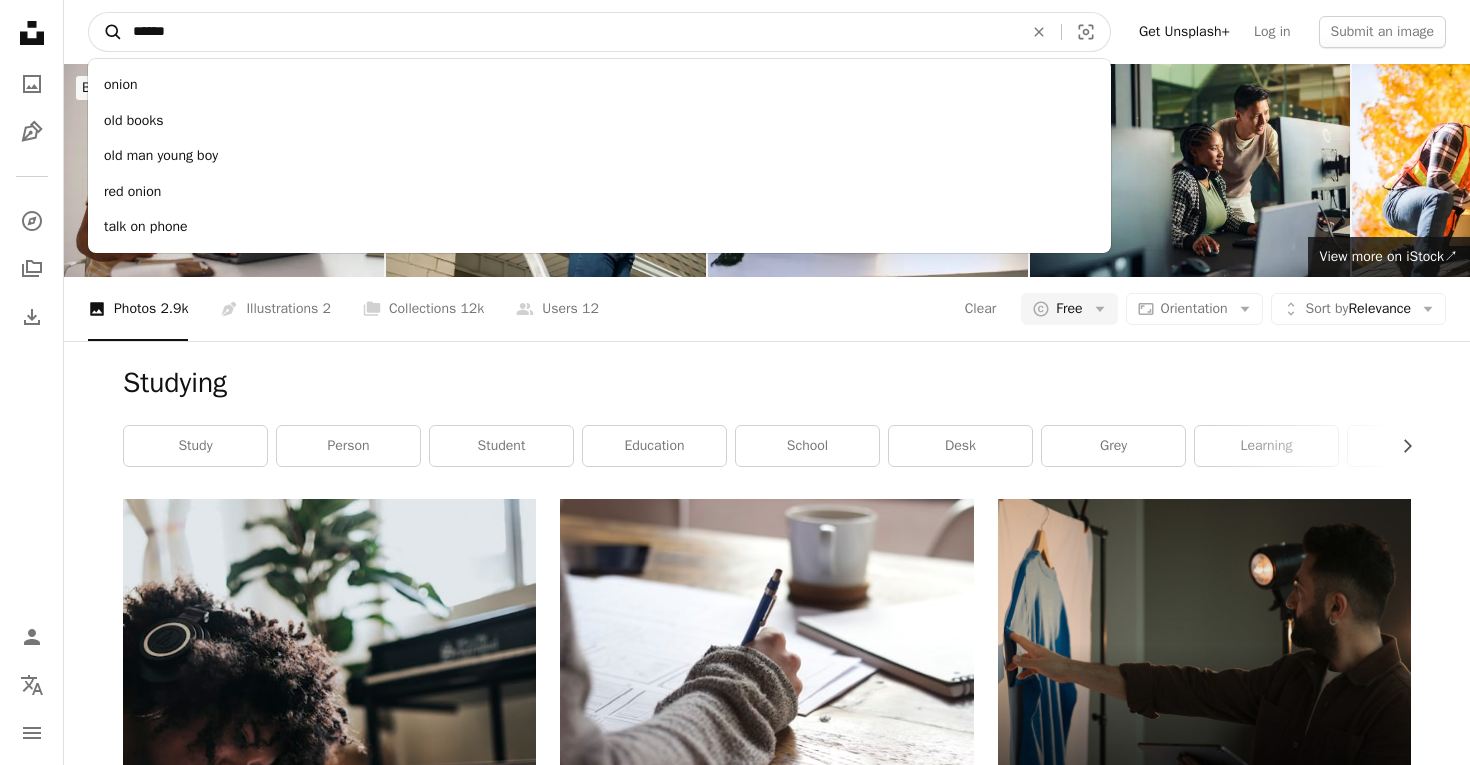 click on "A magnifying glass" at bounding box center [106, 32] 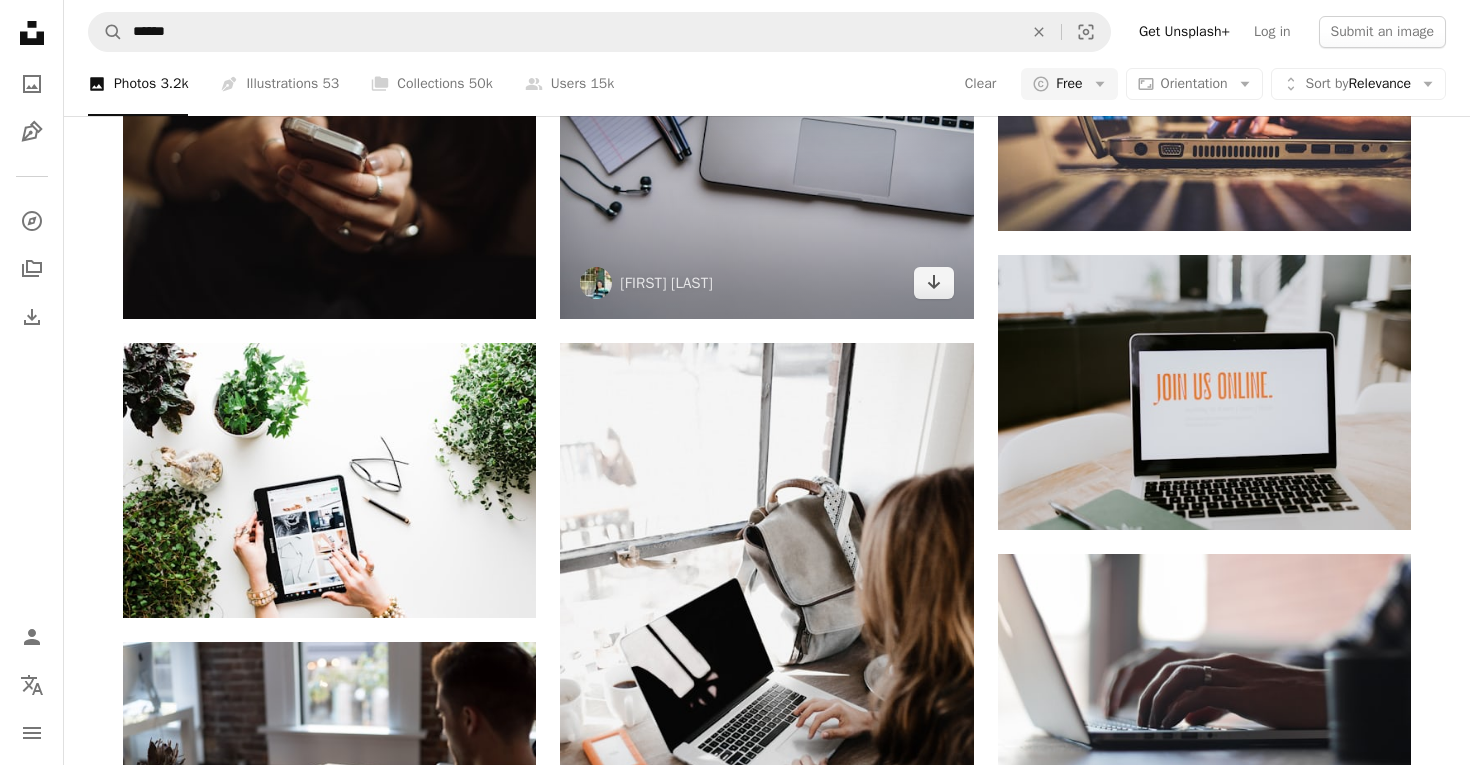scroll, scrollTop: 1393, scrollLeft: 0, axis: vertical 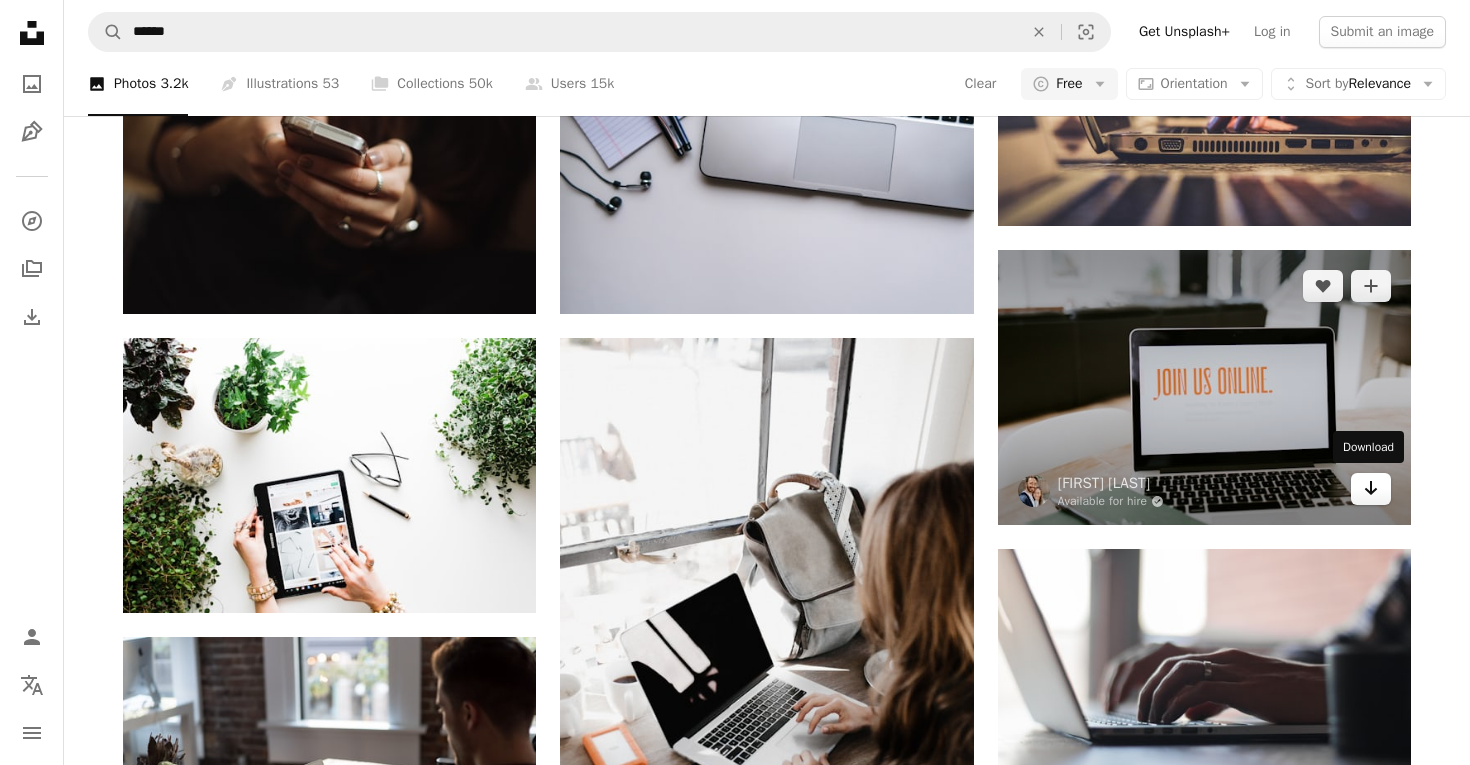 click 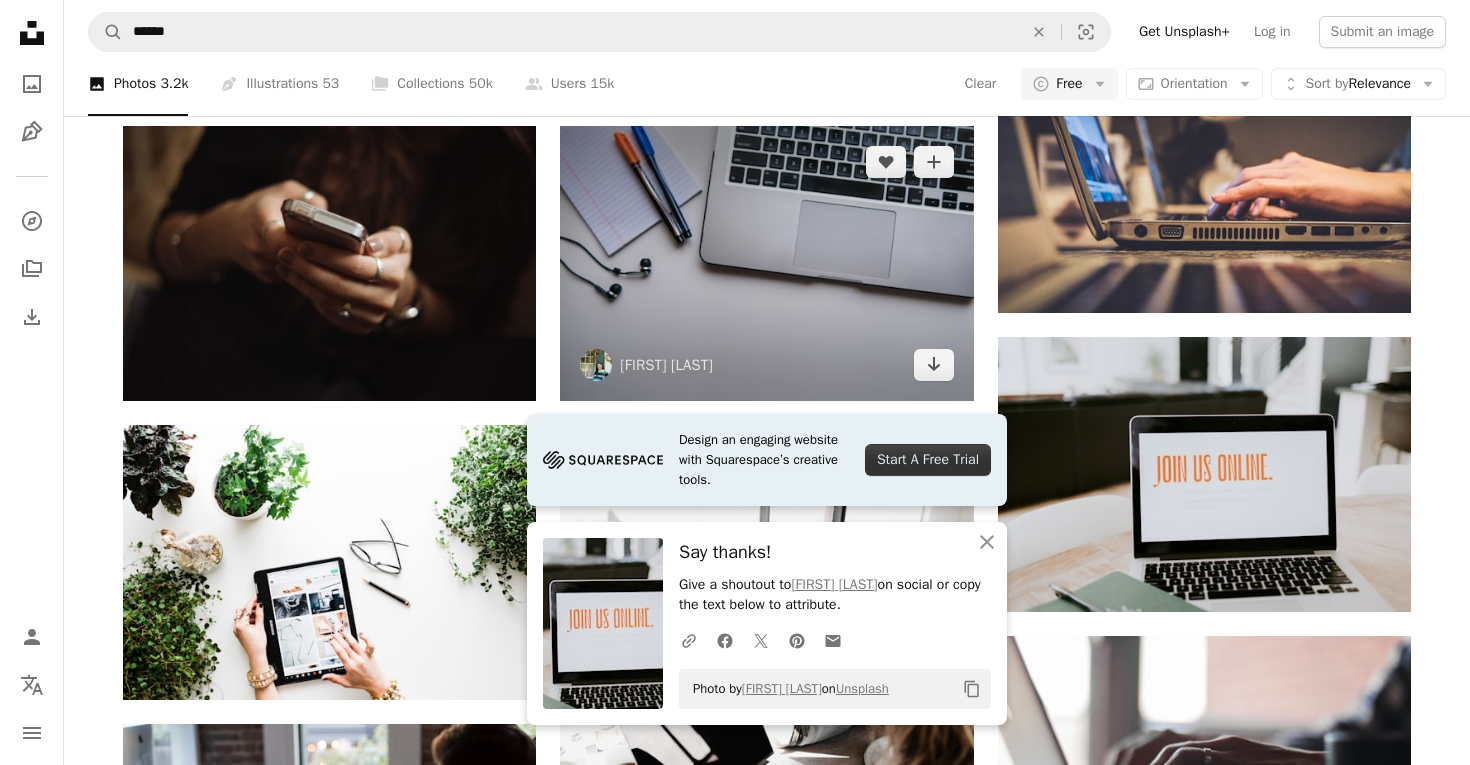 scroll, scrollTop: 1297, scrollLeft: 0, axis: vertical 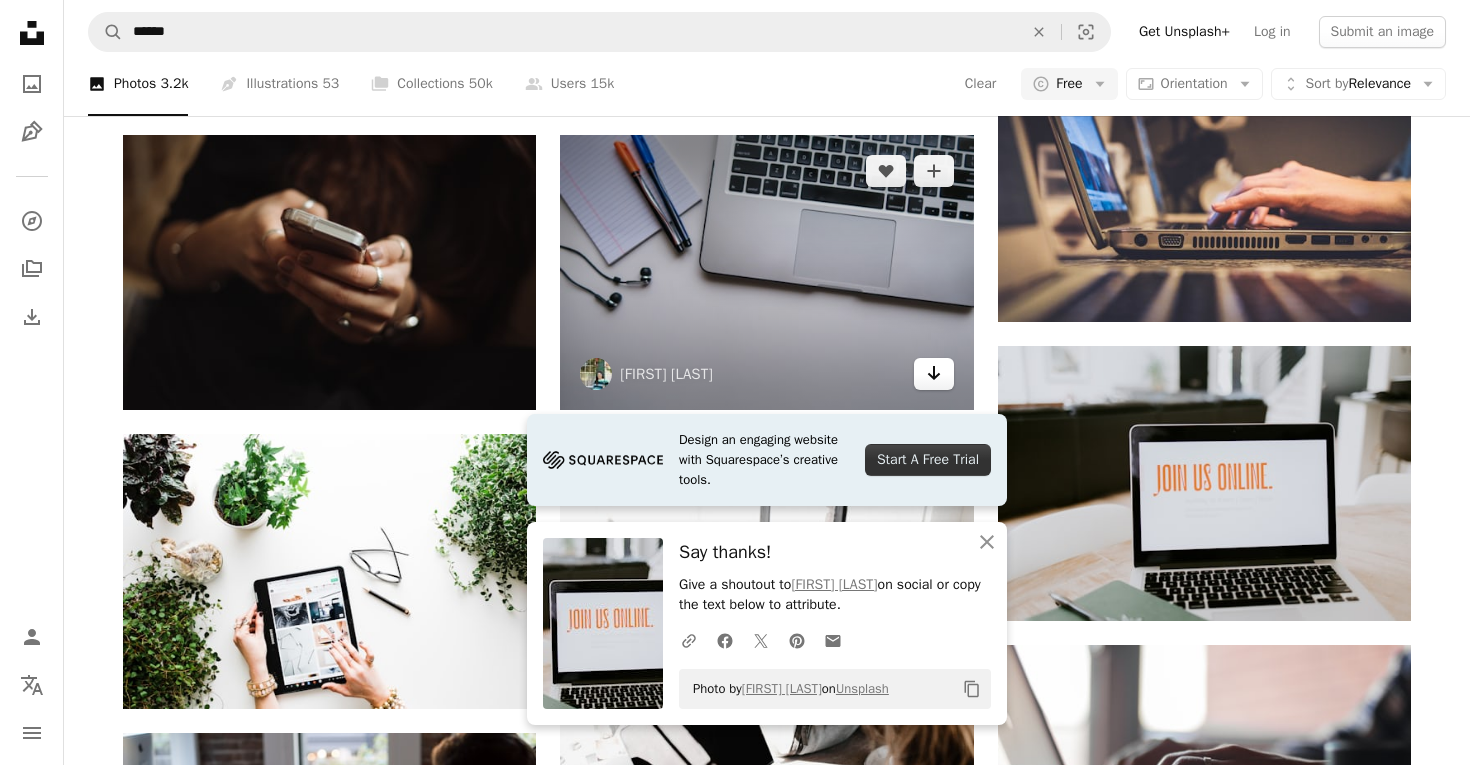 click 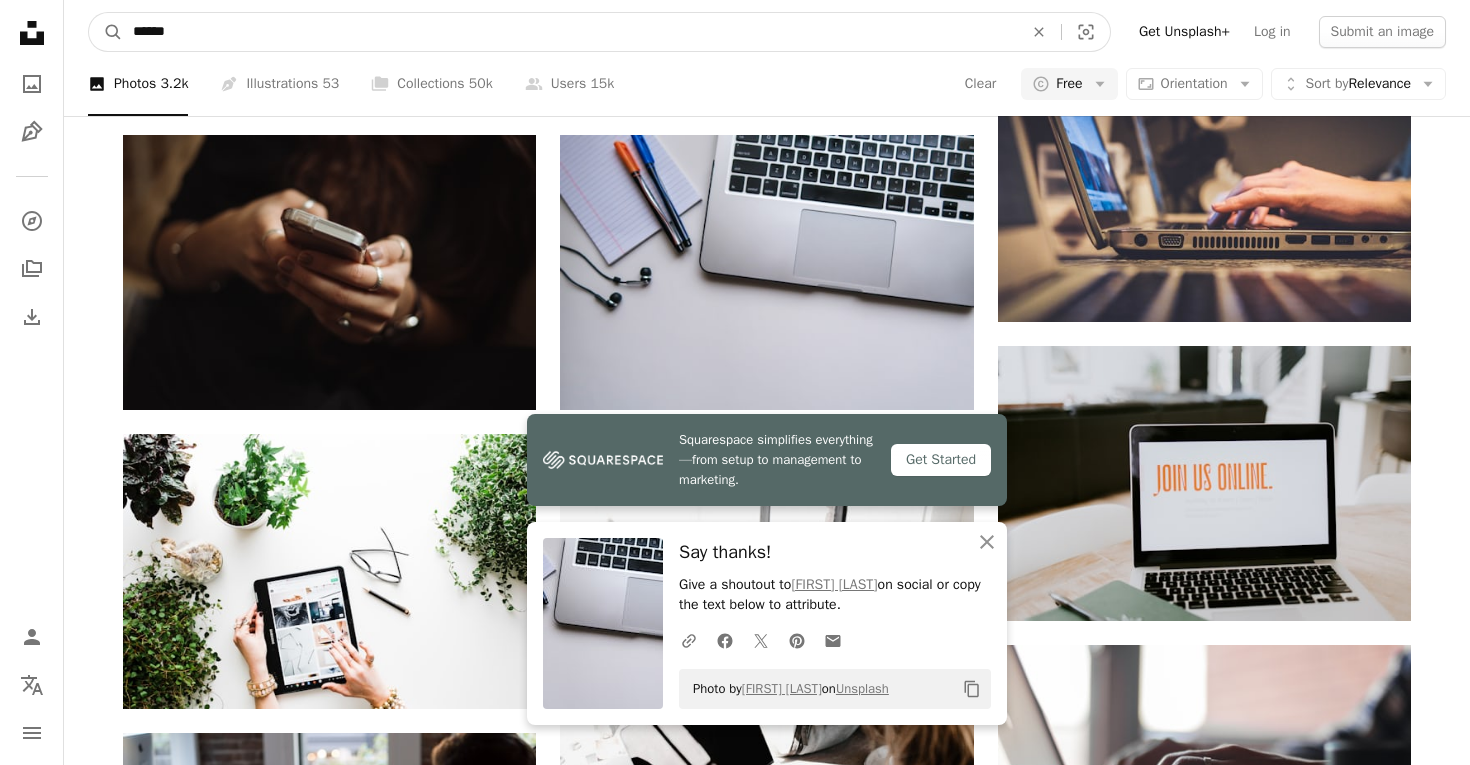 click on "******" at bounding box center [570, 32] 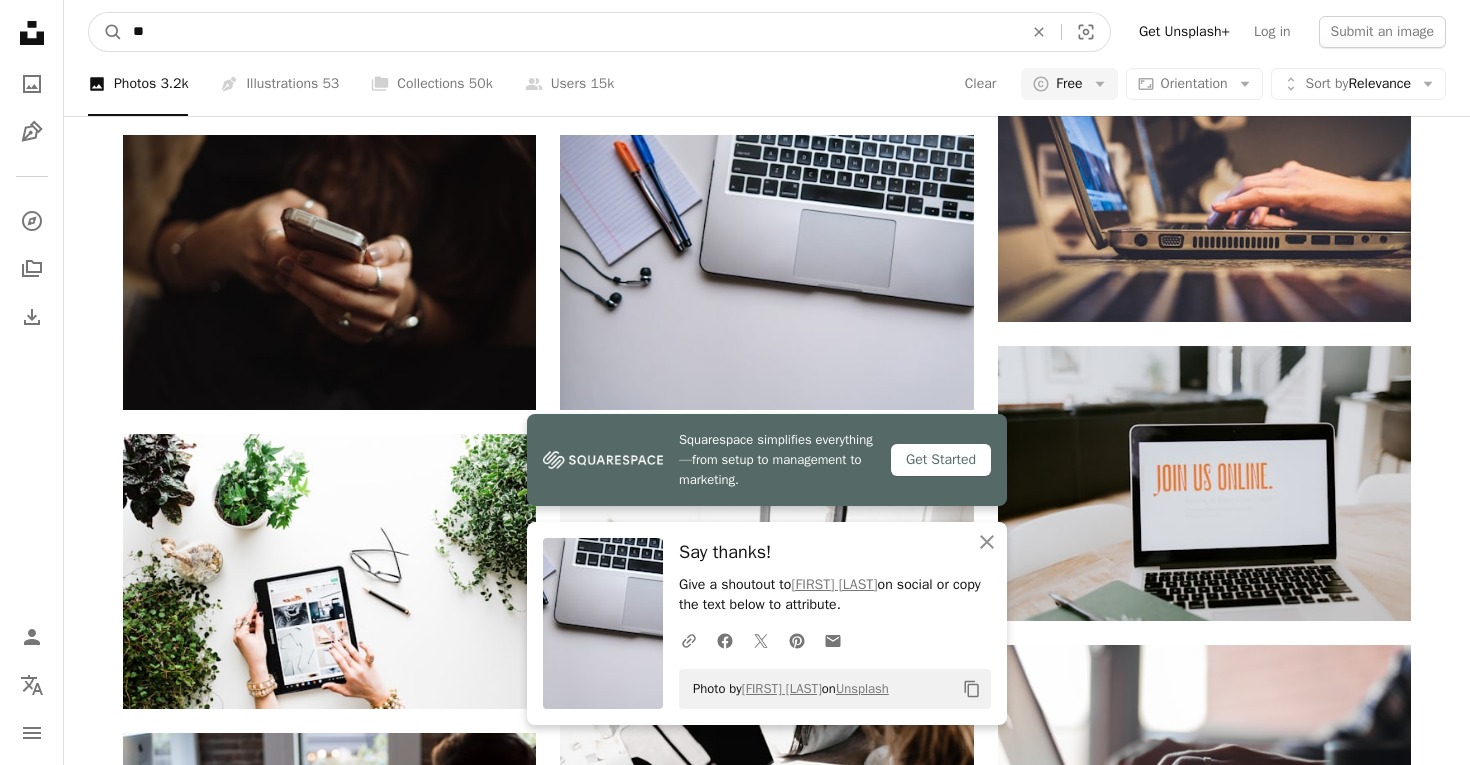 type on "***" 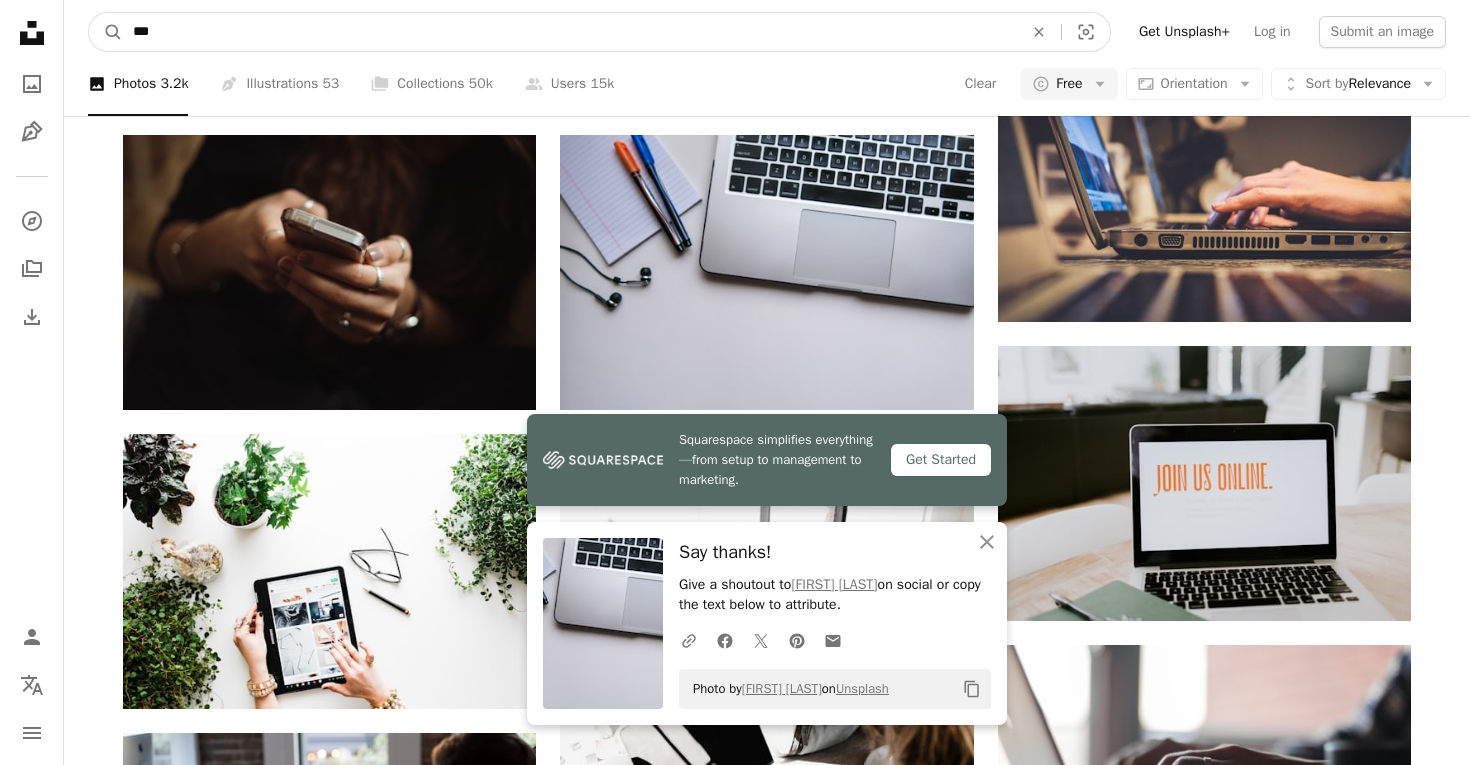 click on "A magnifying glass" at bounding box center (106, 32) 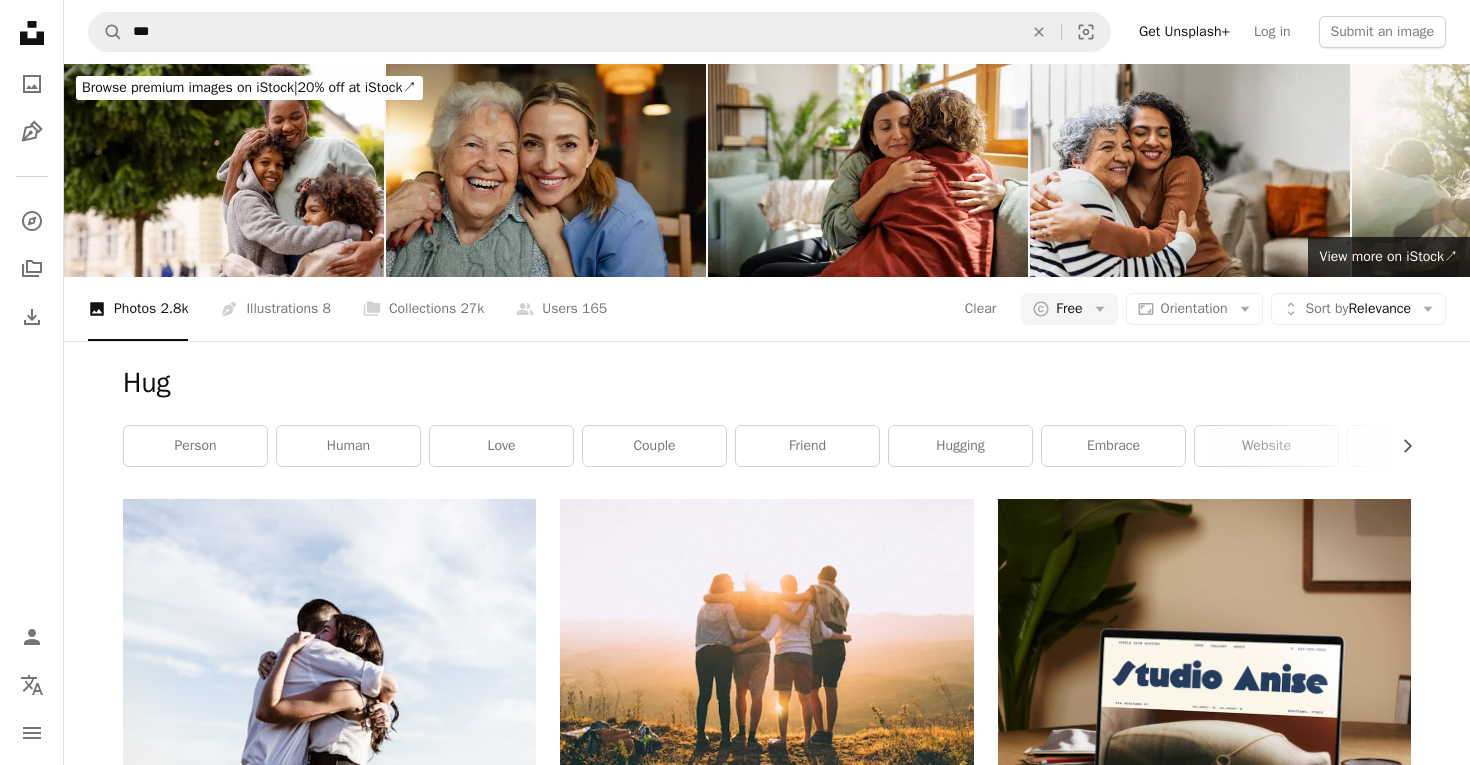 scroll, scrollTop: 0, scrollLeft: 0, axis: both 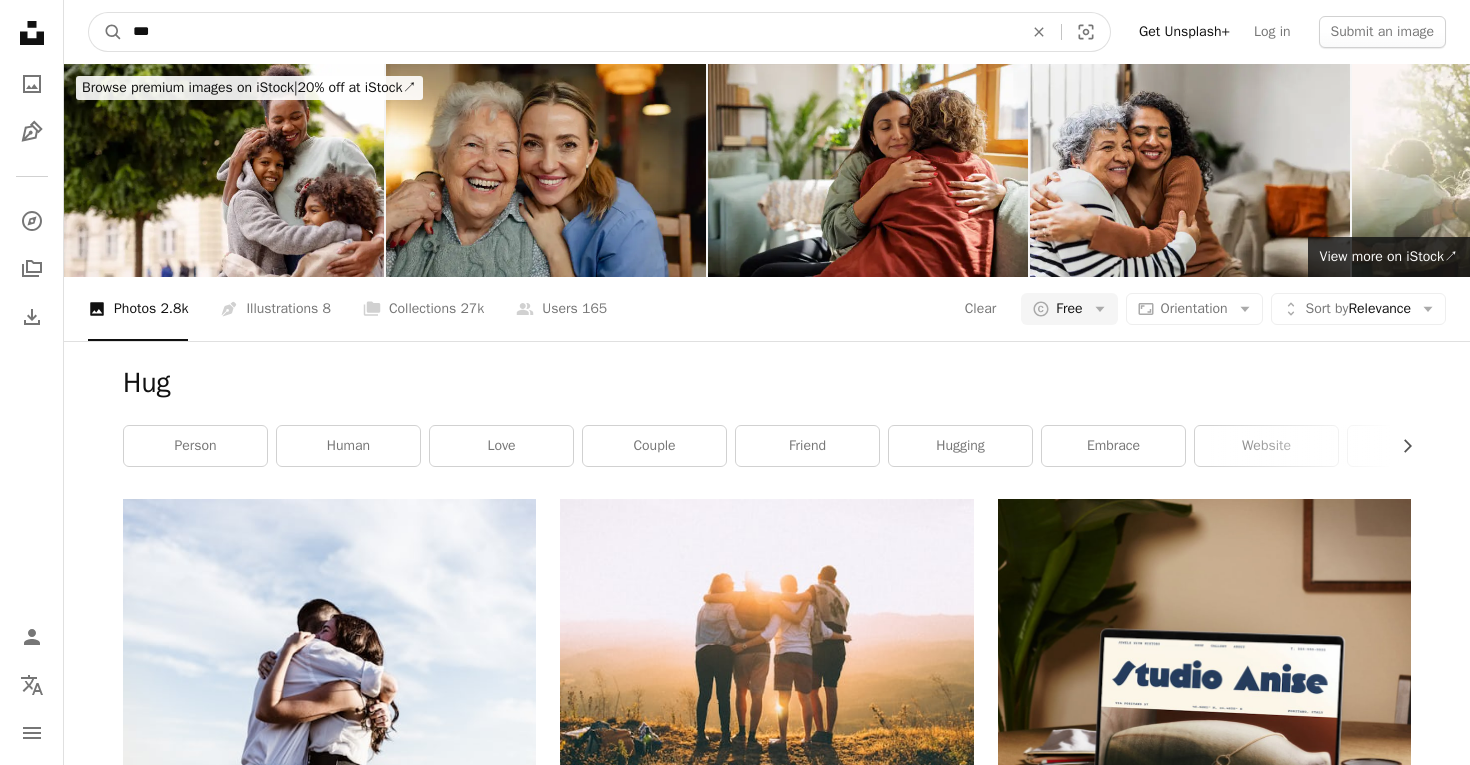 drag, startPoint x: 200, startPoint y: 39, endPoint x: 81, endPoint y: 25, distance: 119.8207 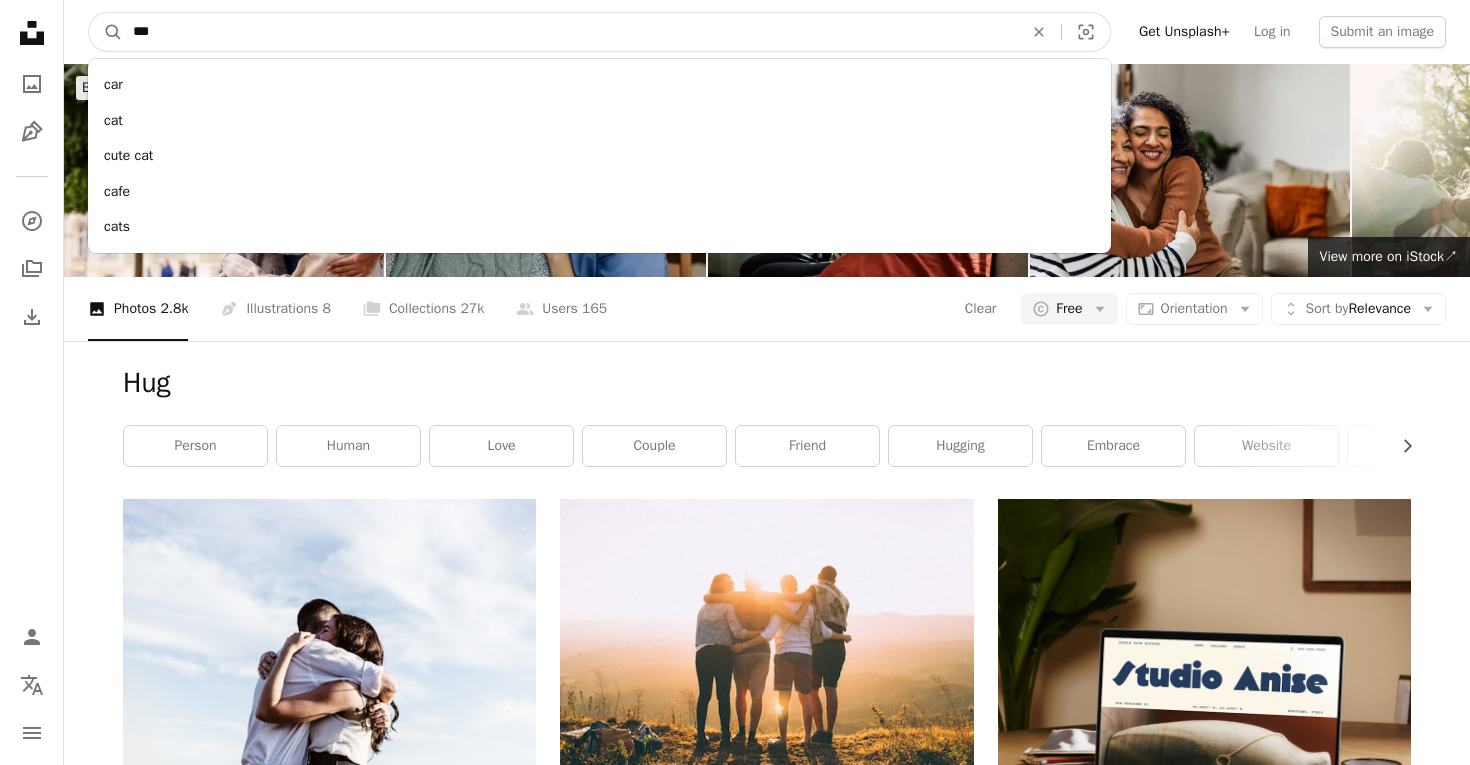 type on "****" 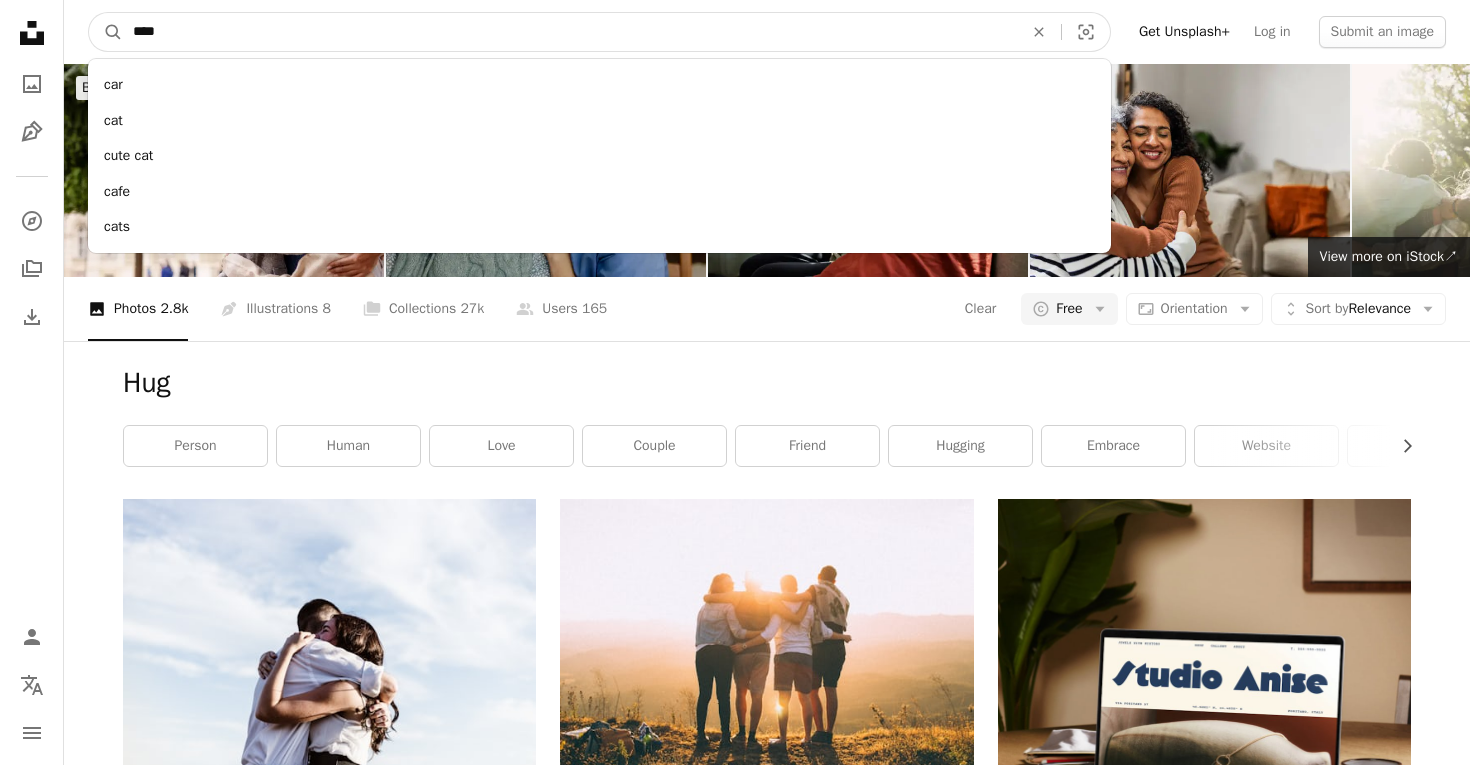 click on "A magnifying glass" at bounding box center [106, 32] 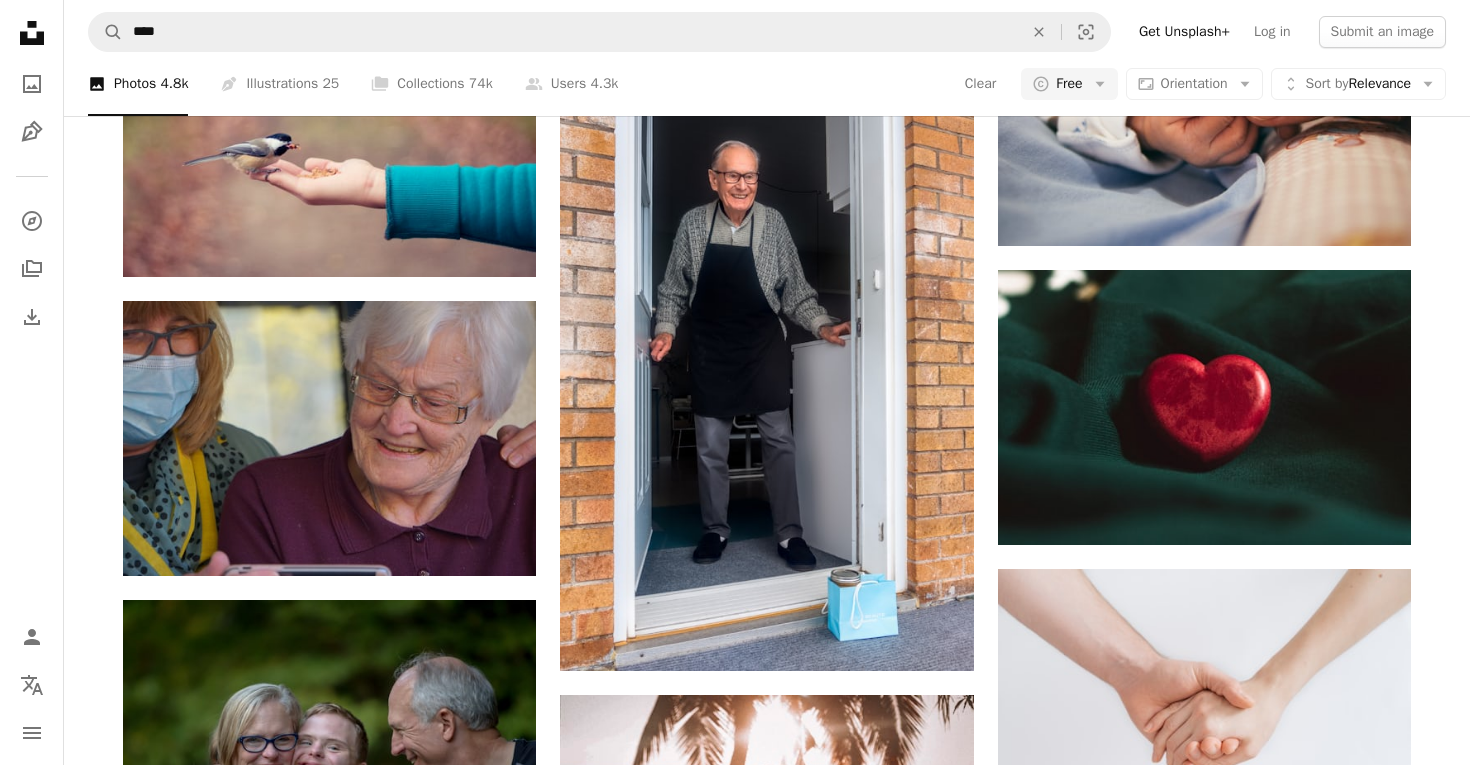 scroll, scrollTop: 1725, scrollLeft: 0, axis: vertical 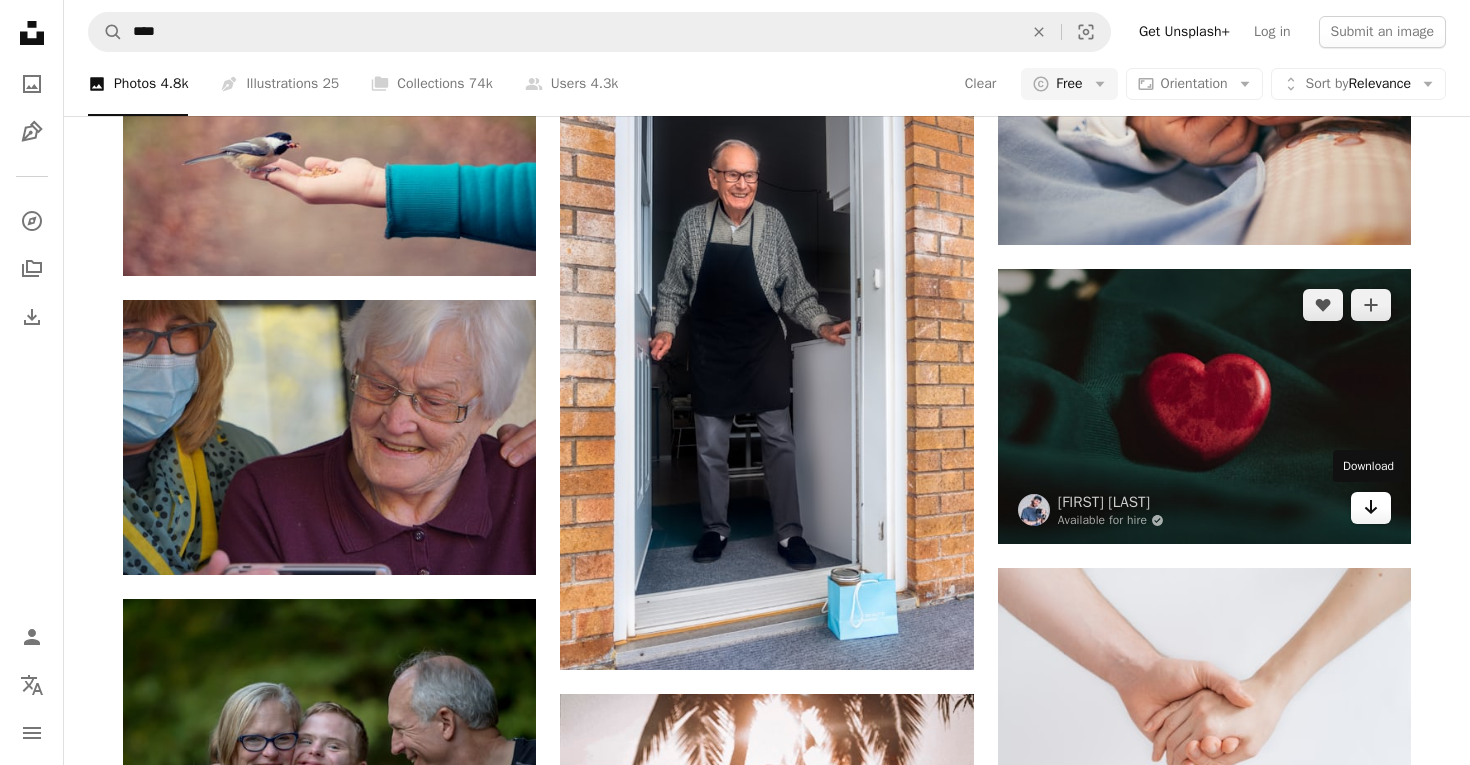 click on "Arrow pointing down" 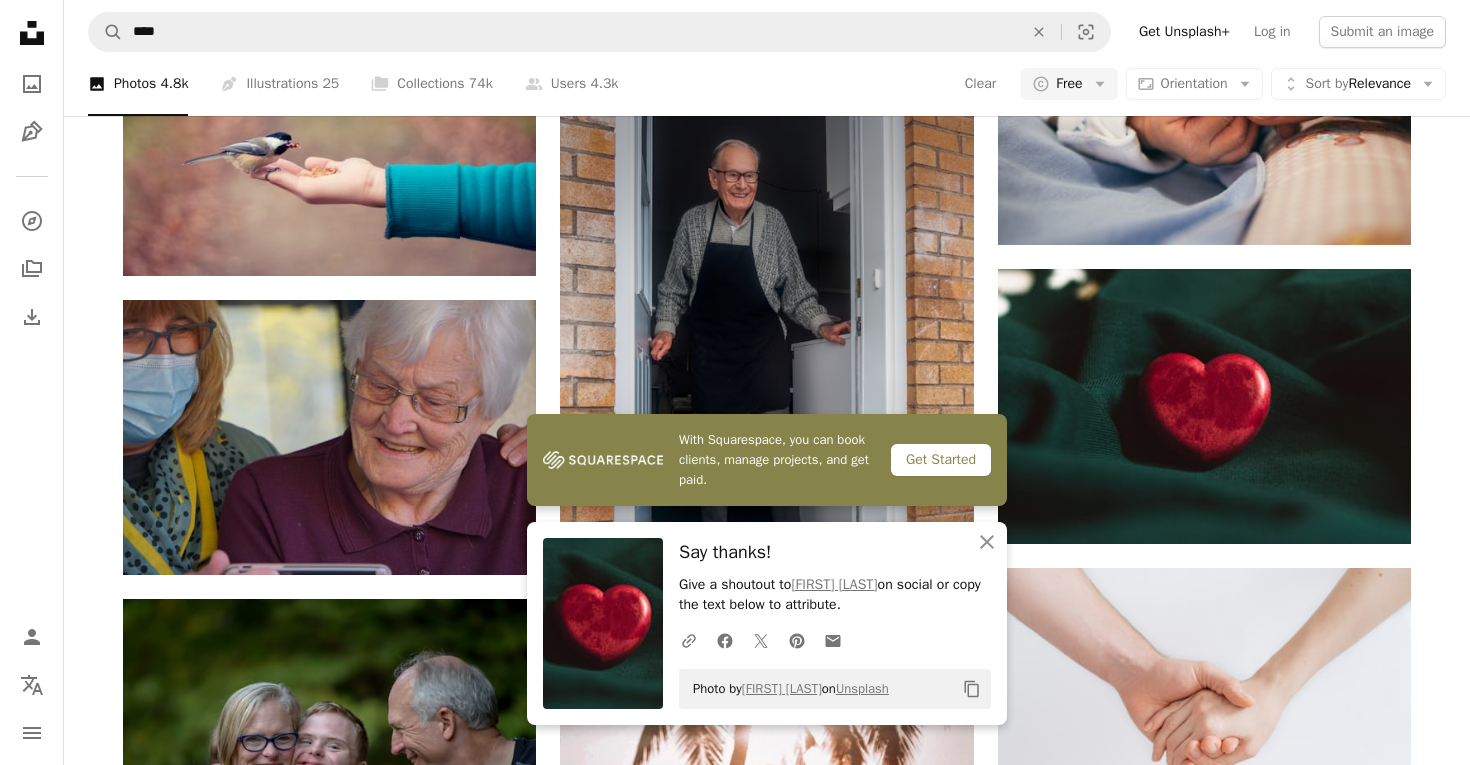 scroll, scrollTop: 464, scrollLeft: 0, axis: vertical 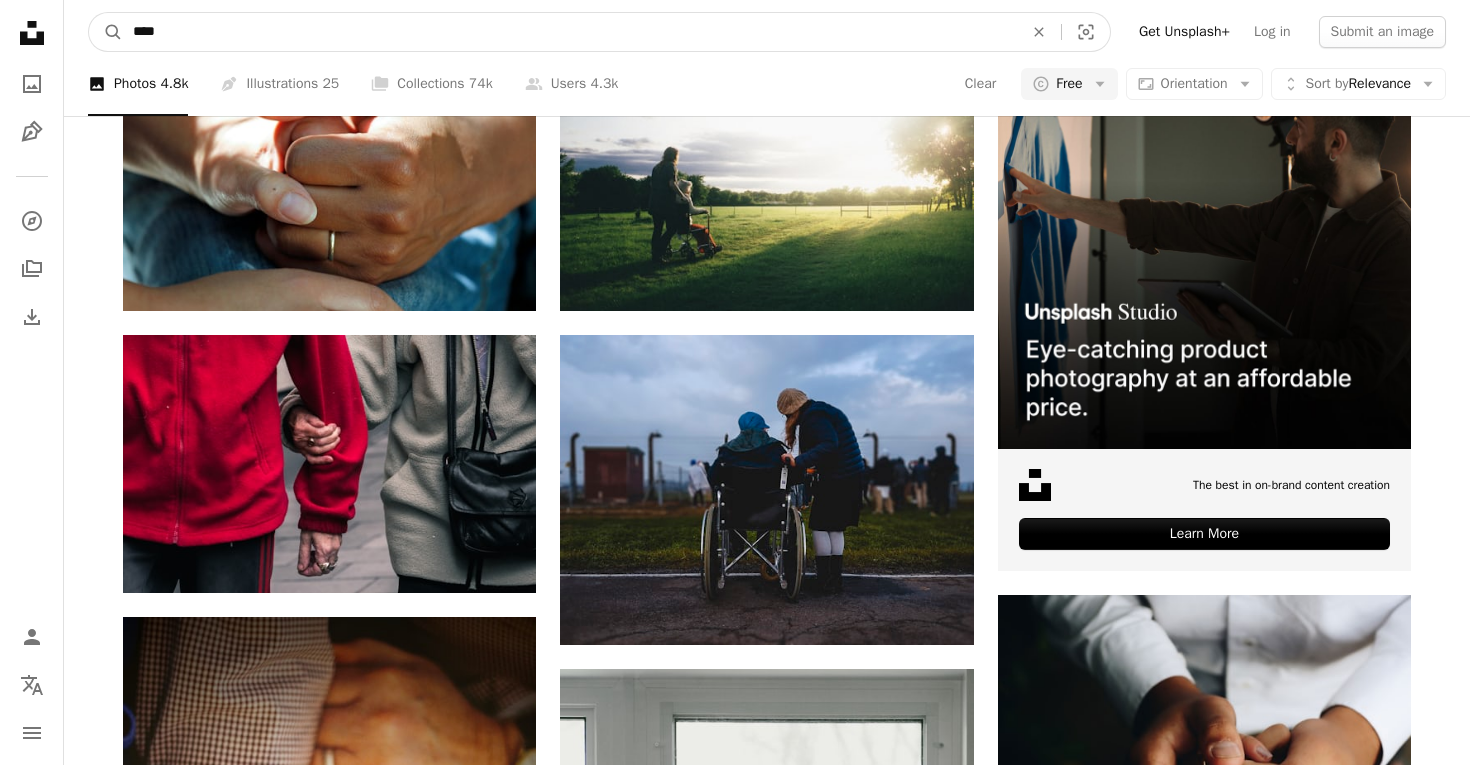 drag, startPoint x: 293, startPoint y: 31, endPoint x: -1, endPoint y: -62, distance: 308.35855 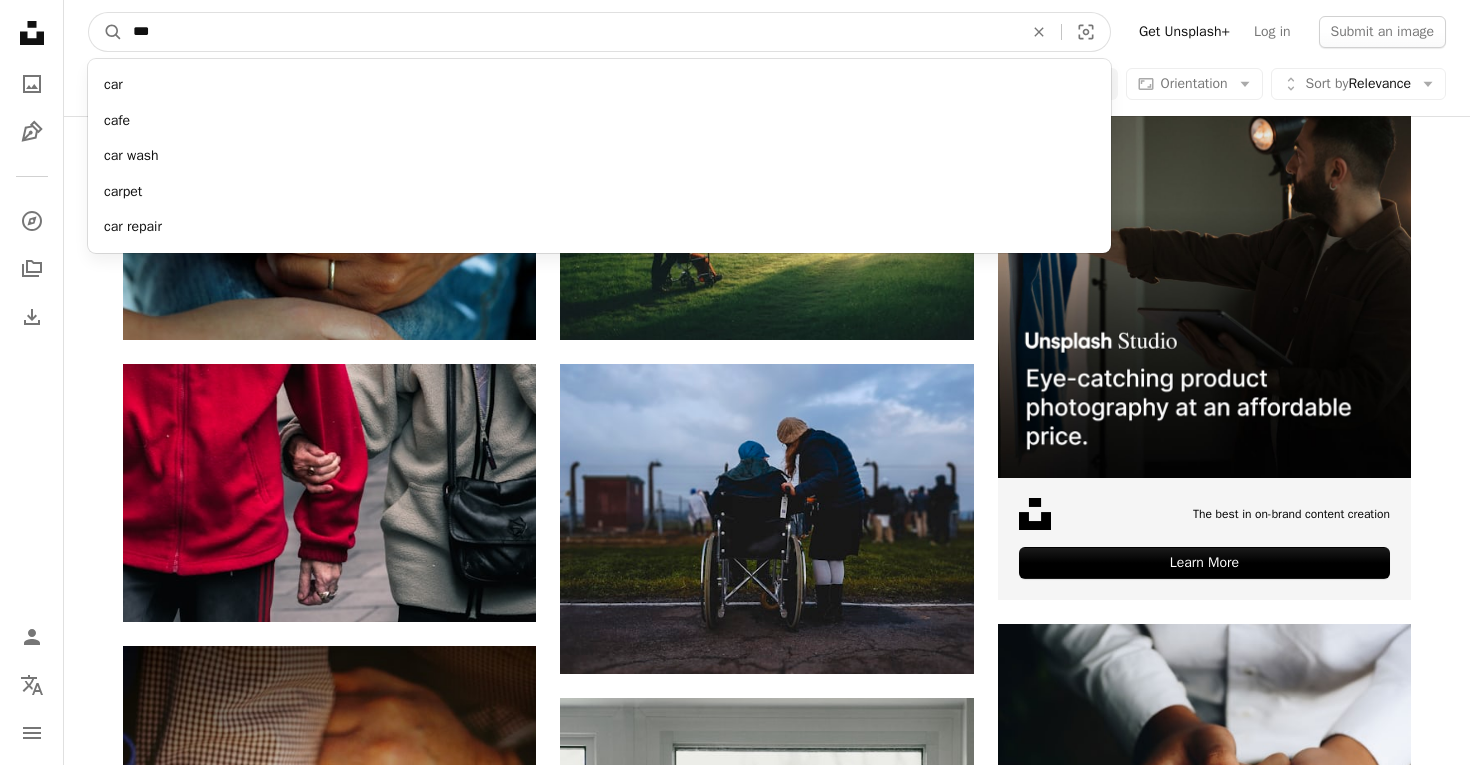 type on "***" 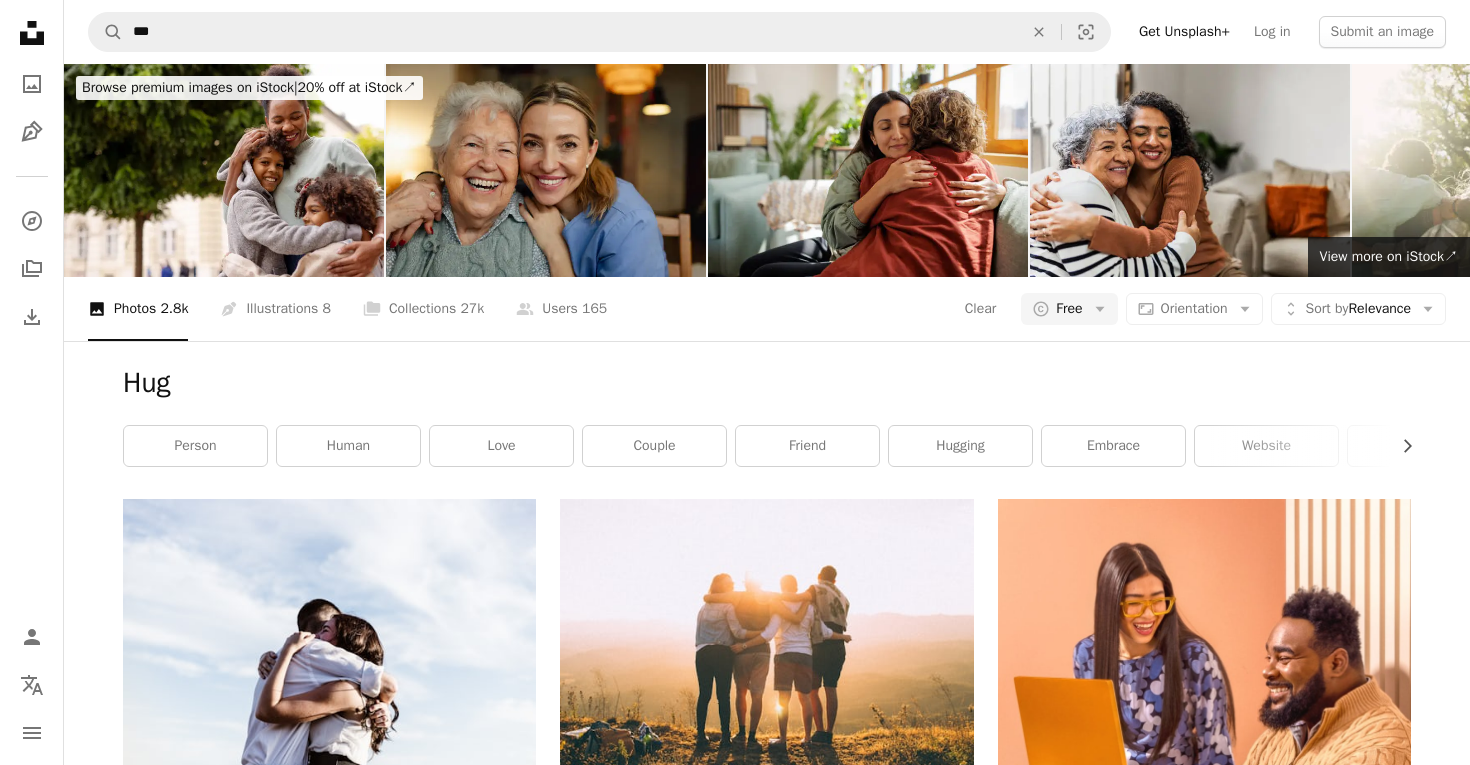 scroll, scrollTop: 340, scrollLeft: 0, axis: vertical 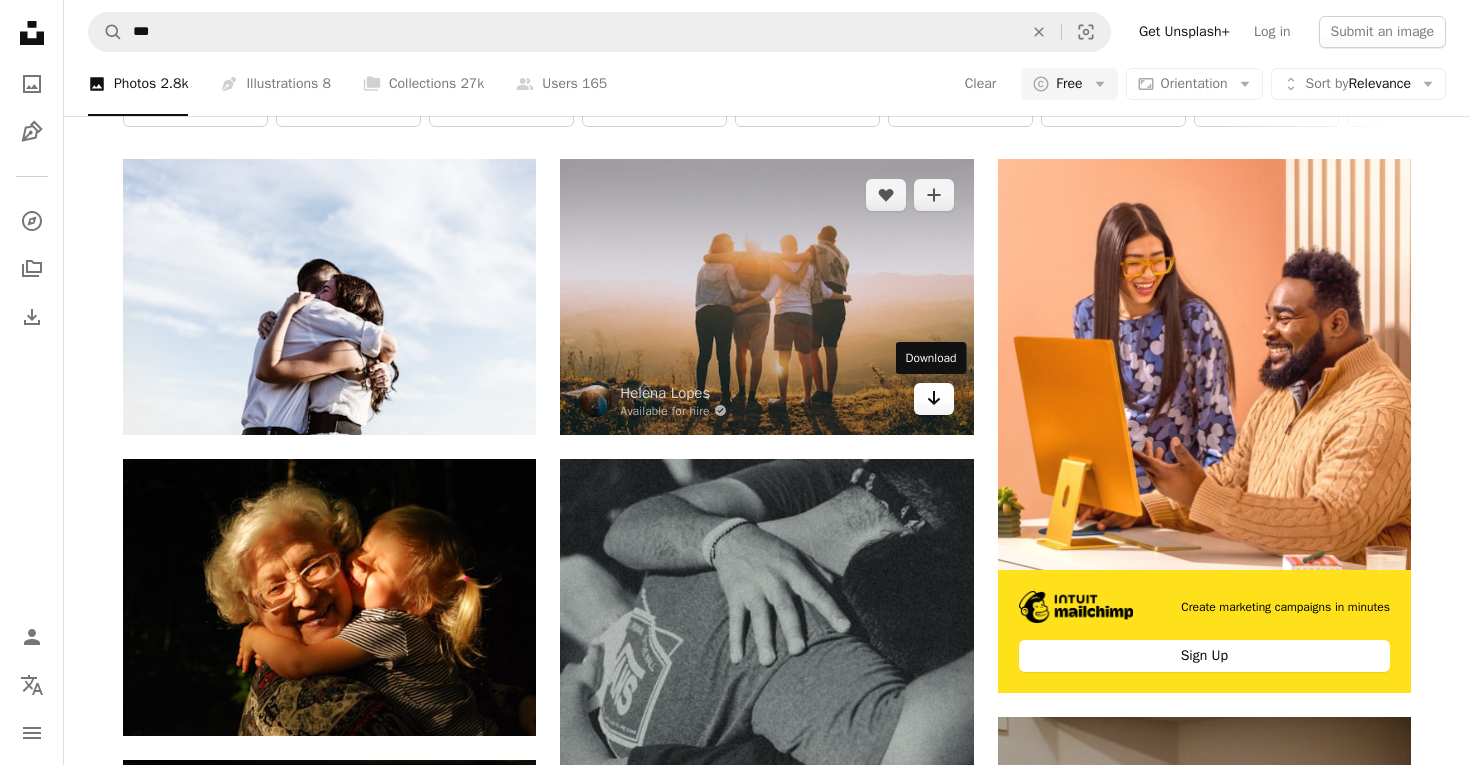 click on "Arrow pointing down" 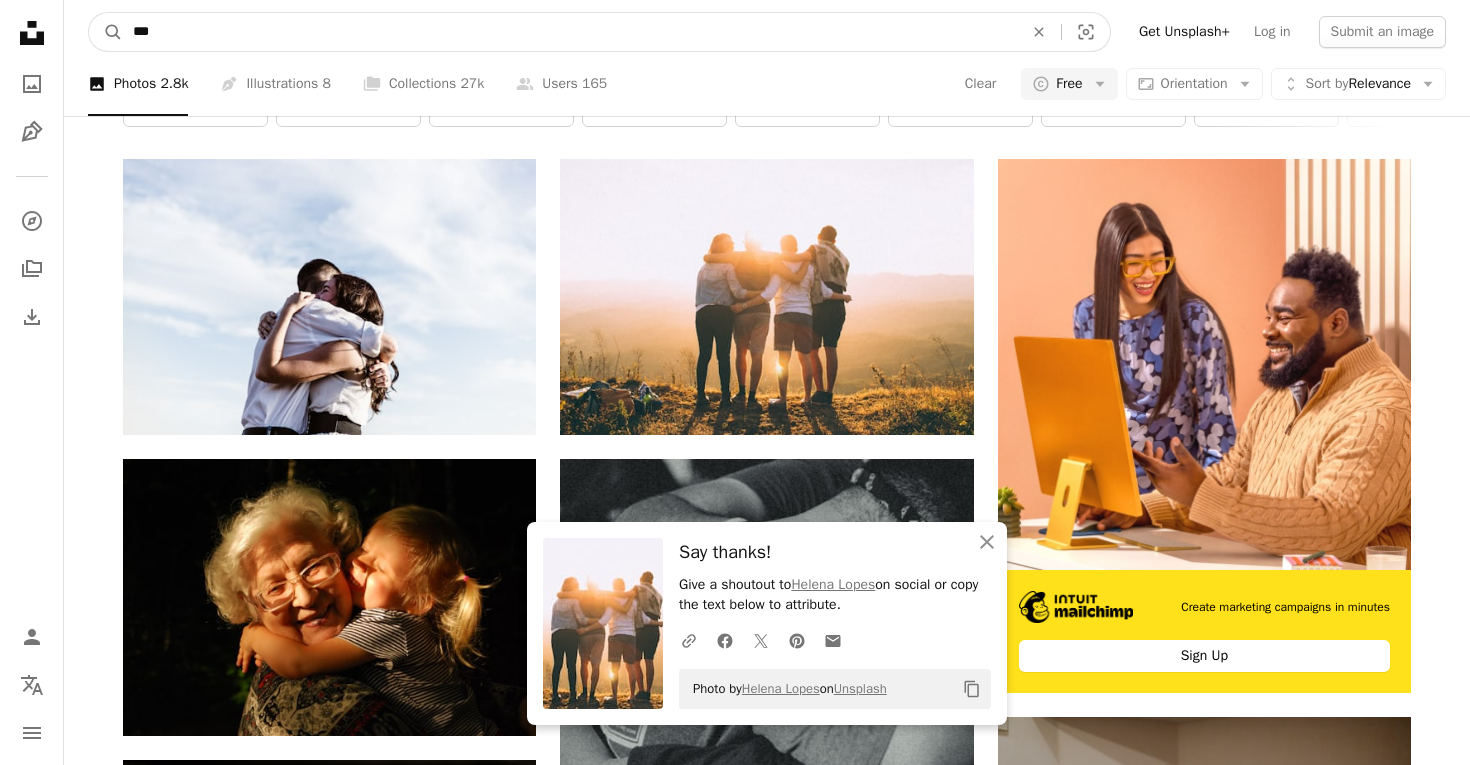 click on "***" at bounding box center [570, 32] 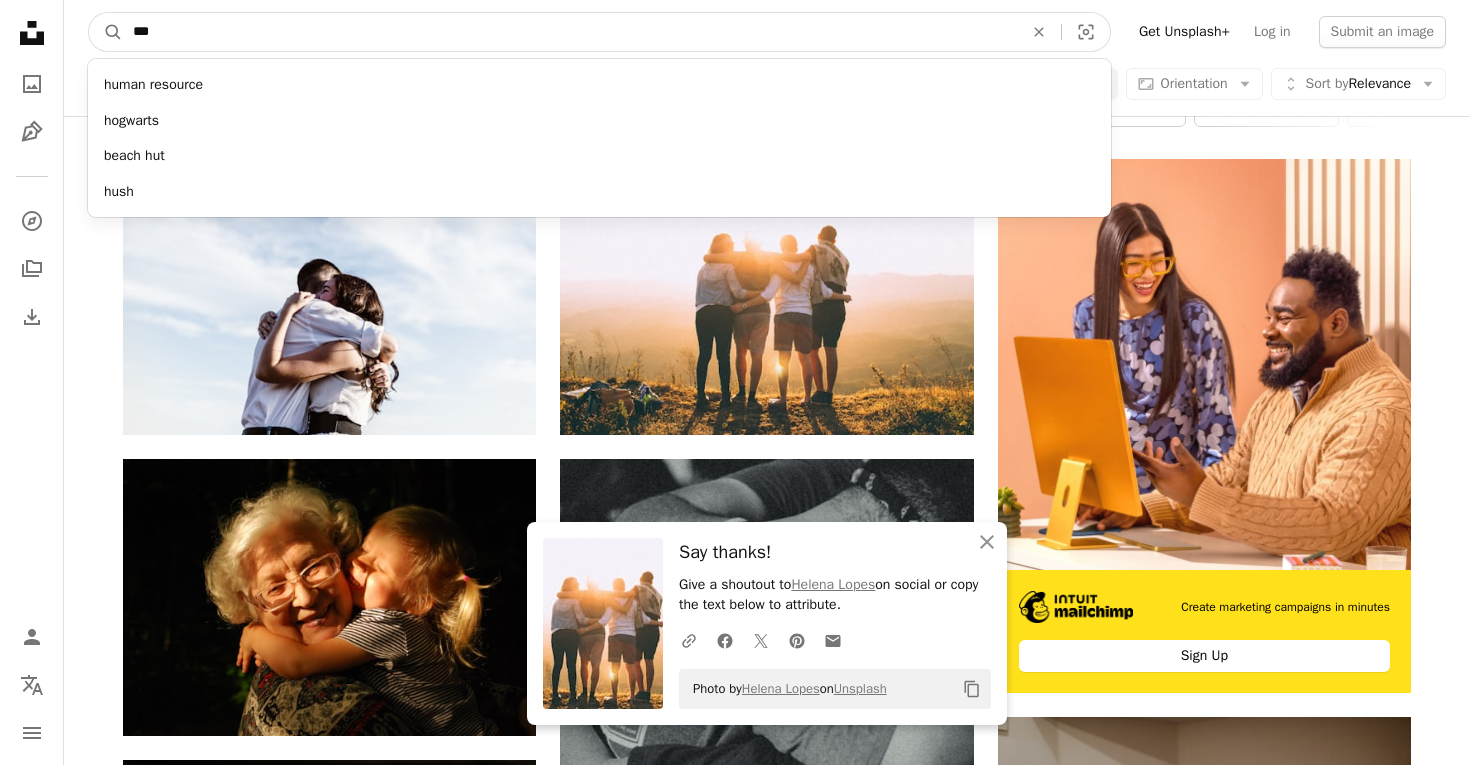 drag, startPoint x: 466, startPoint y: 38, endPoint x: 10, endPoint y: 15, distance: 456.57968 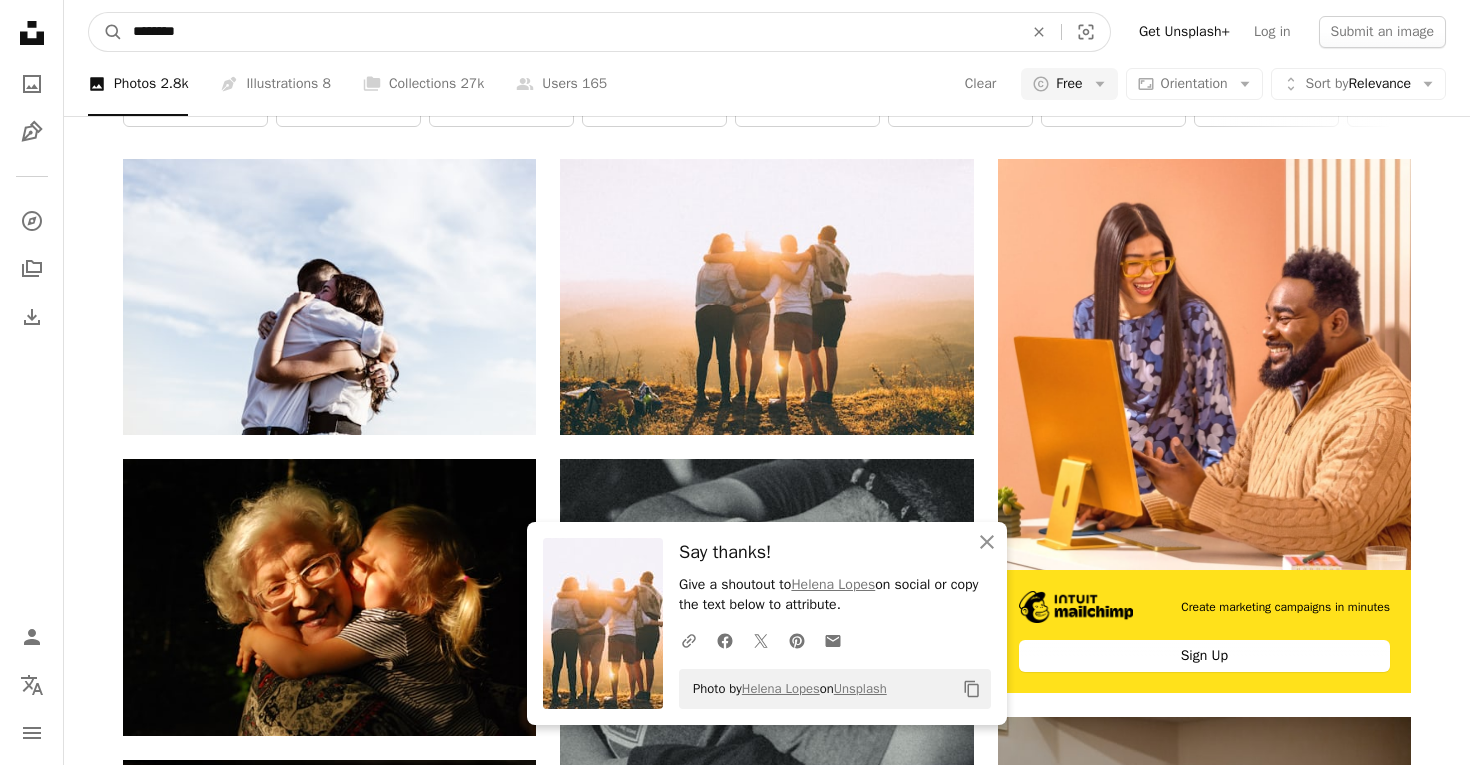 type on "********" 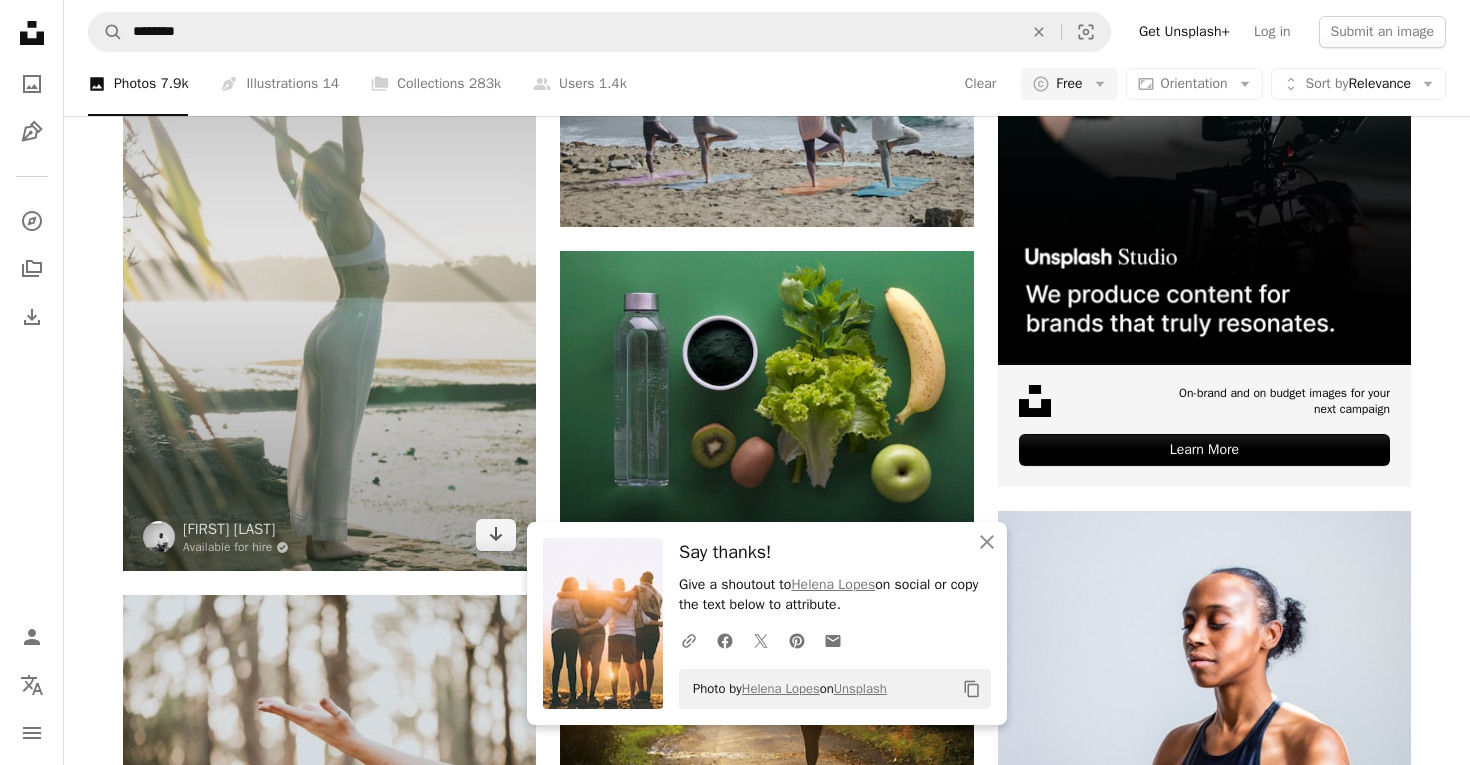 scroll, scrollTop: 567, scrollLeft: 0, axis: vertical 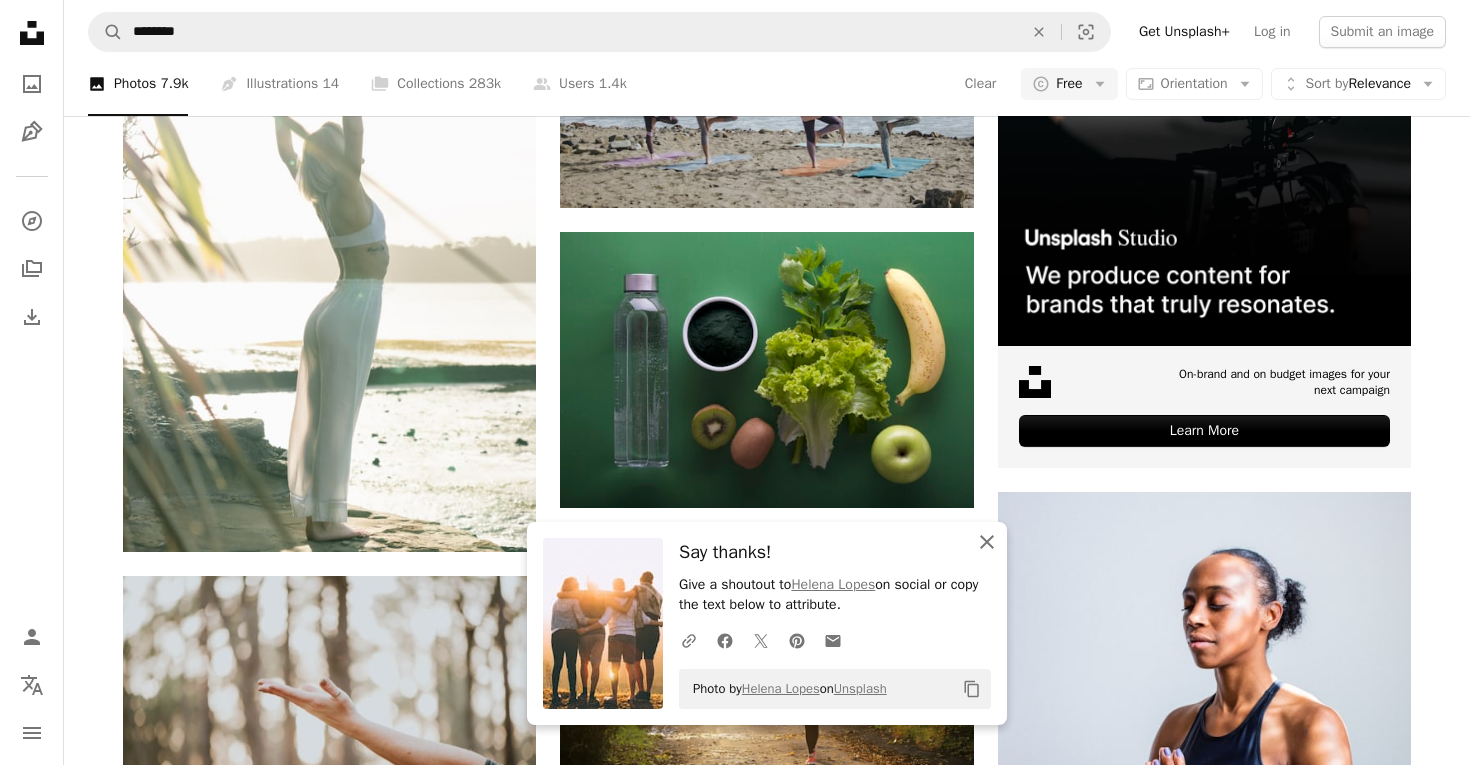 click on "An X shape" 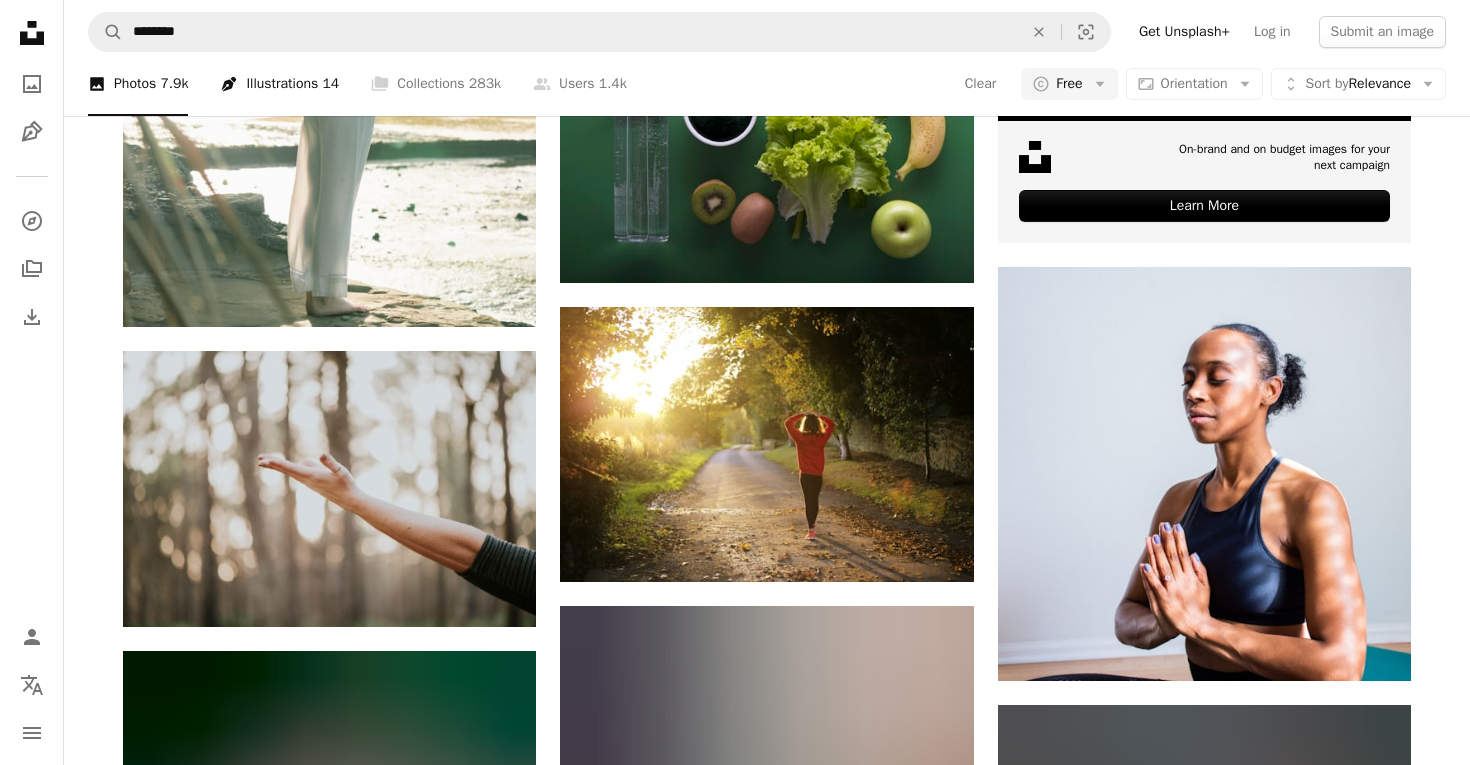 scroll, scrollTop: 702, scrollLeft: 0, axis: vertical 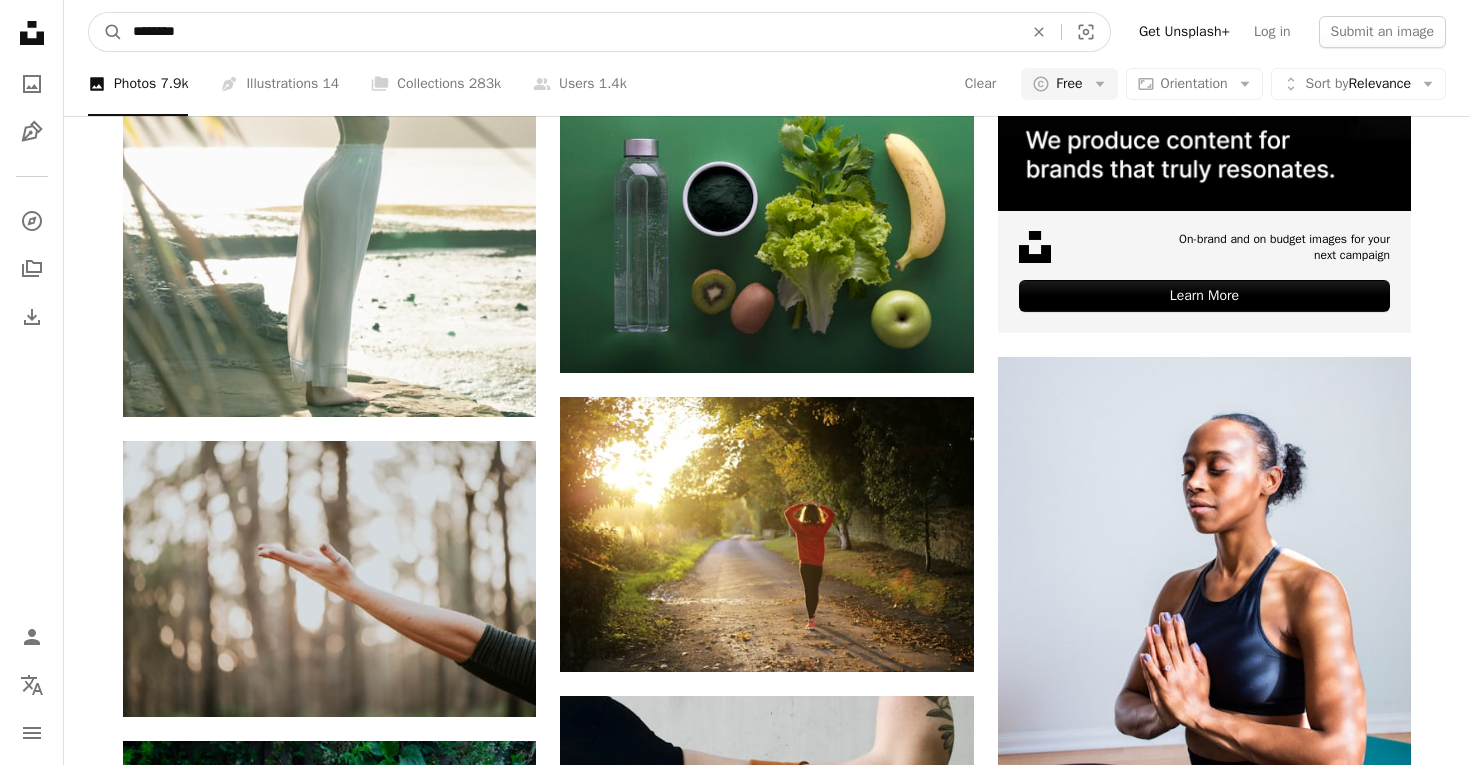 drag, startPoint x: 236, startPoint y: 30, endPoint x: 65, endPoint y: -16, distance: 177.07907 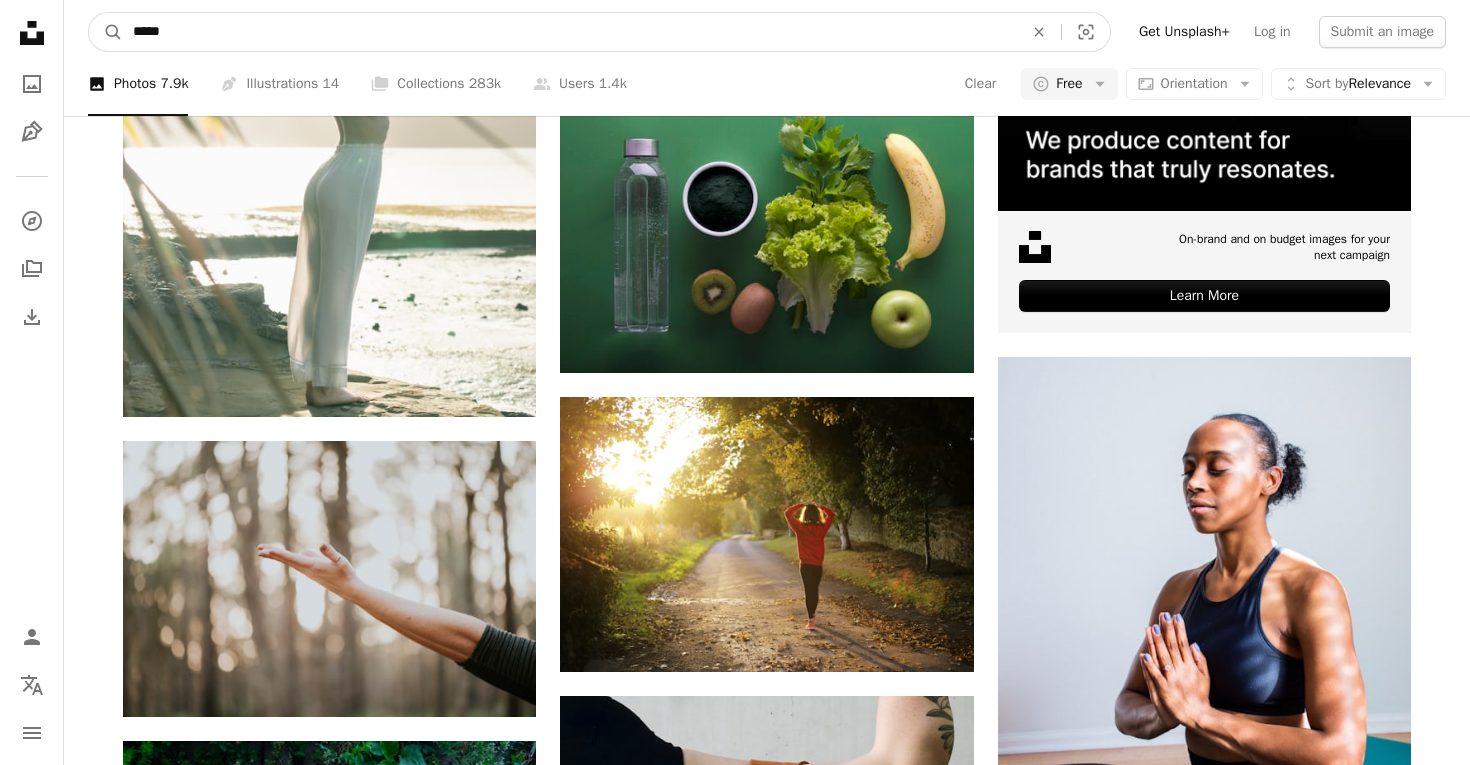 type on "*****" 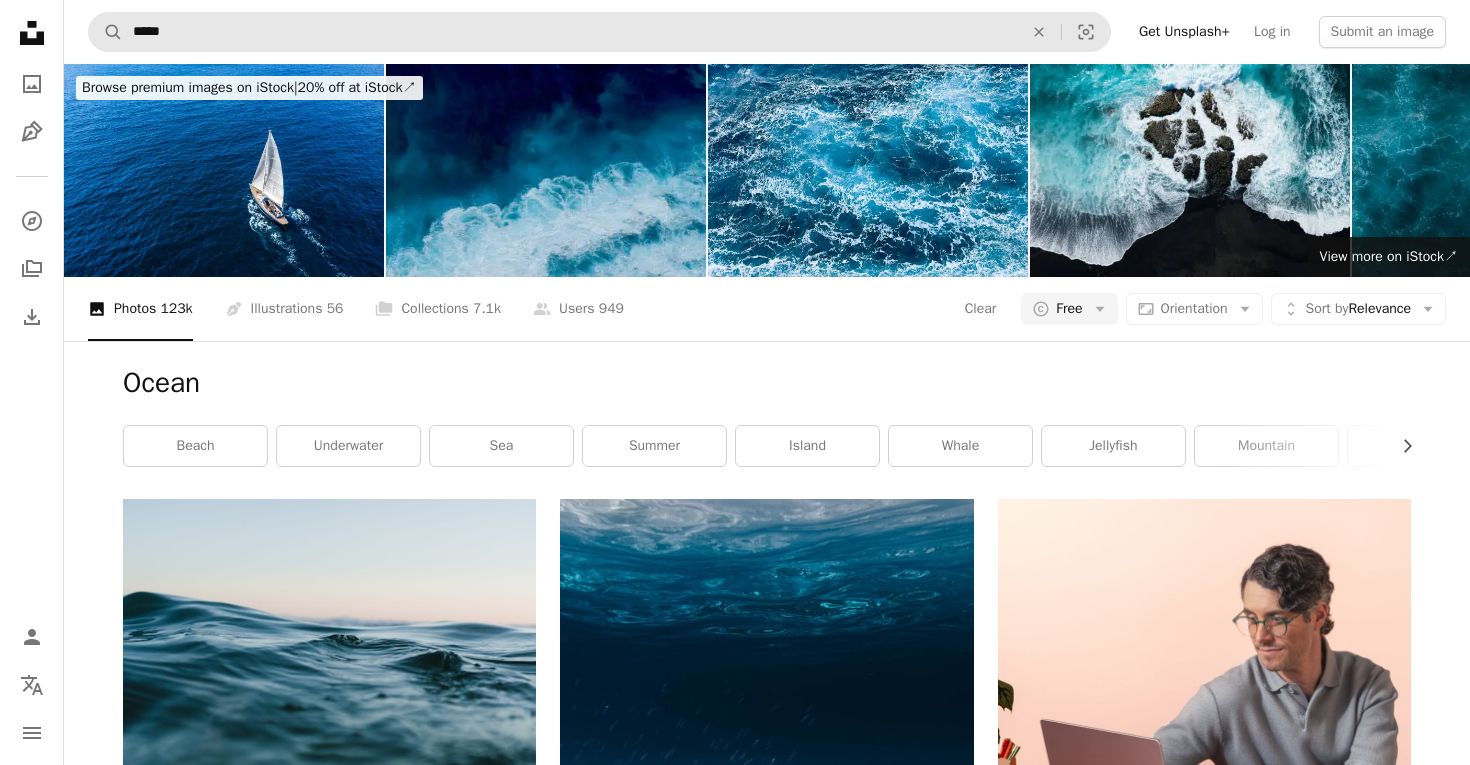scroll, scrollTop: -1, scrollLeft: 0, axis: vertical 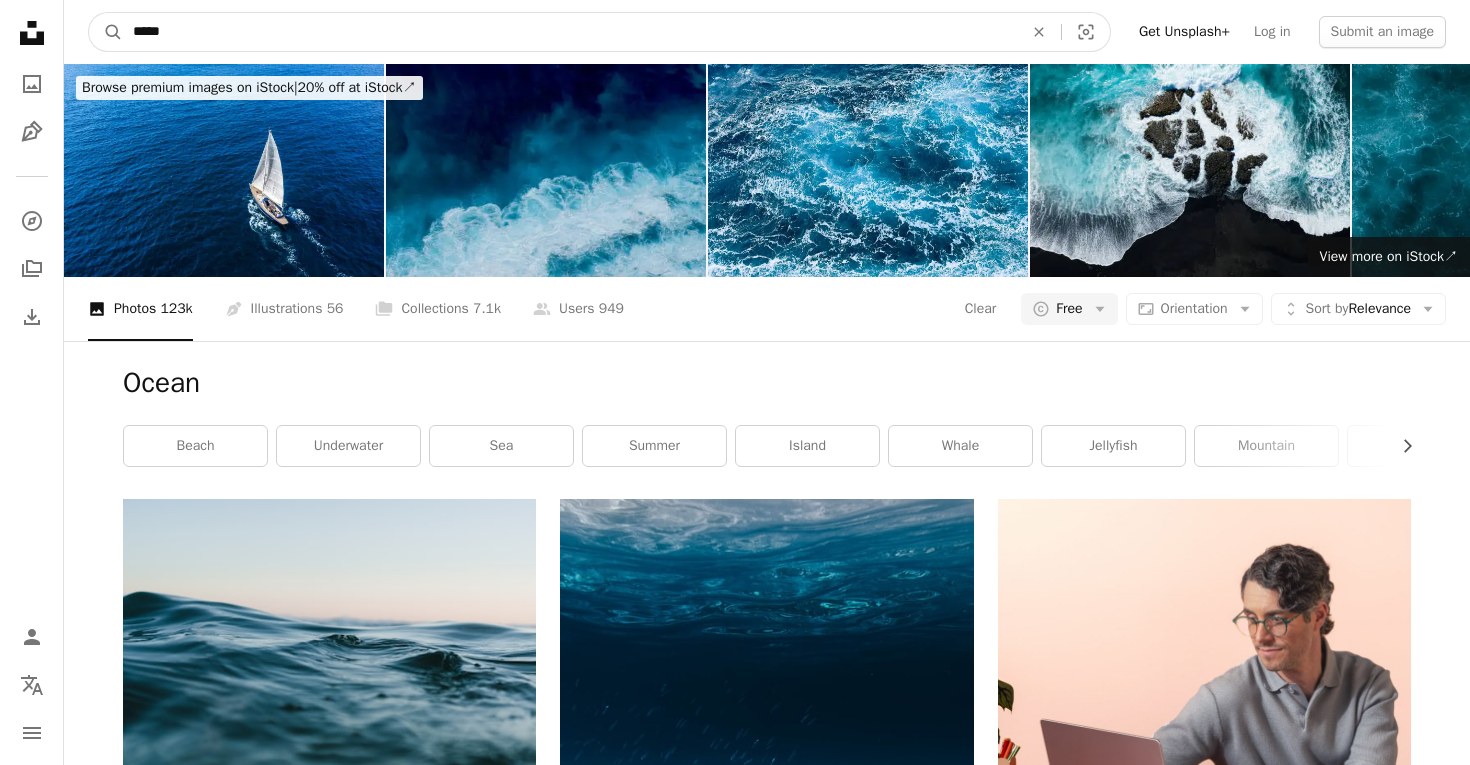 drag, startPoint x: 136, startPoint y: 35, endPoint x: -1, endPoint y: -47, distance: 159.66527 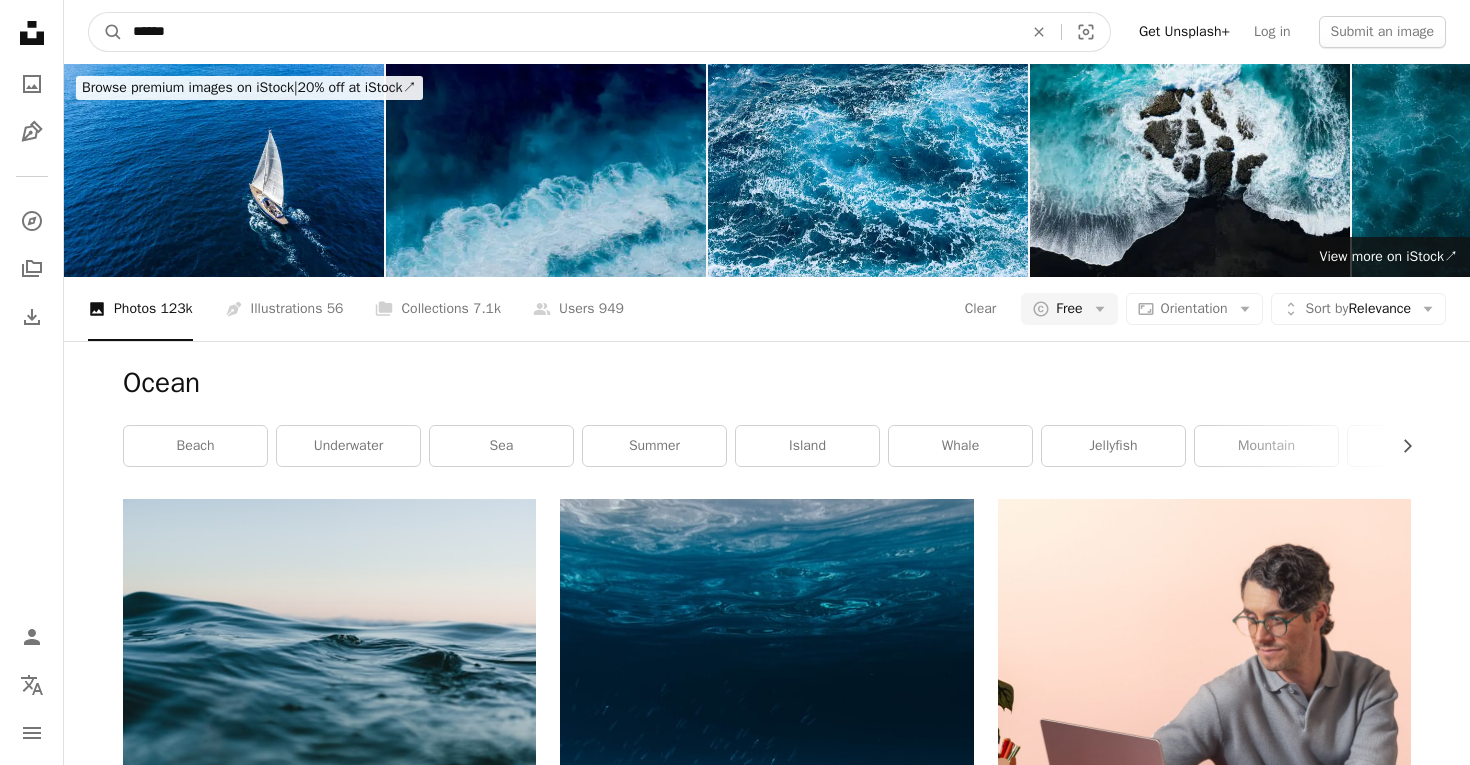 click on "A magnifying glass" at bounding box center [106, 32] 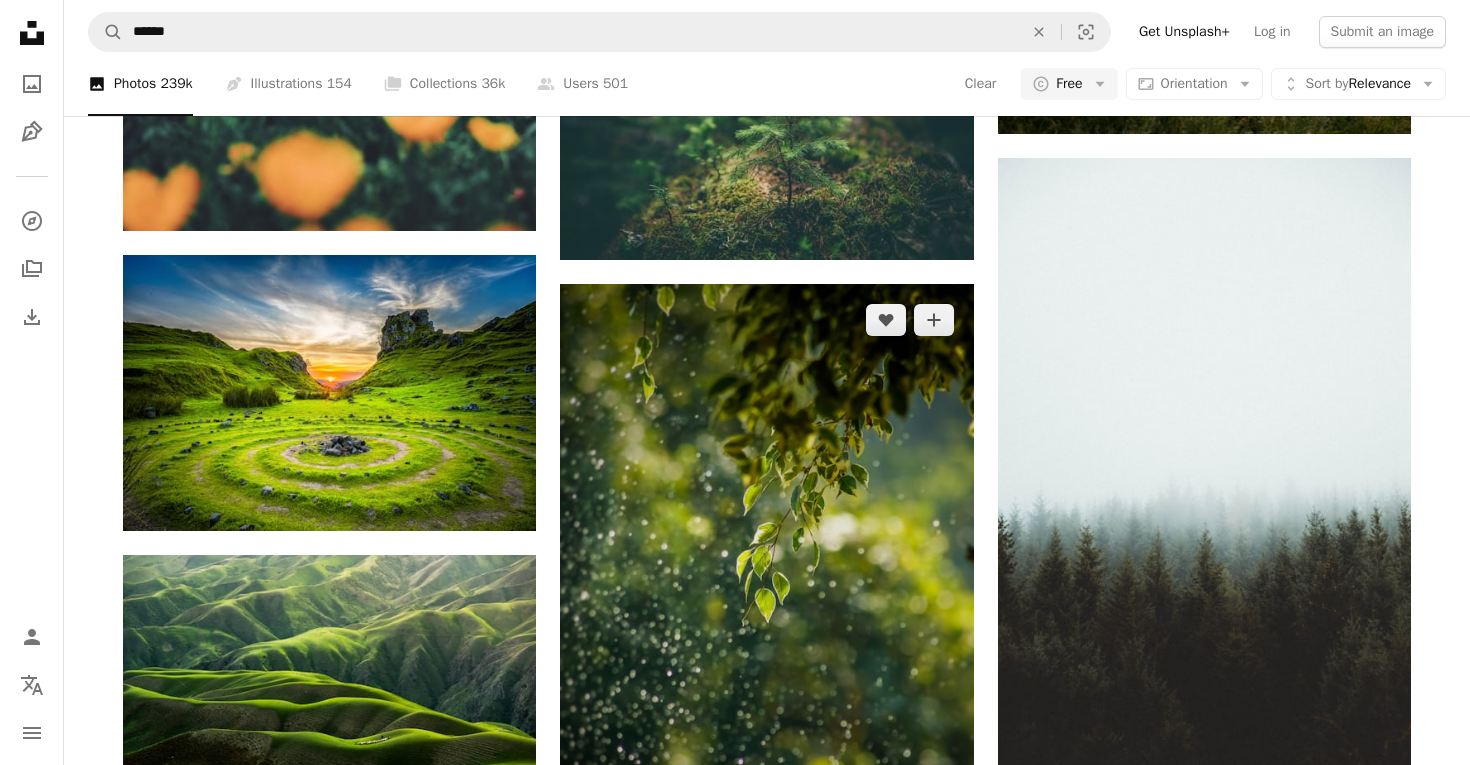 scroll, scrollTop: 1133, scrollLeft: 0, axis: vertical 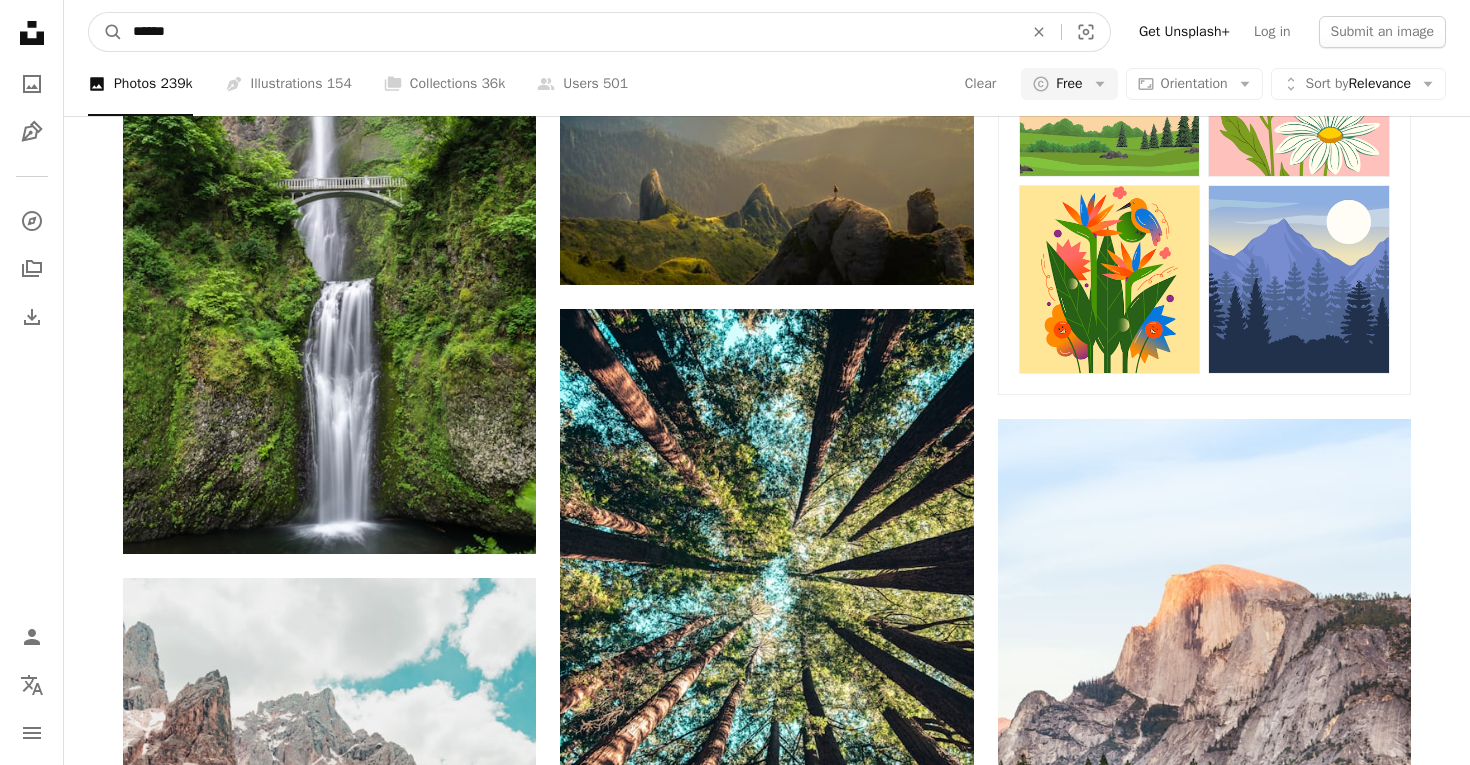 drag, startPoint x: 300, startPoint y: 28, endPoint x: 9, endPoint y: -3, distance: 292.64655 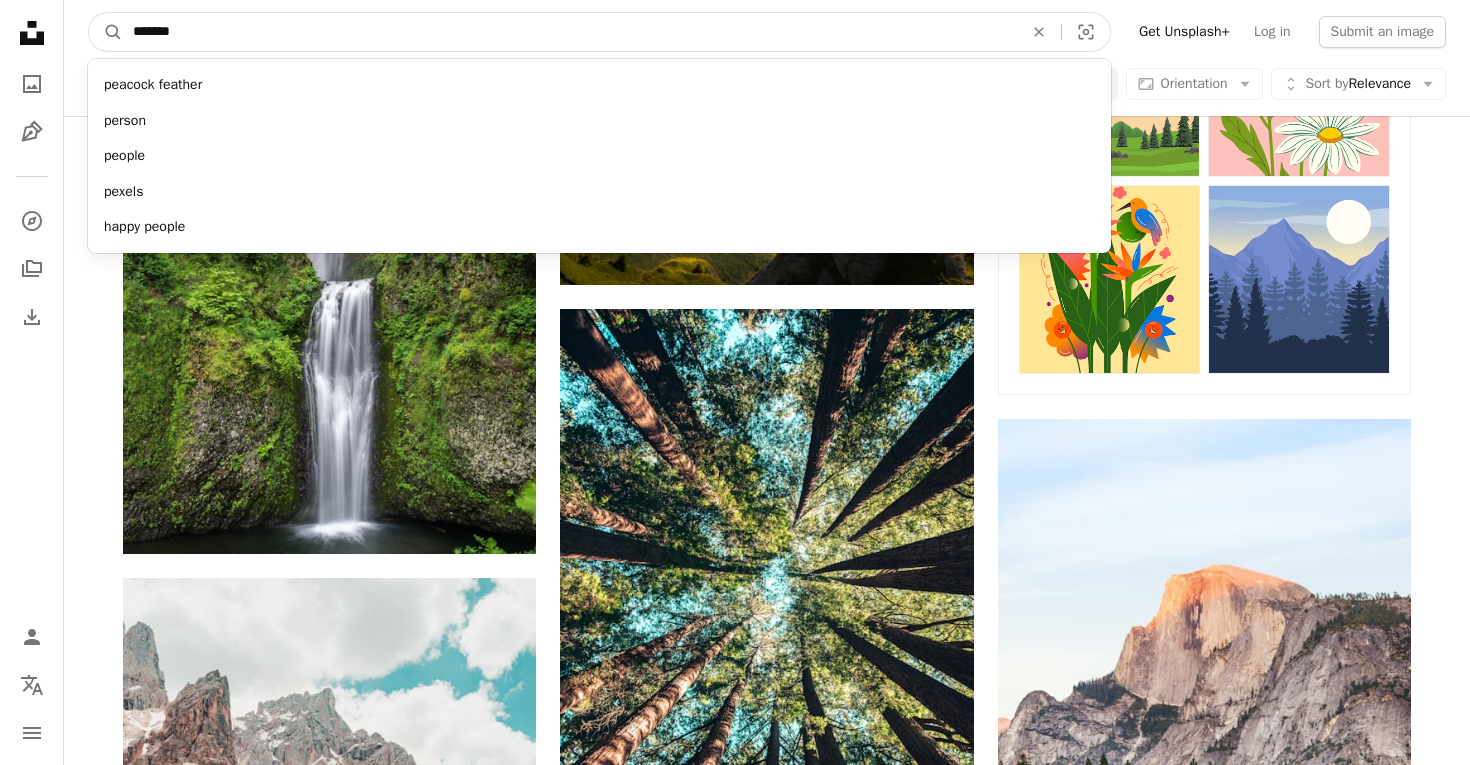 type on "********" 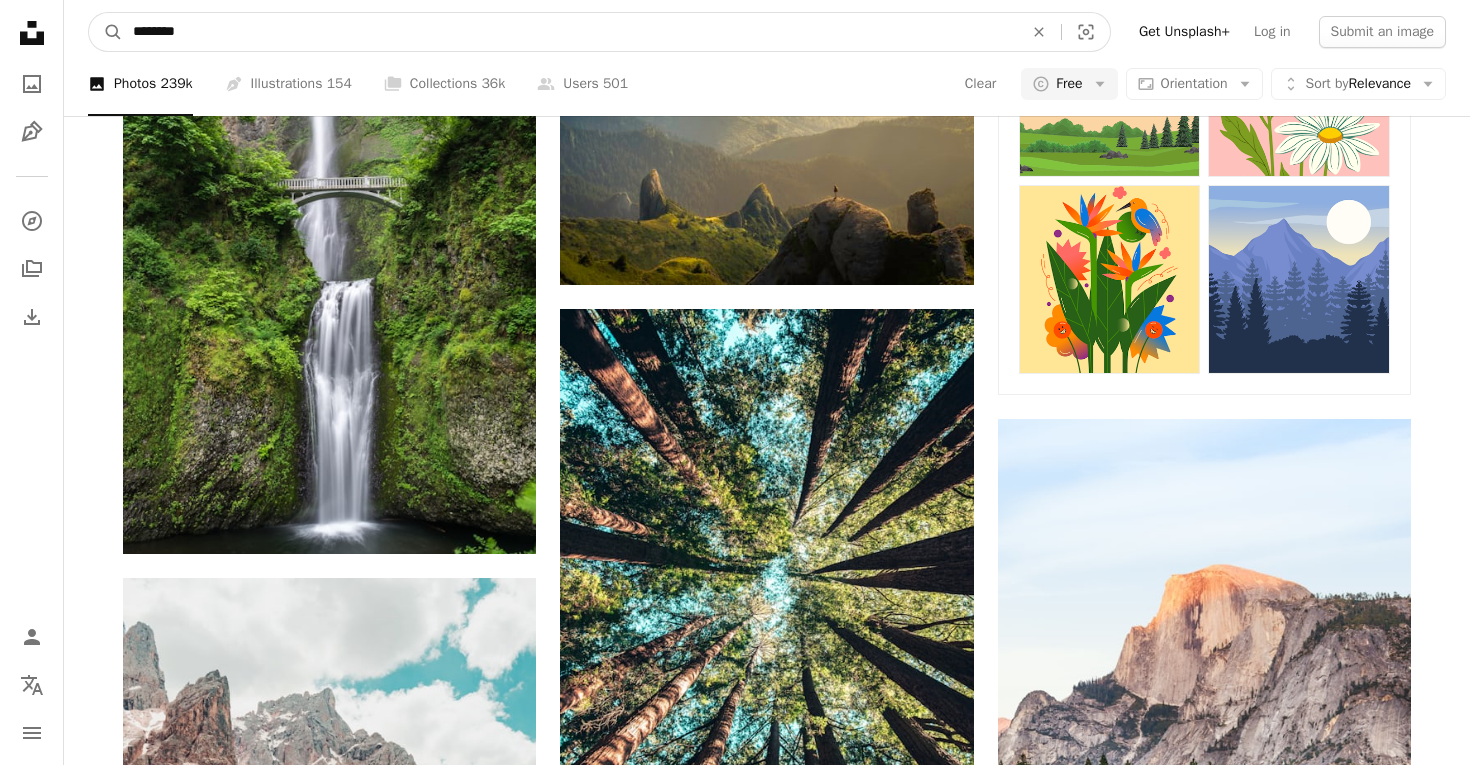 click on "A magnifying glass" at bounding box center [106, 32] 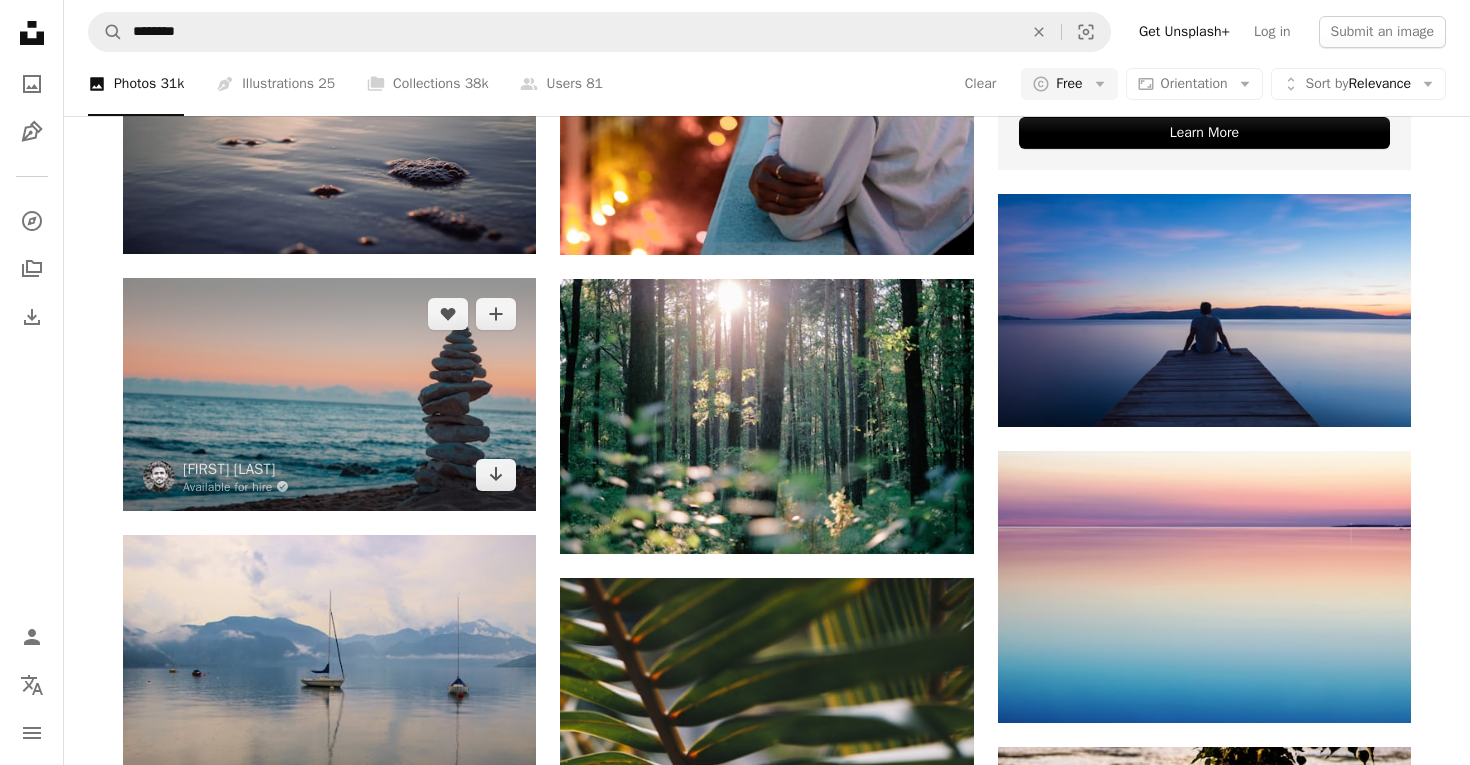 scroll, scrollTop: 872, scrollLeft: 0, axis: vertical 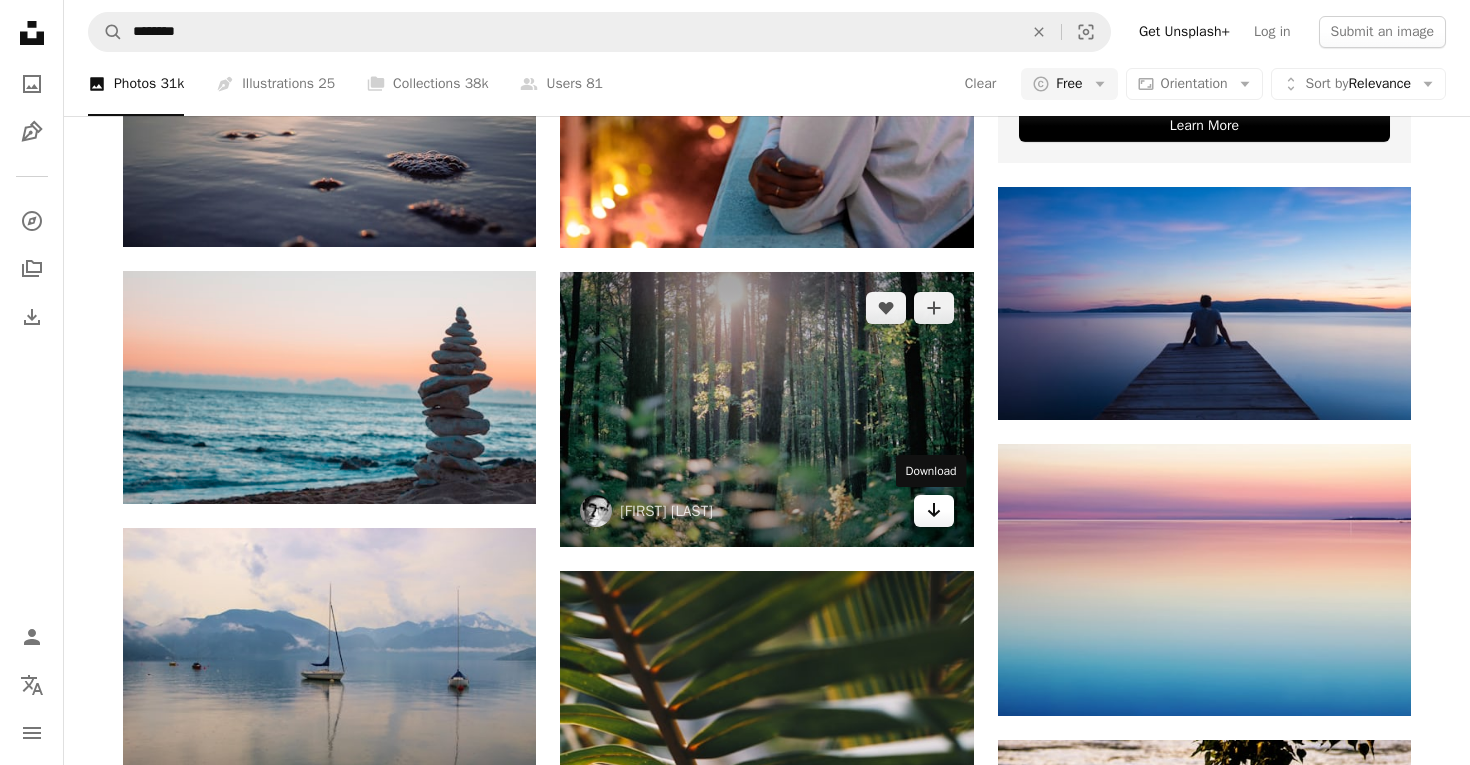 click on "Arrow pointing down" at bounding box center [934, 511] 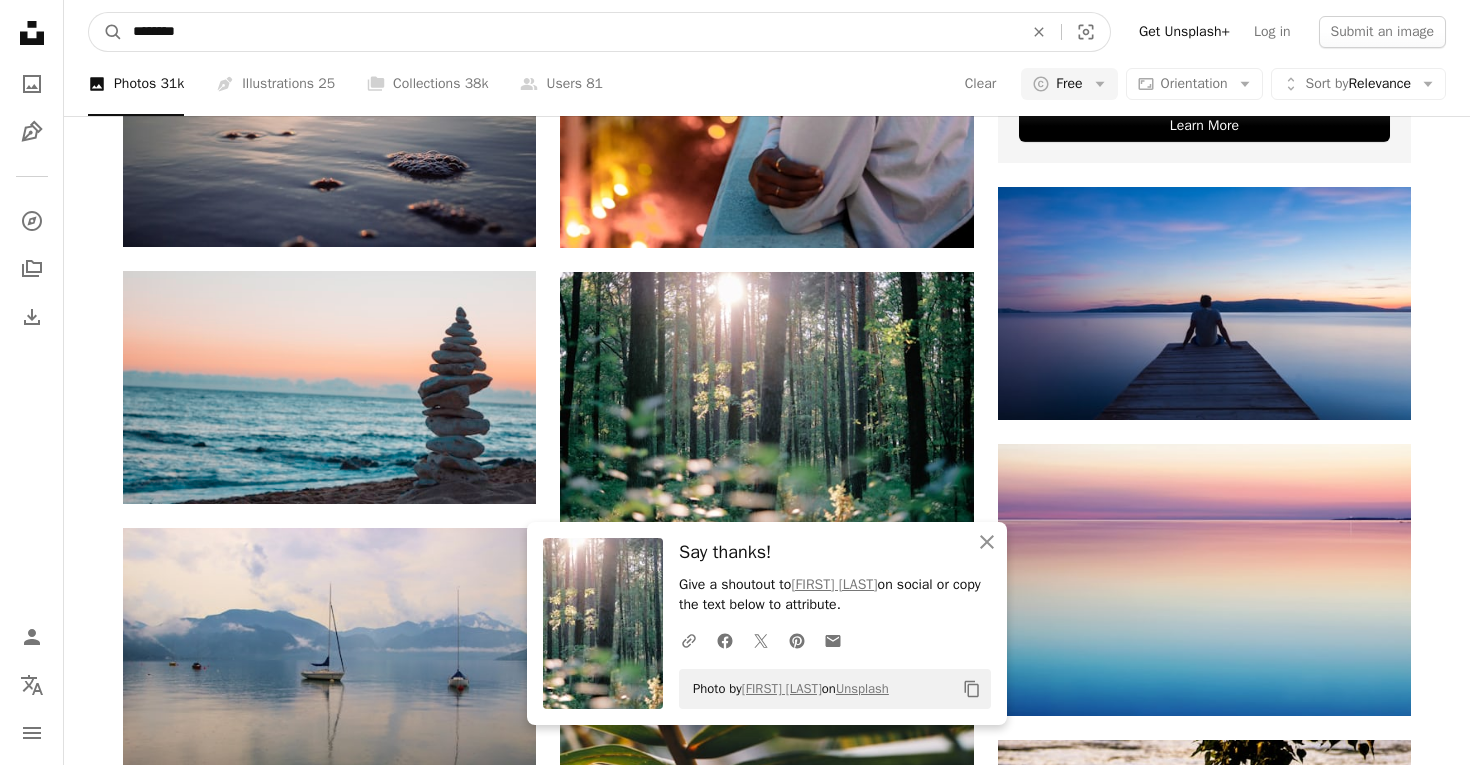 drag, startPoint x: 506, startPoint y: 27, endPoint x: -1, endPoint y: 15, distance: 507.142 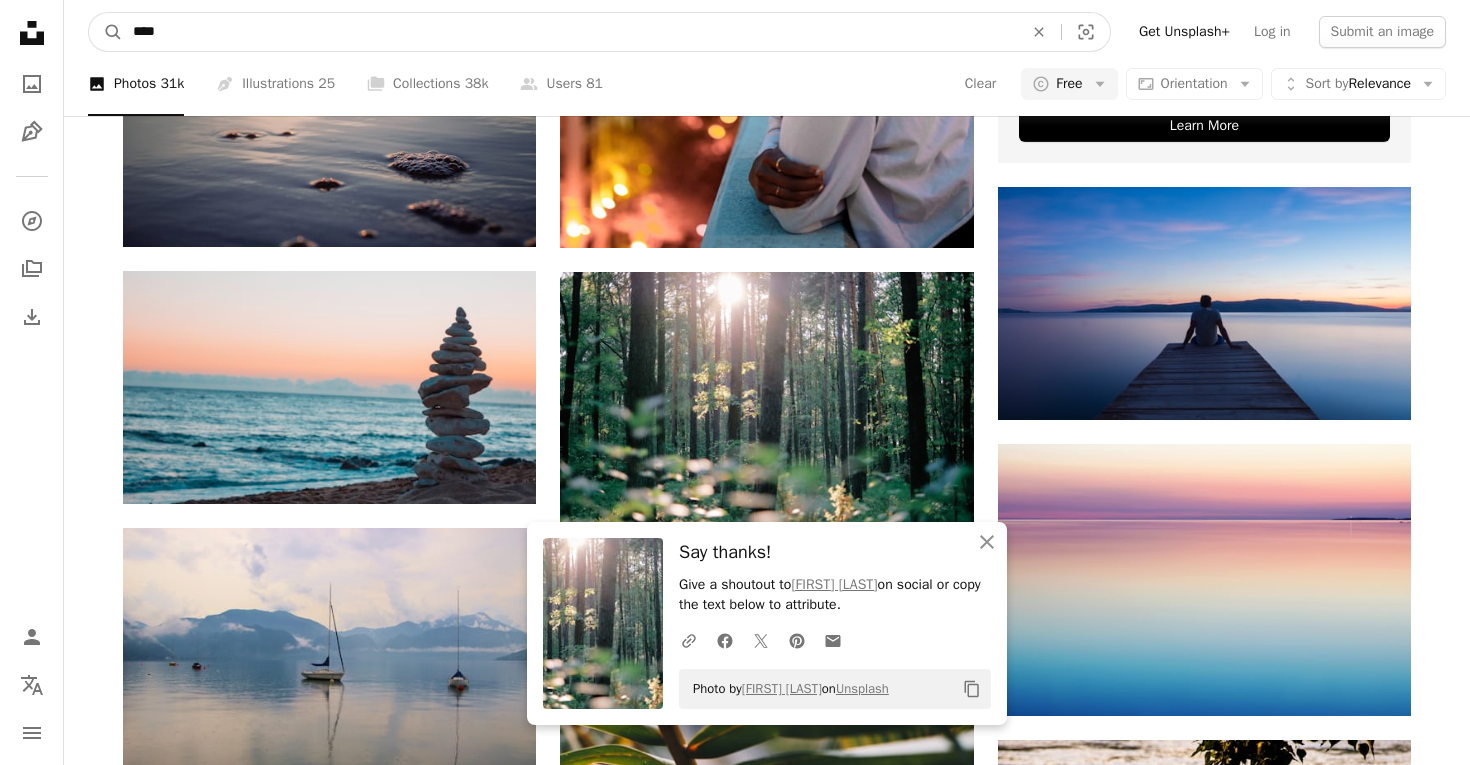type on "*****" 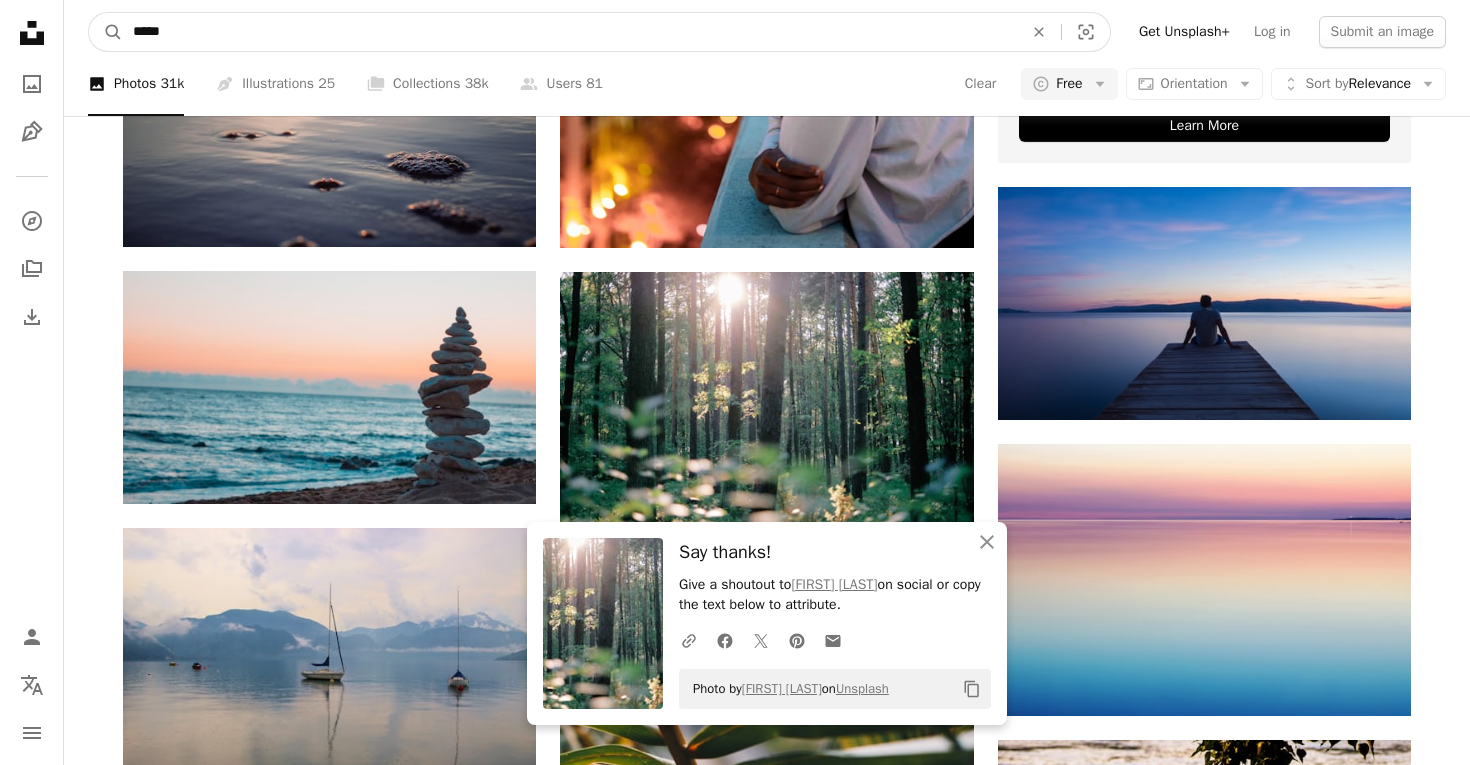 click on "A magnifying glass" at bounding box center (106, 32) 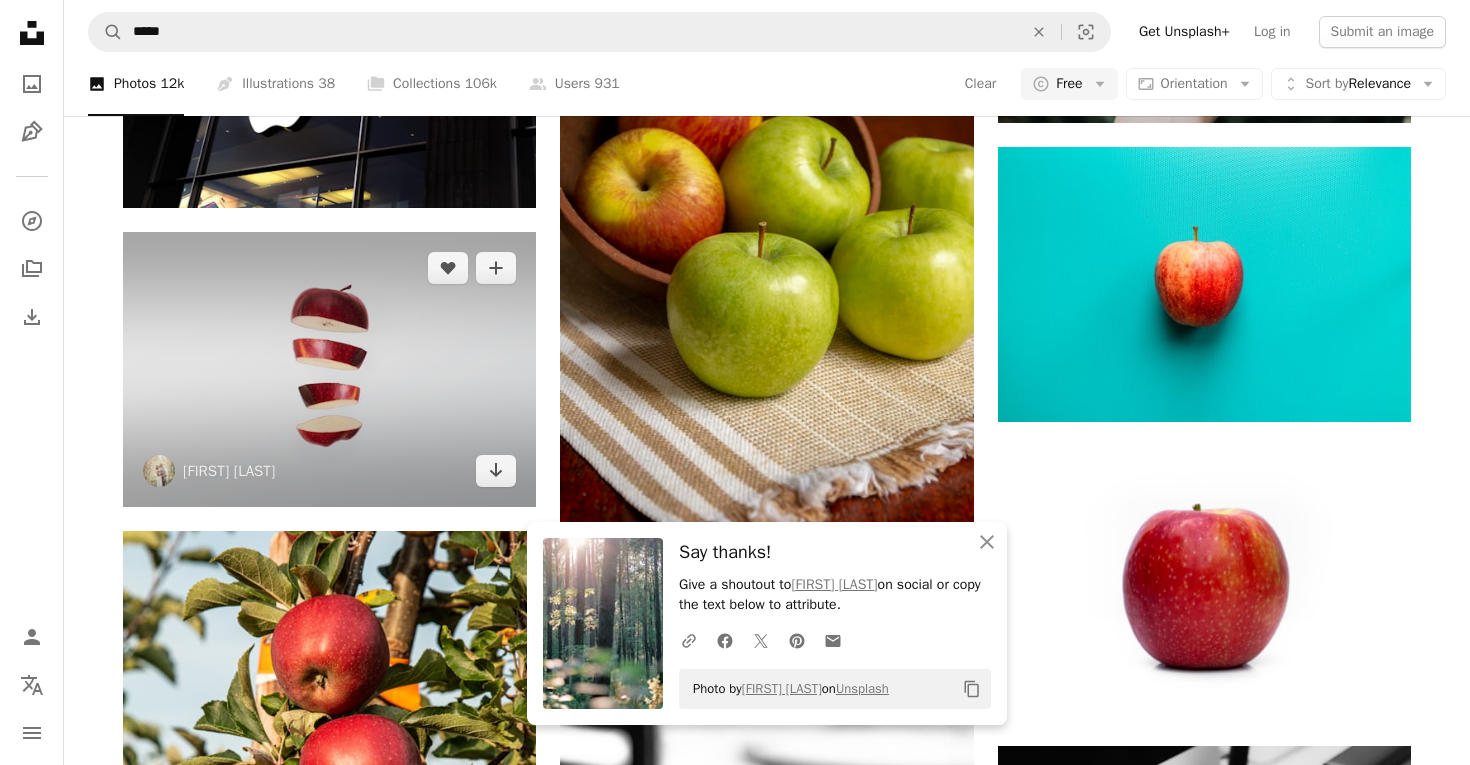 scroll, scrollTop: 835, scrollLeft: 0, axis: vertical 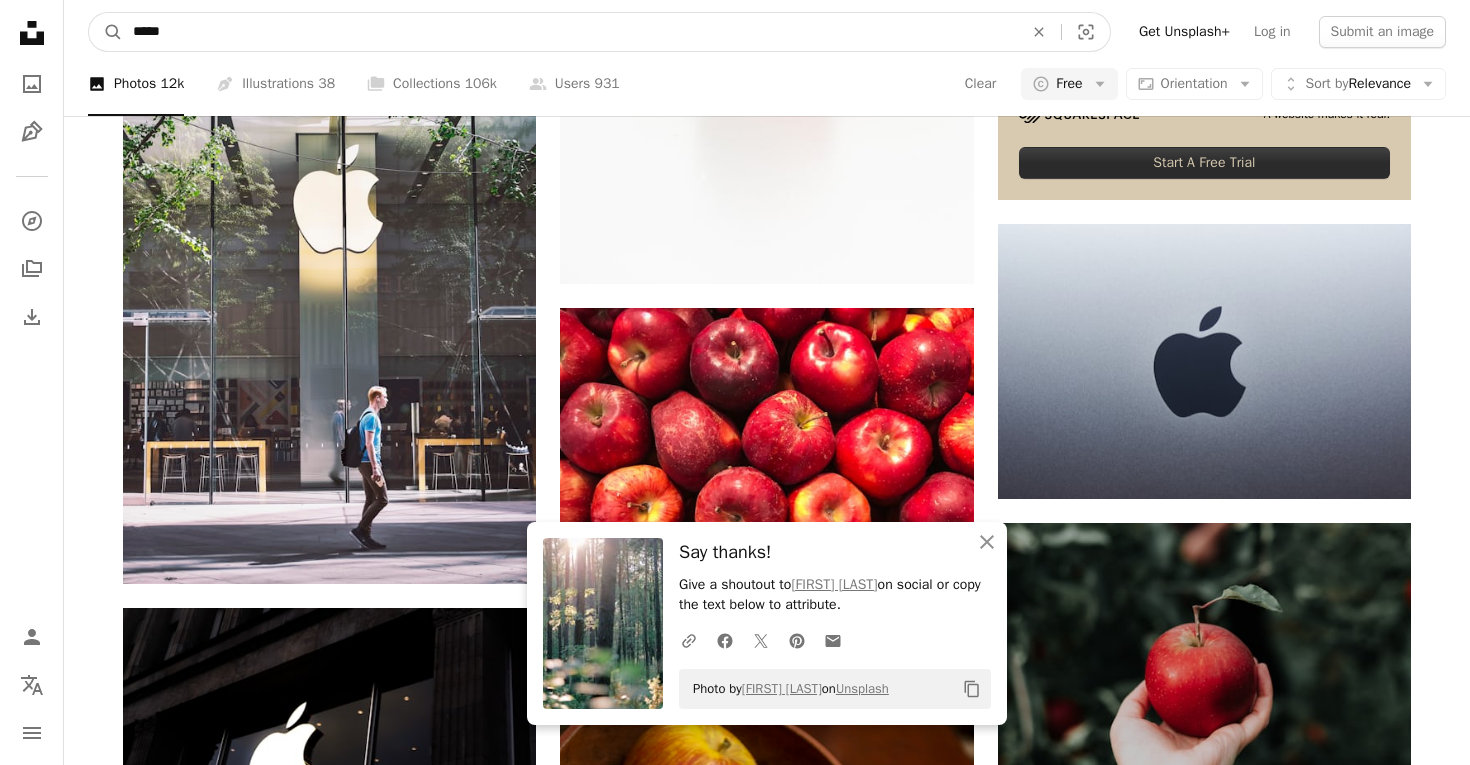drag, startPoint x: 159, startPoint y: 31, endPoint x: 5, endPoint y: 6, distance: 156.01602 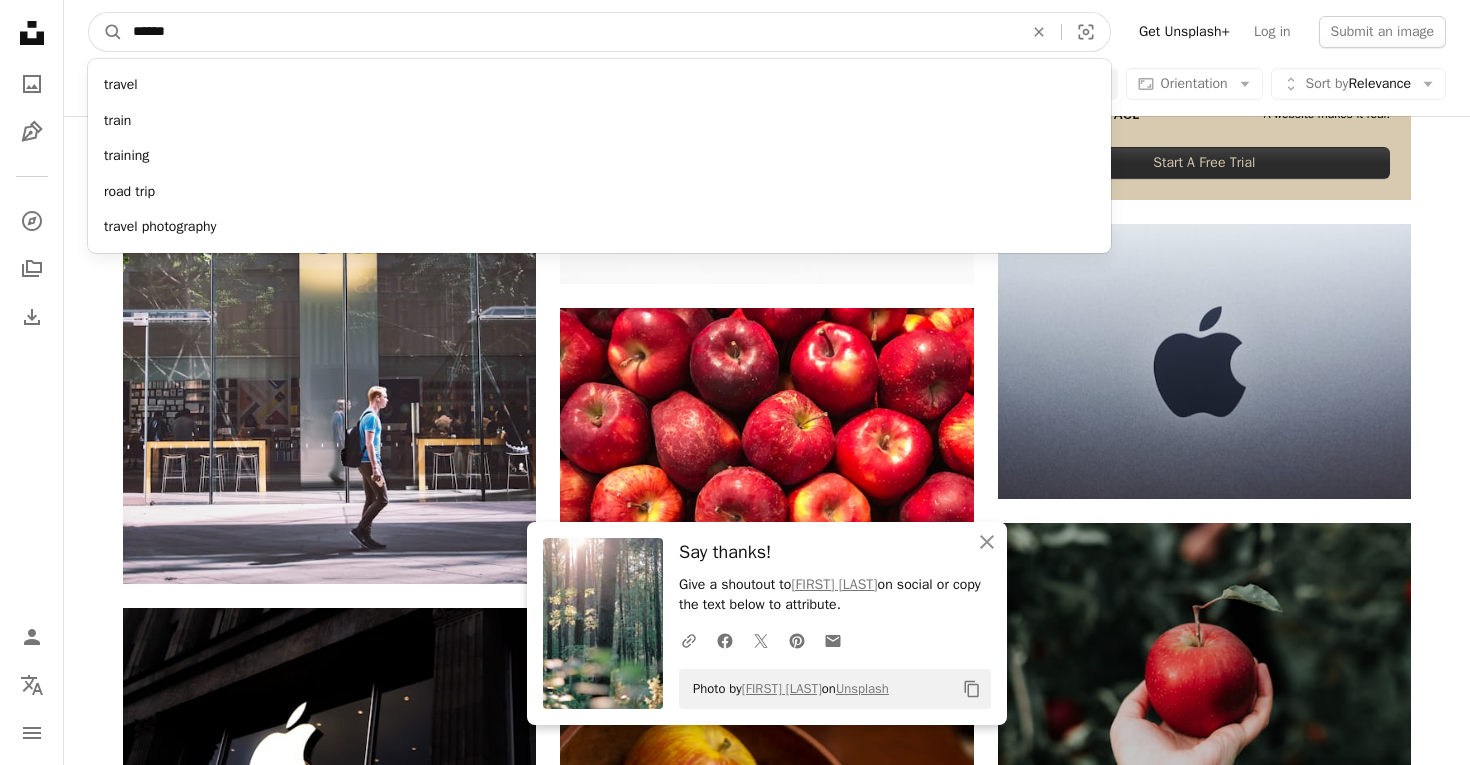 type on "*******" 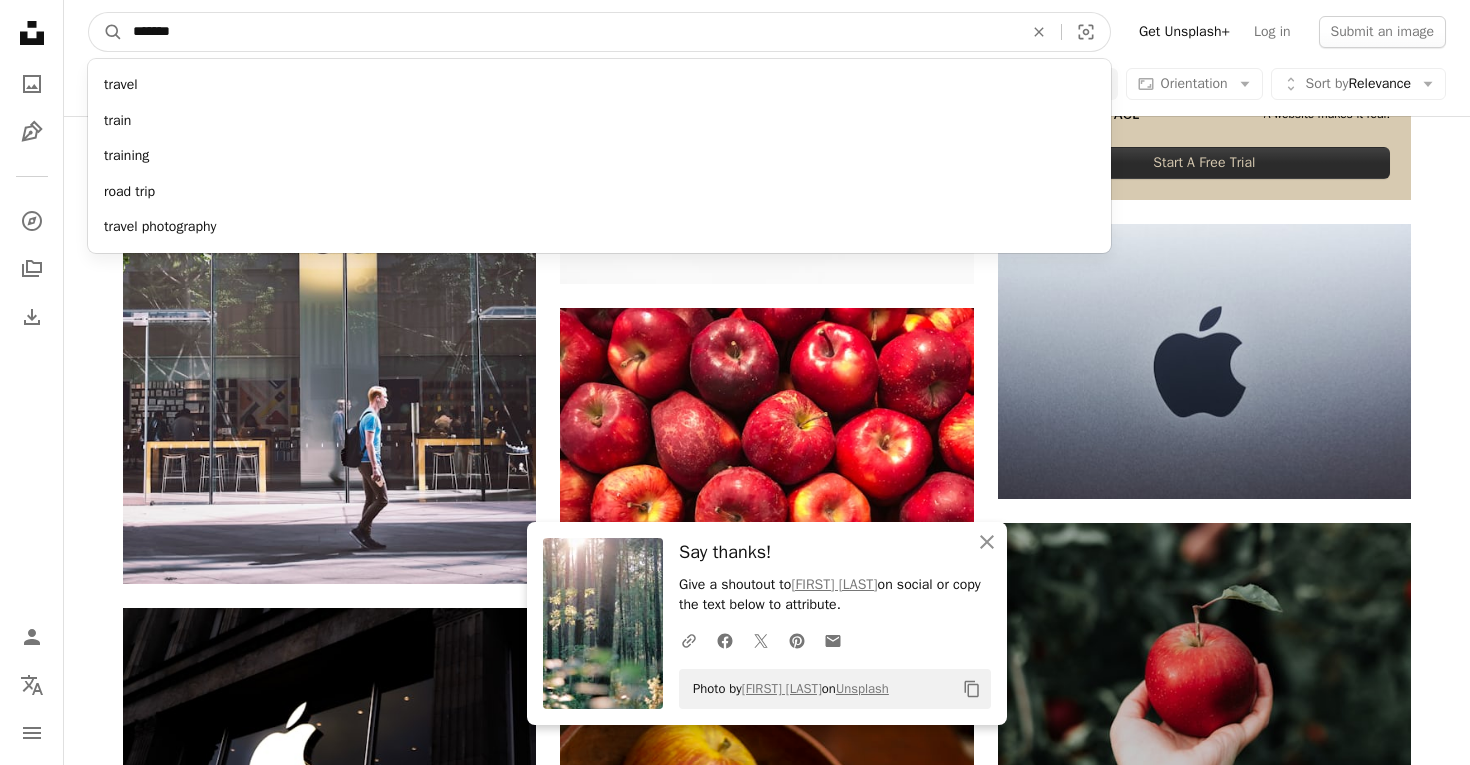 click on "A magnifying glass" at bounding box center (106, 32) 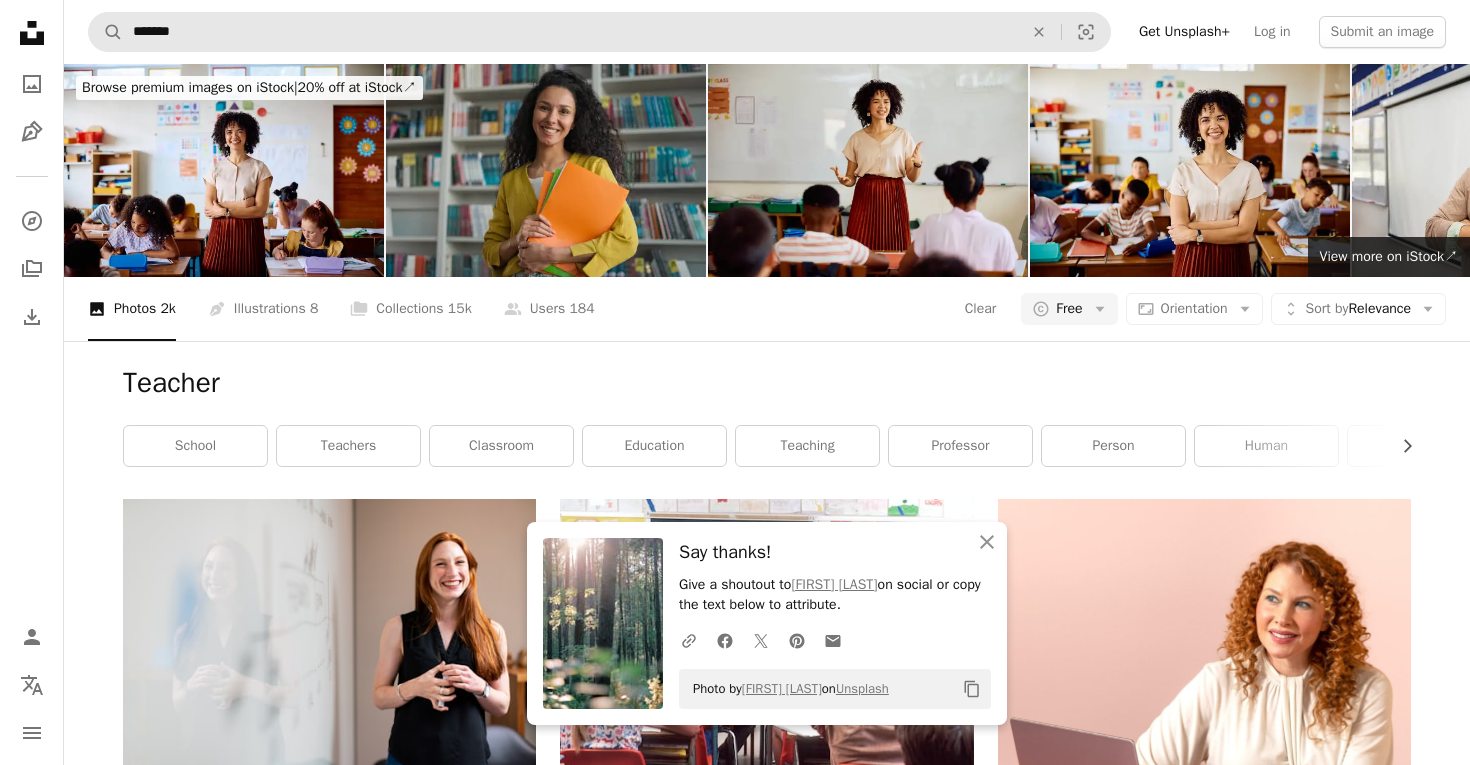 scroll, scrollTop: -1, scrollLeft: 0, axis: vertical 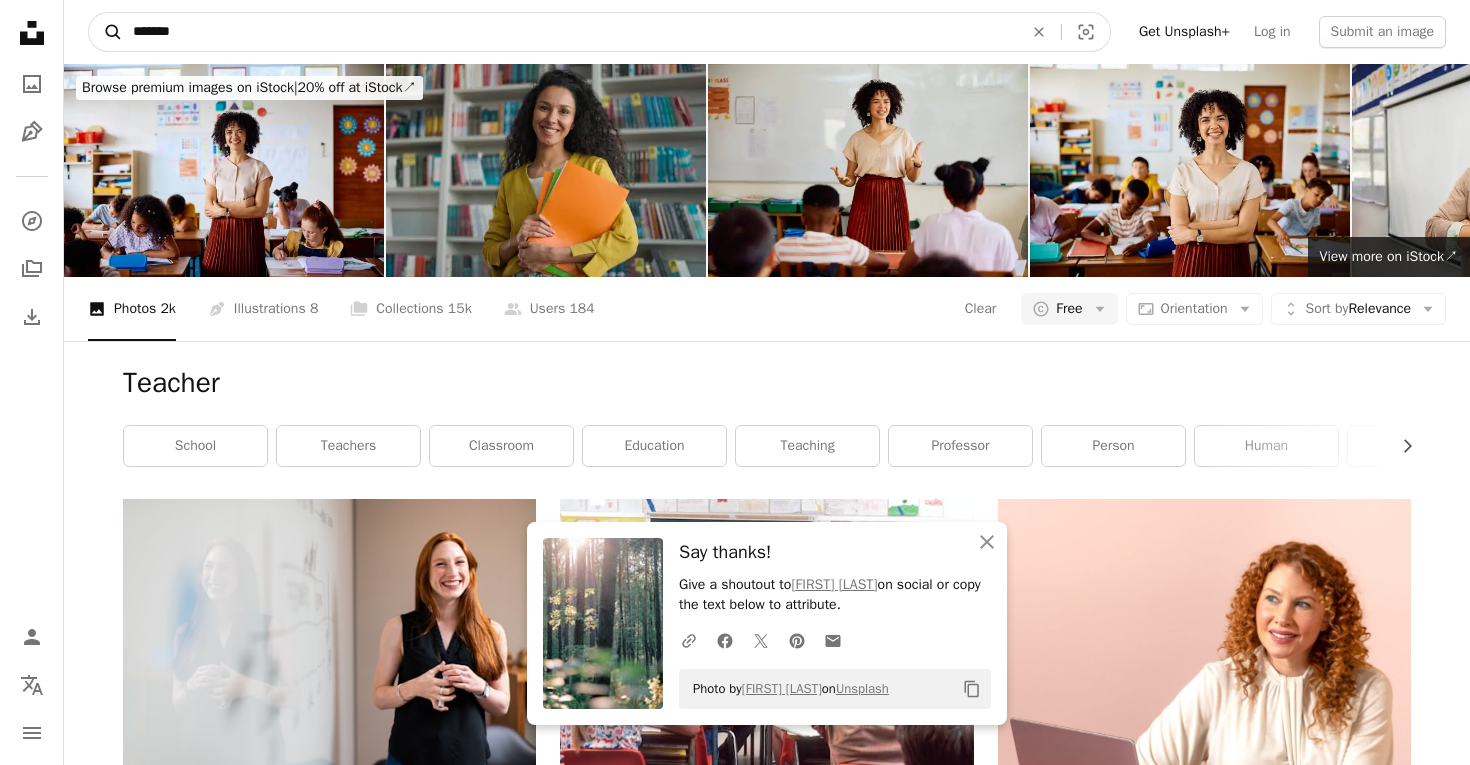 drag, startPoint x: 198, startPoint y: 36, endPoint x: 116, endPoint y: 27, distance: 82.492424 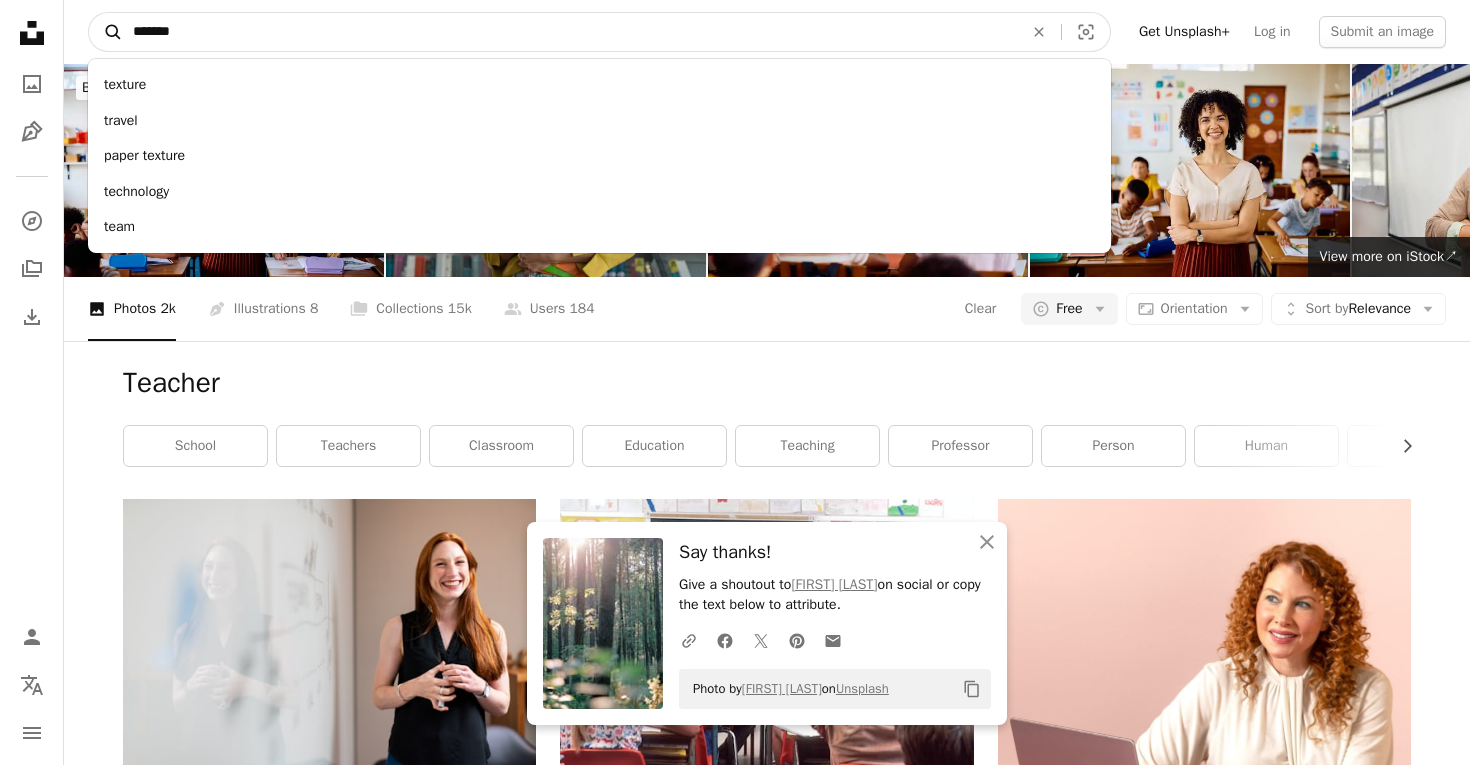 type on "********" 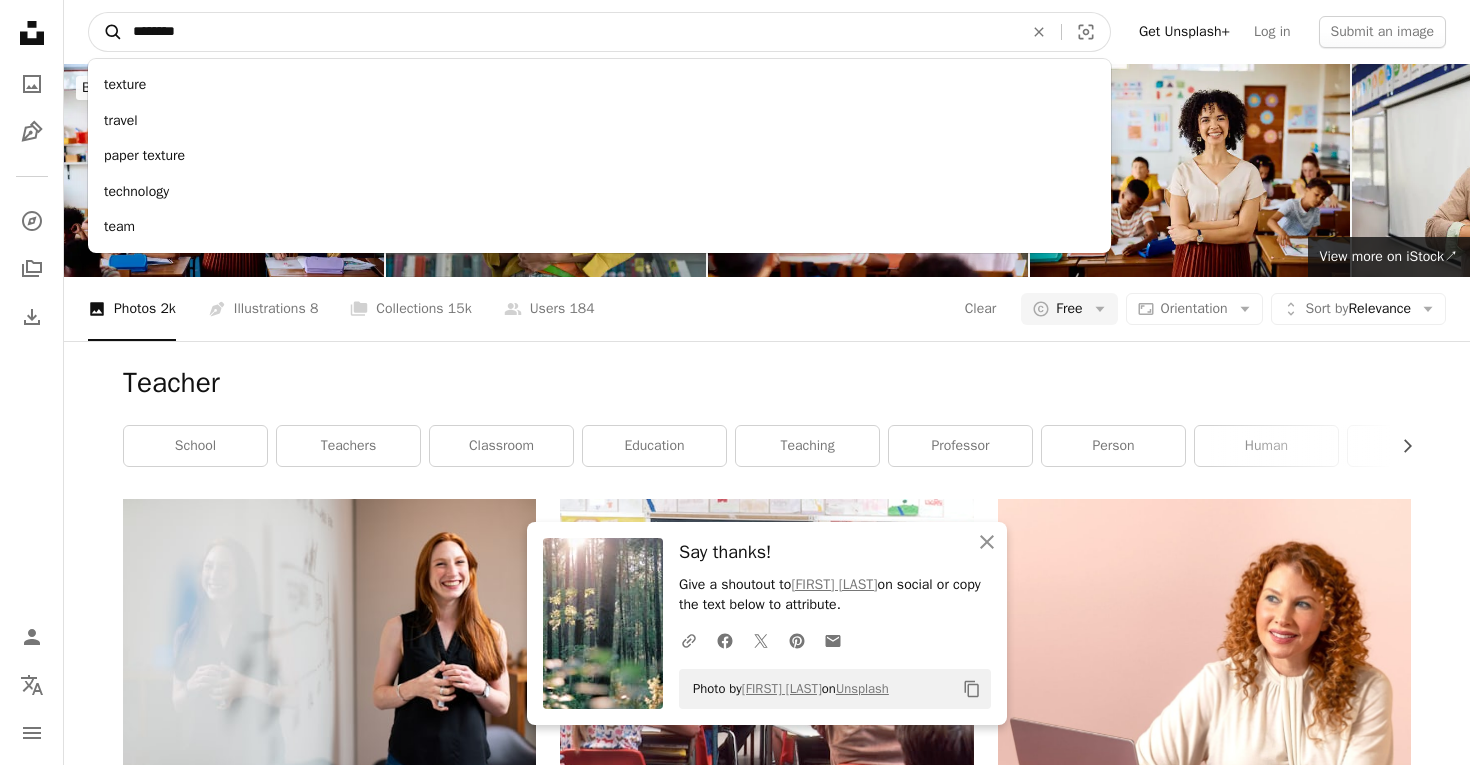 click on "A magnifying glass" at bounding box center [106, 32] 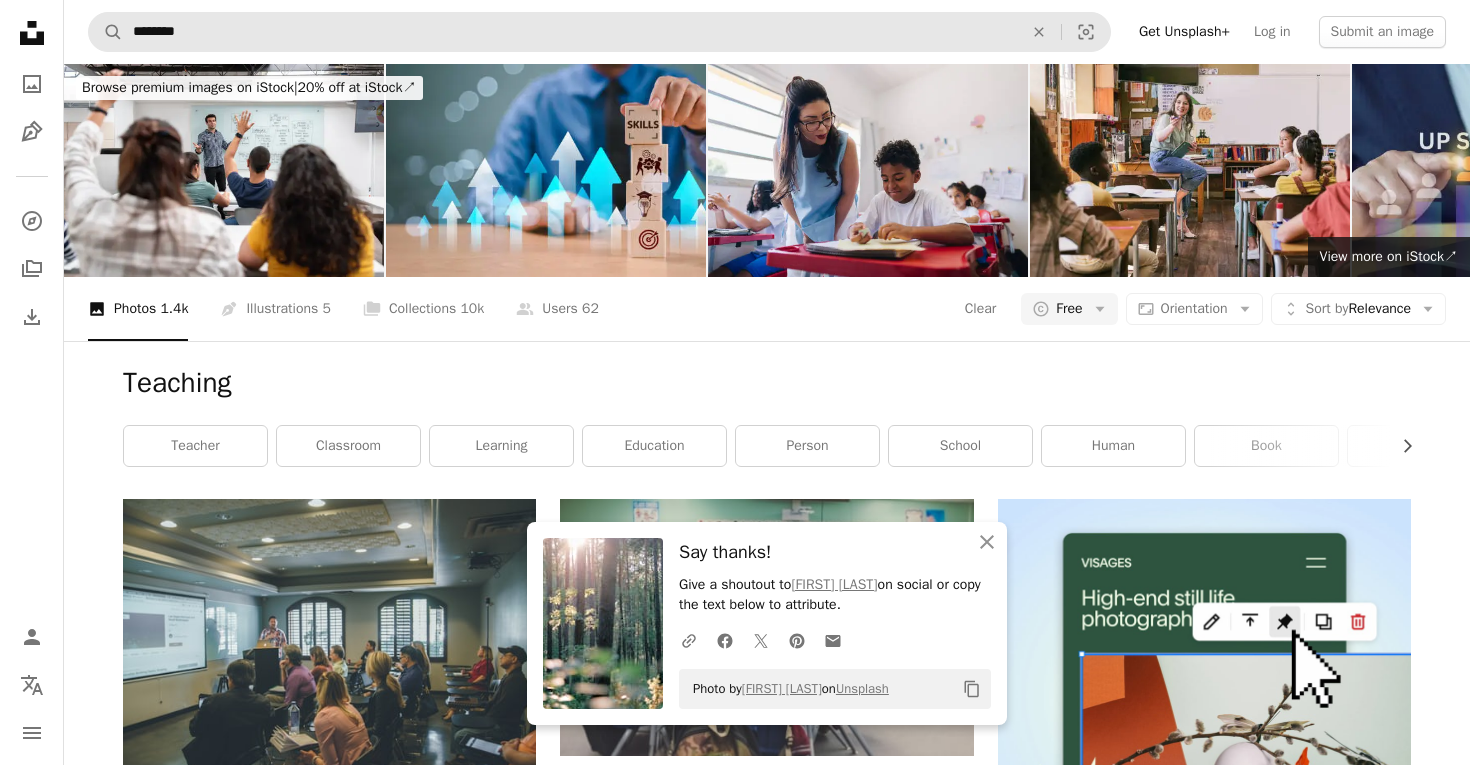 scroll, scrollTop: -1, scrollLeft: 0, axis: vertical 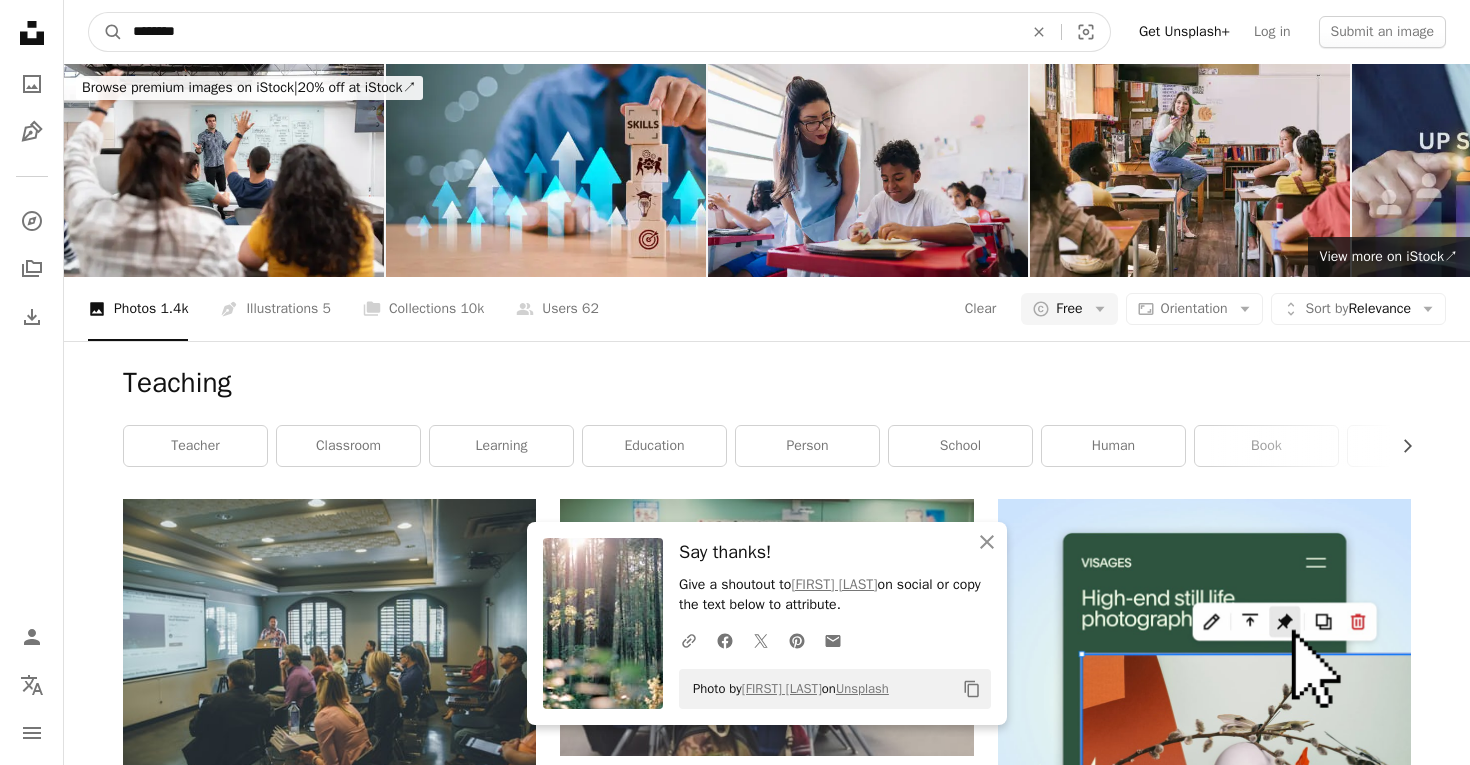 drag, startPoint x: 164, startPoint y: 35, endPoint x: 38, endPoint y: 5, distance: 129.5222 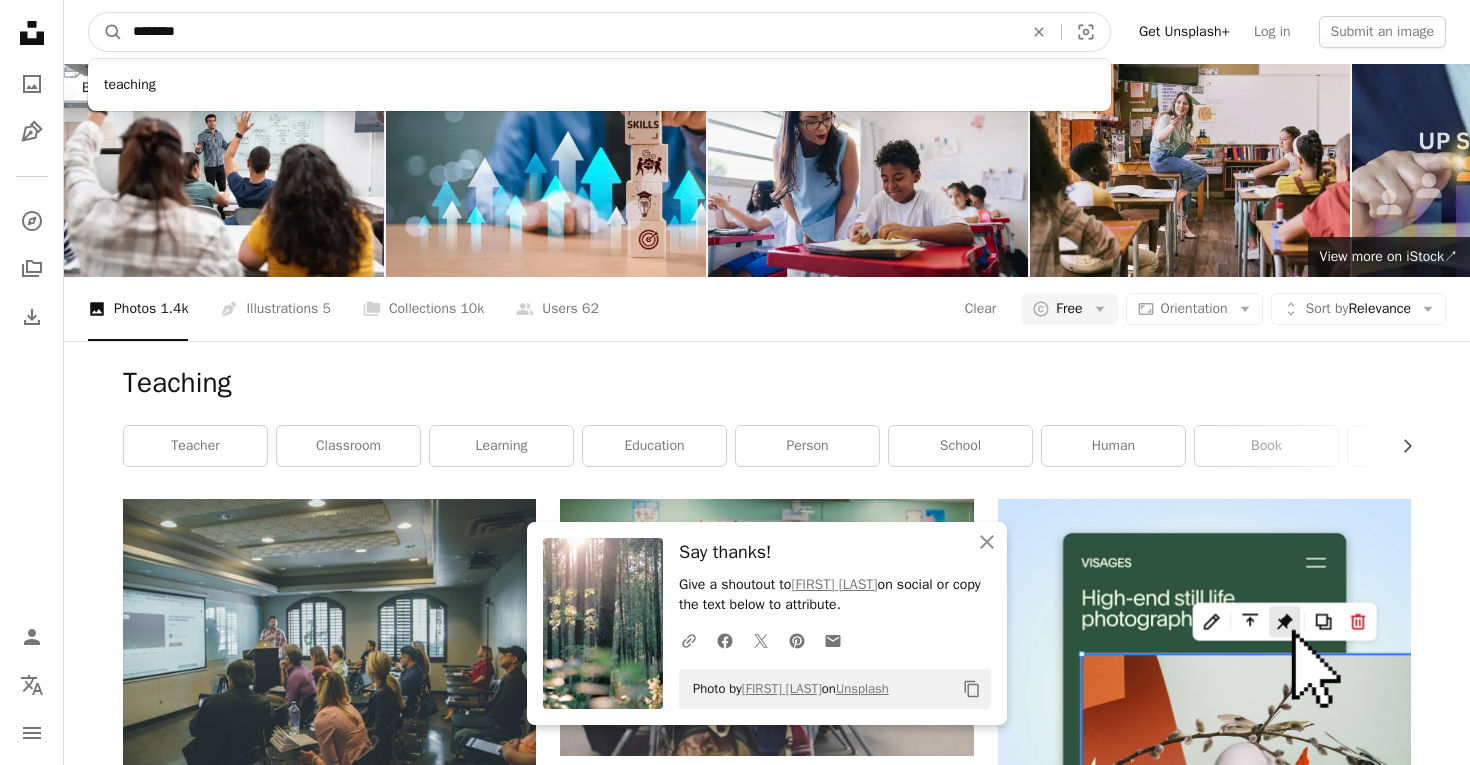 scroll, scrollTop: 0, scrollLeft: 0, axis: both 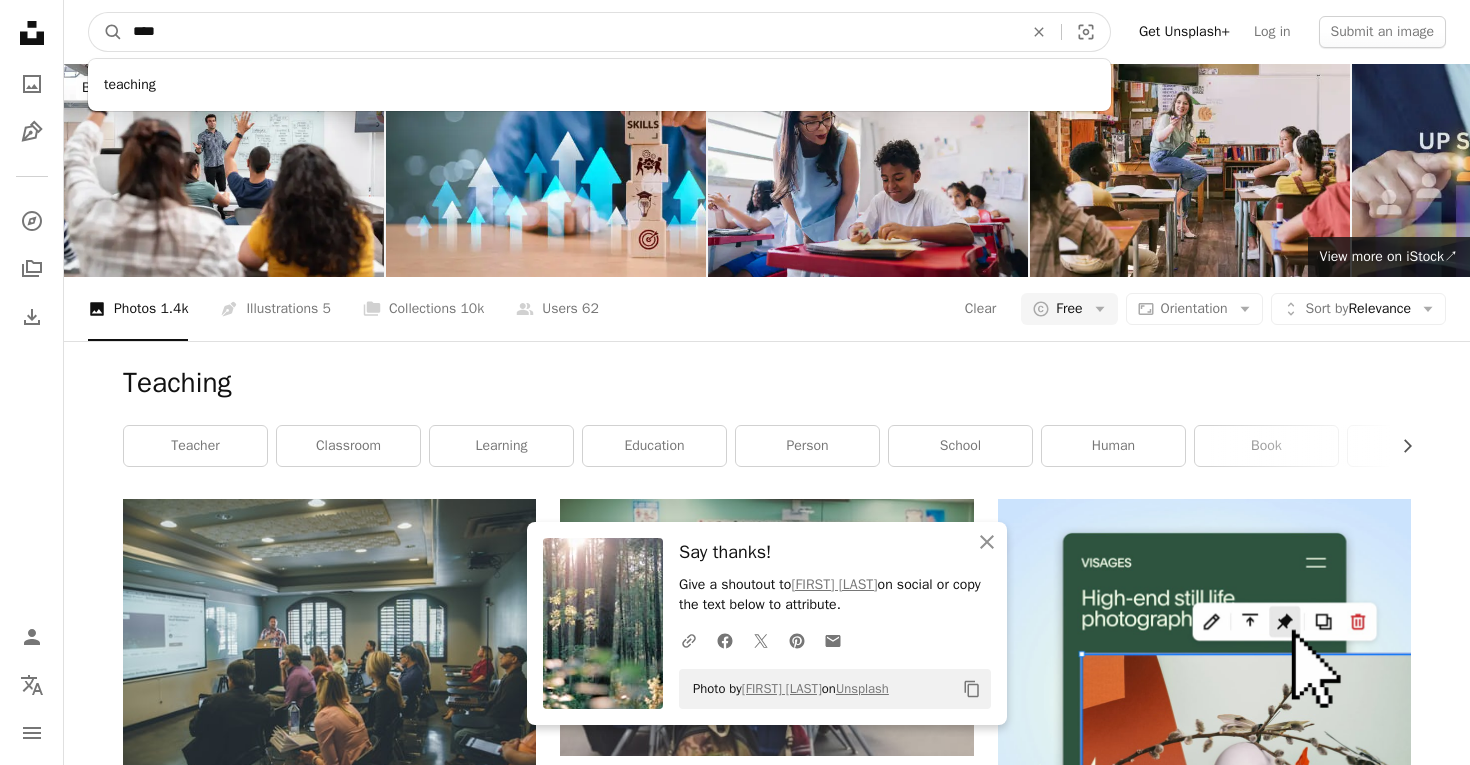 type on "*****" 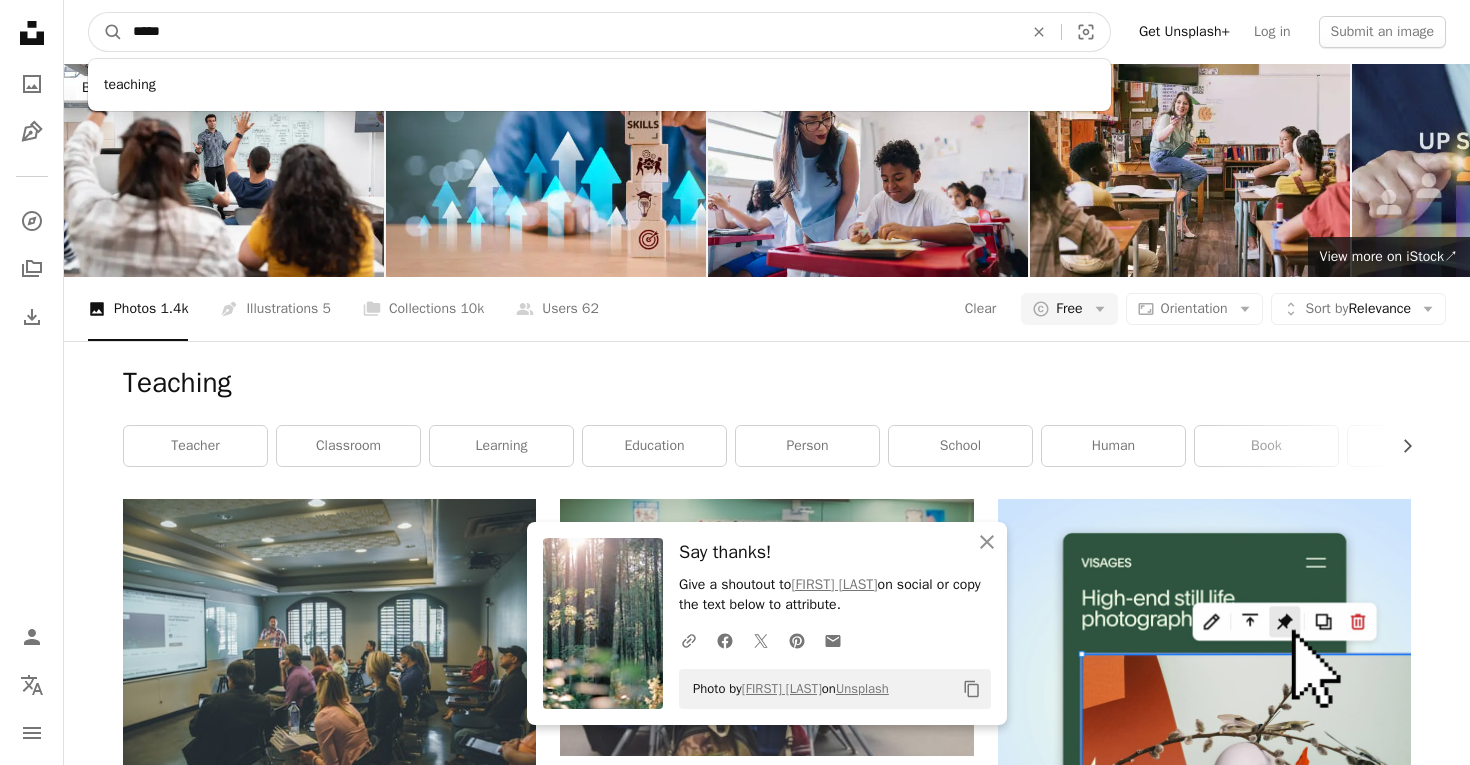 click on "A magnifying glass" at bounding box center (106, 32) 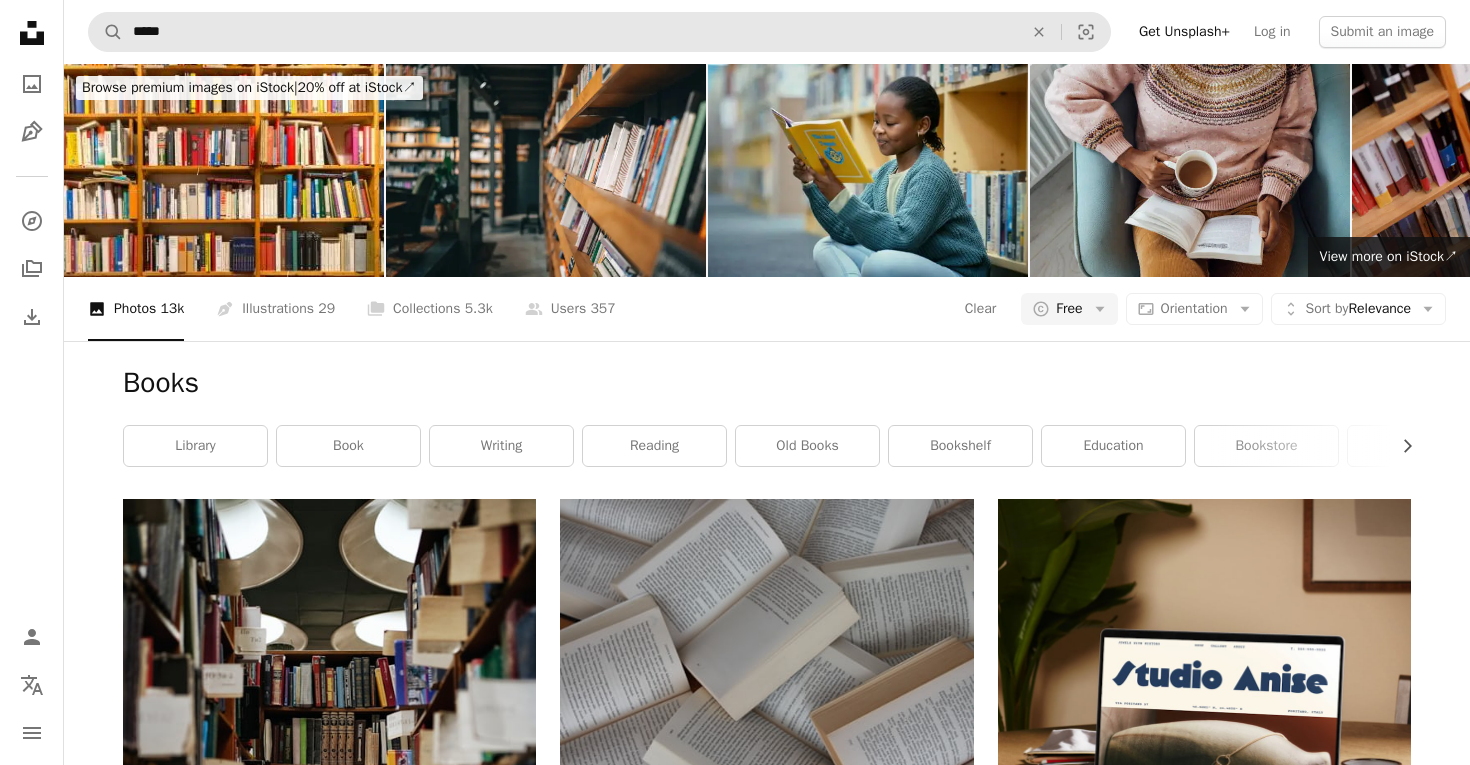 scroll, scrollTop: 0, scrollLeft: 0, axis: both 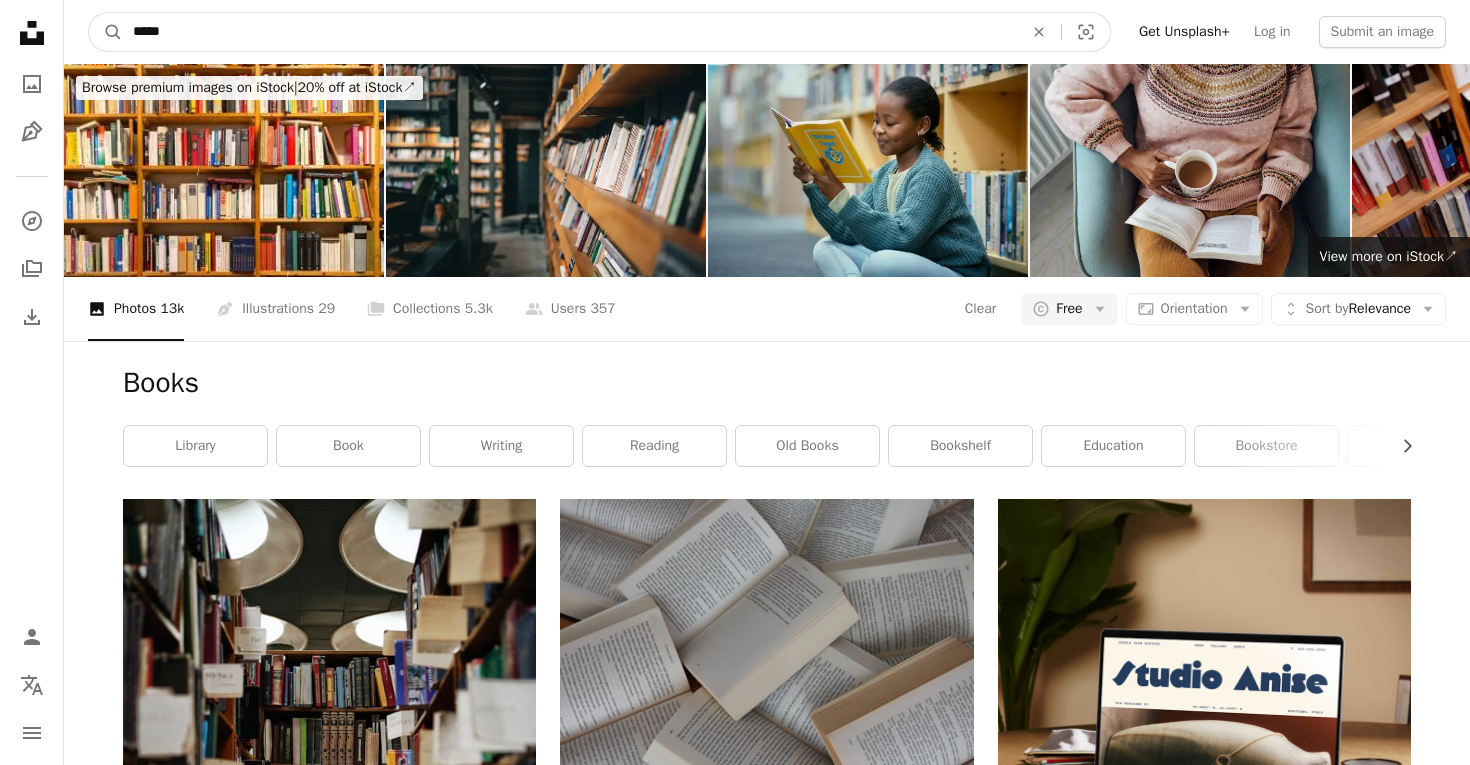 drag, startPoint x: 188, startPoint y: 24, endPoint x: 69, endPoint y: 11, distance: 119.70798 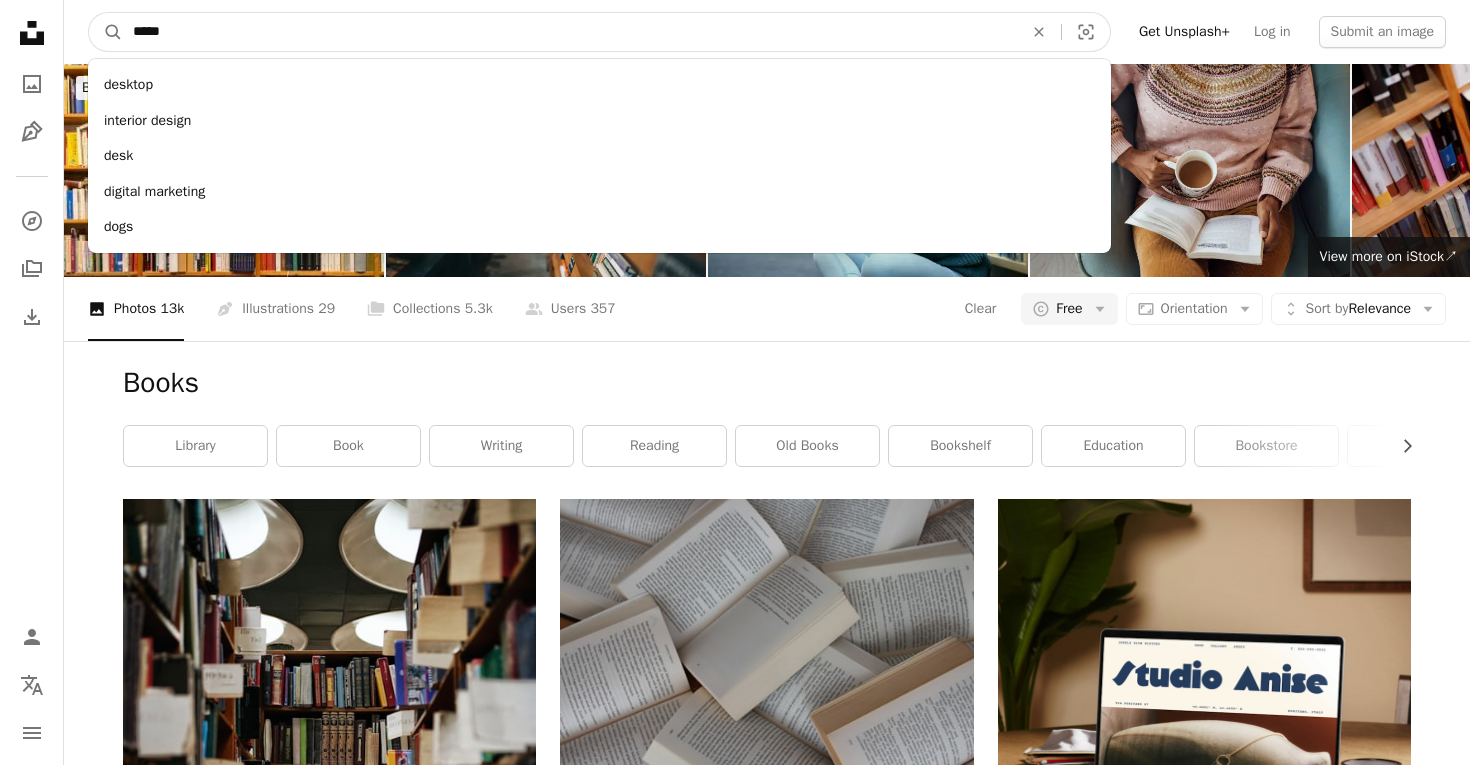 type on "******" 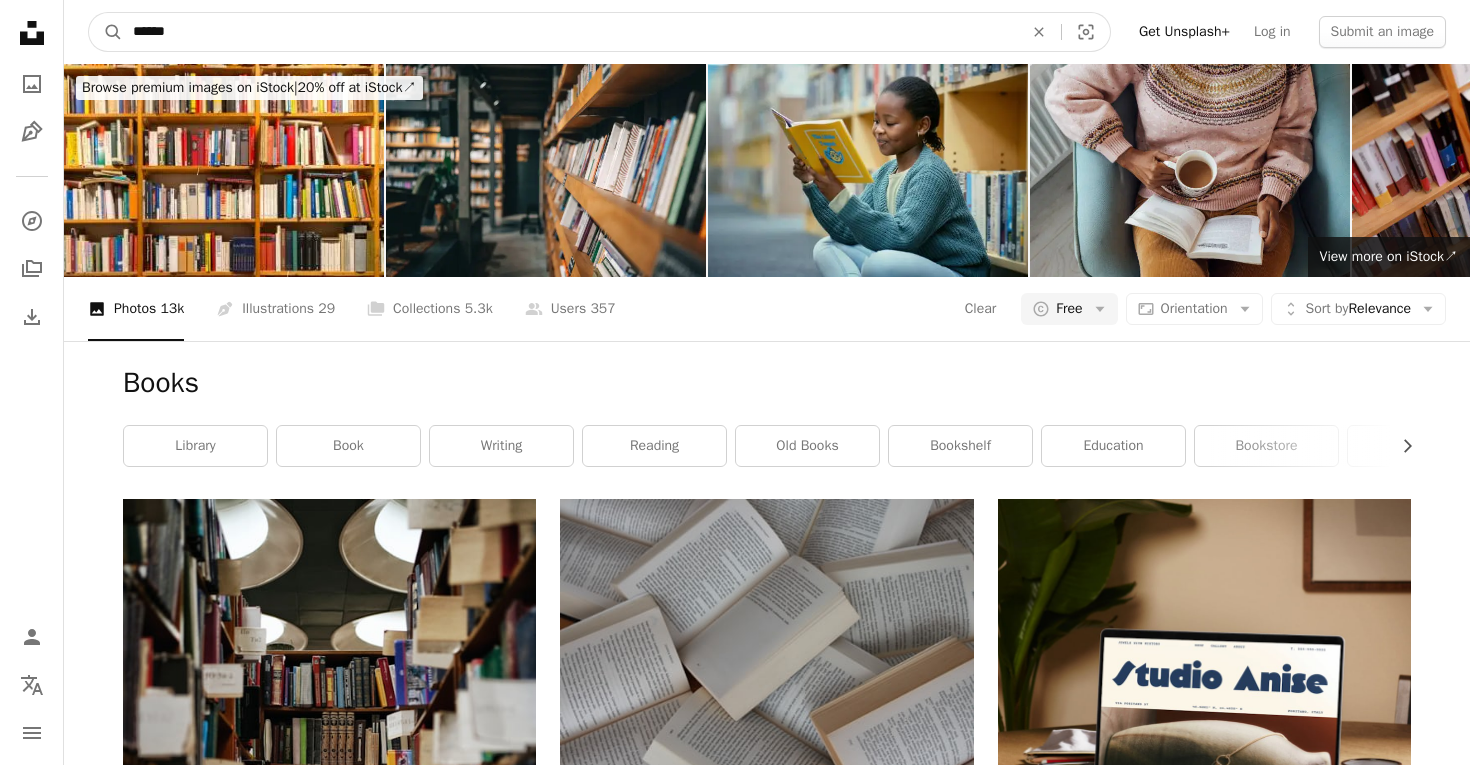 click on "A magnifying glass" at bounding box center [106, 32] 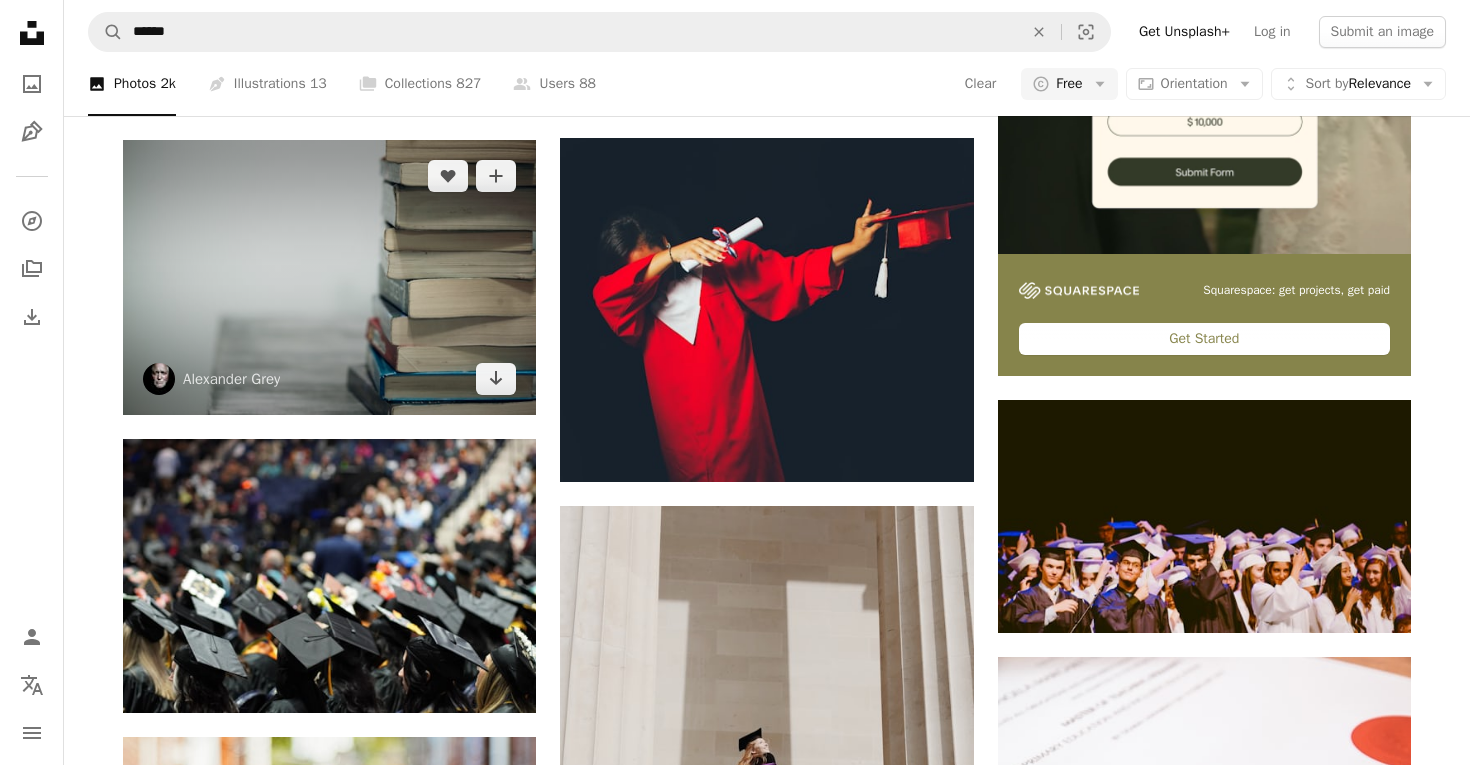 scroll, scrollTop: 635, scrollLeft: 0, axis: vertical 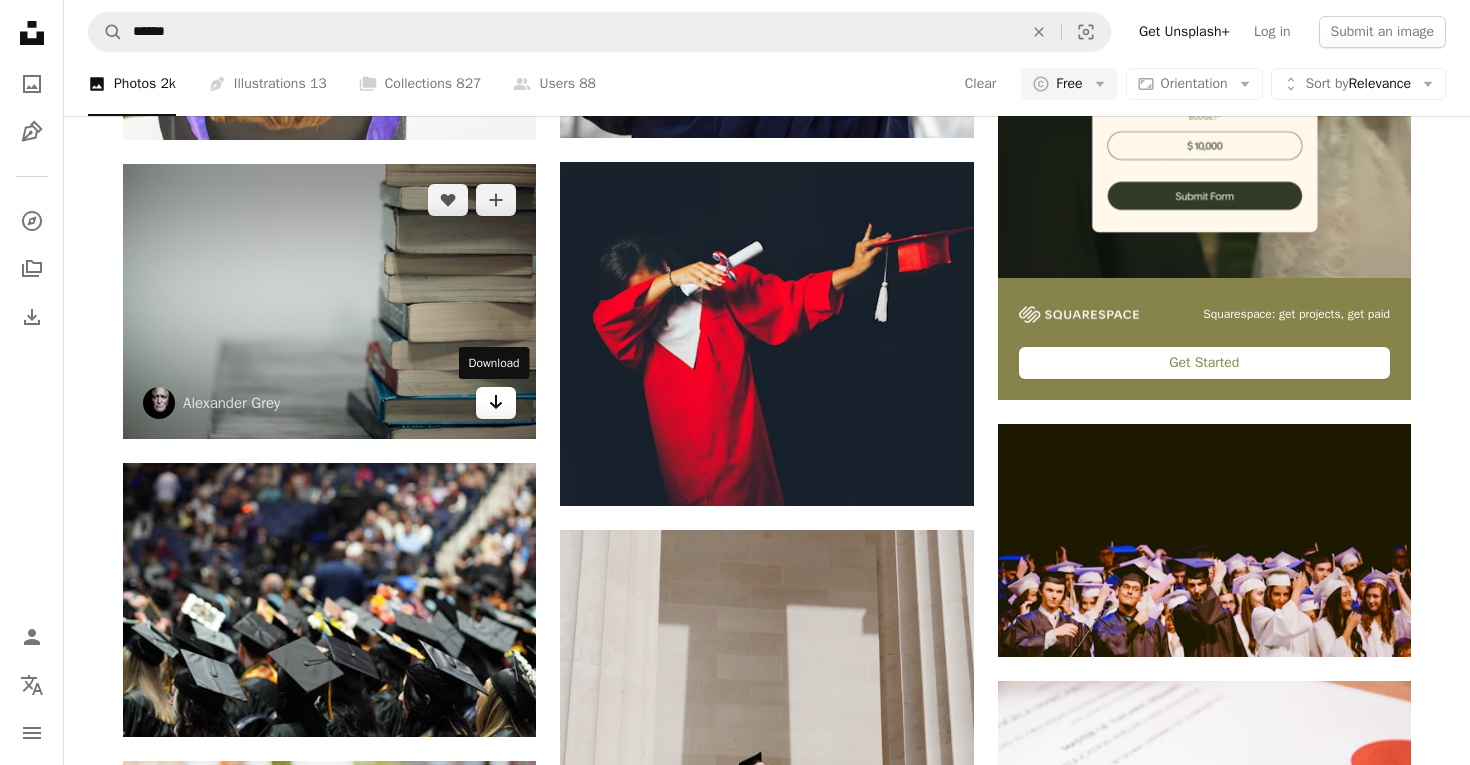 click on "Arrow pointing down" 